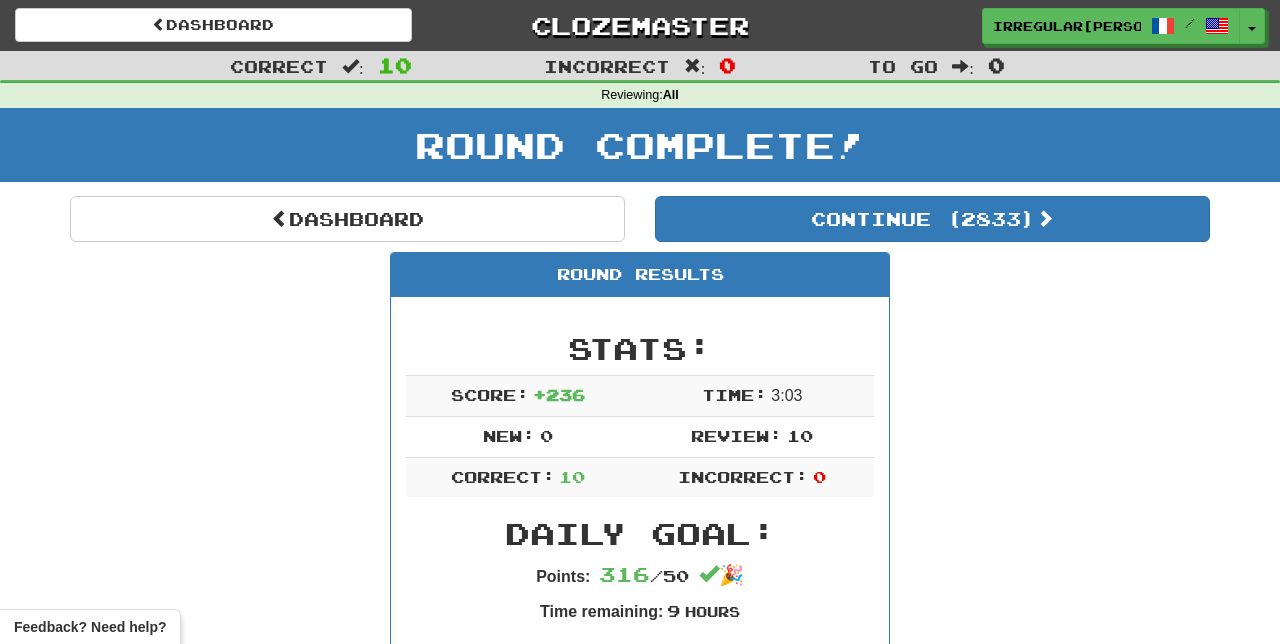 scroll, scrollTop: 0, scrollLeft: 0, axis: both 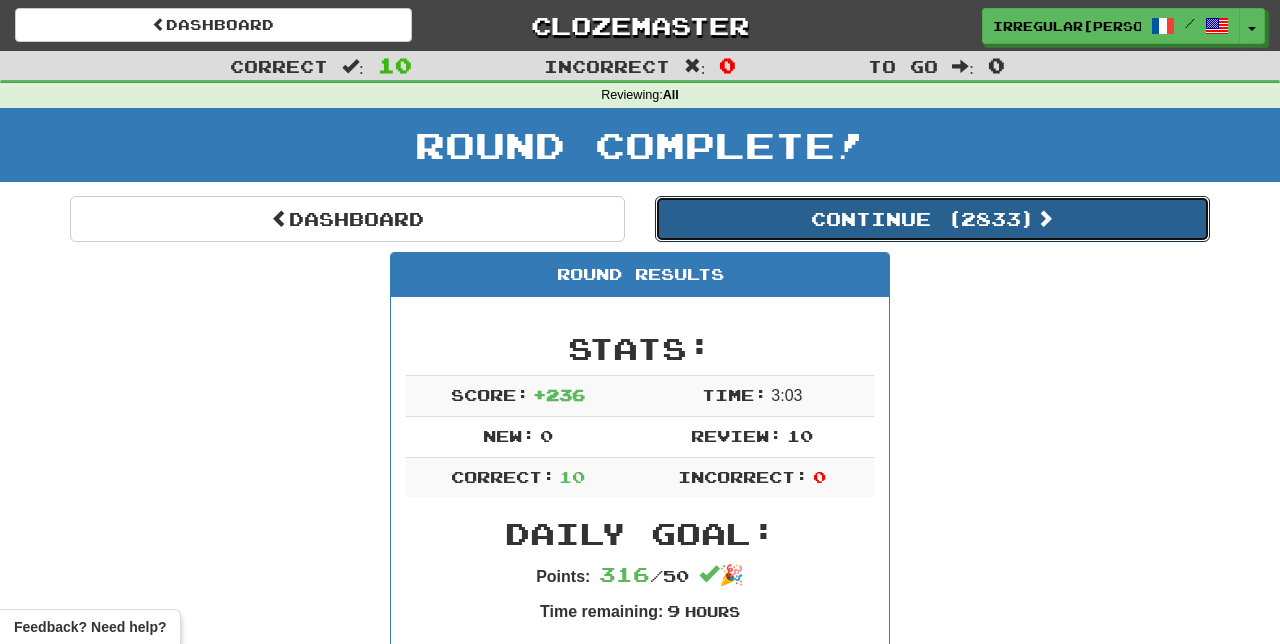 click on "Continue ( 2833 )" at bounding box center (932, 219) 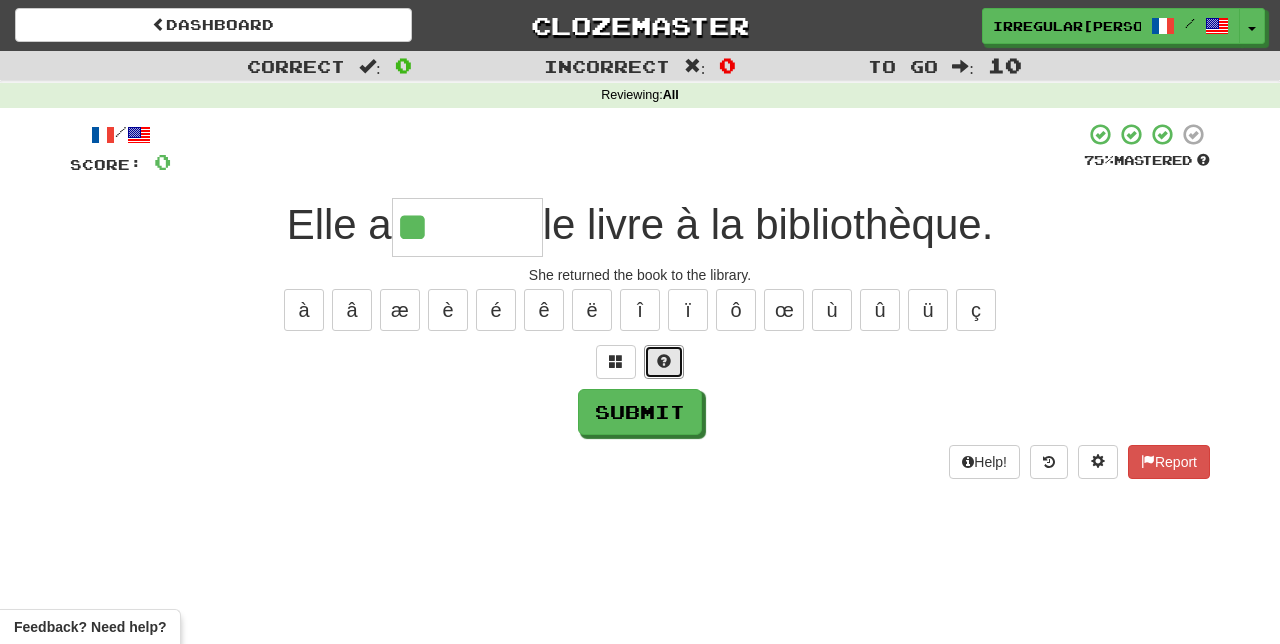 click at bounding box center (664, 362) 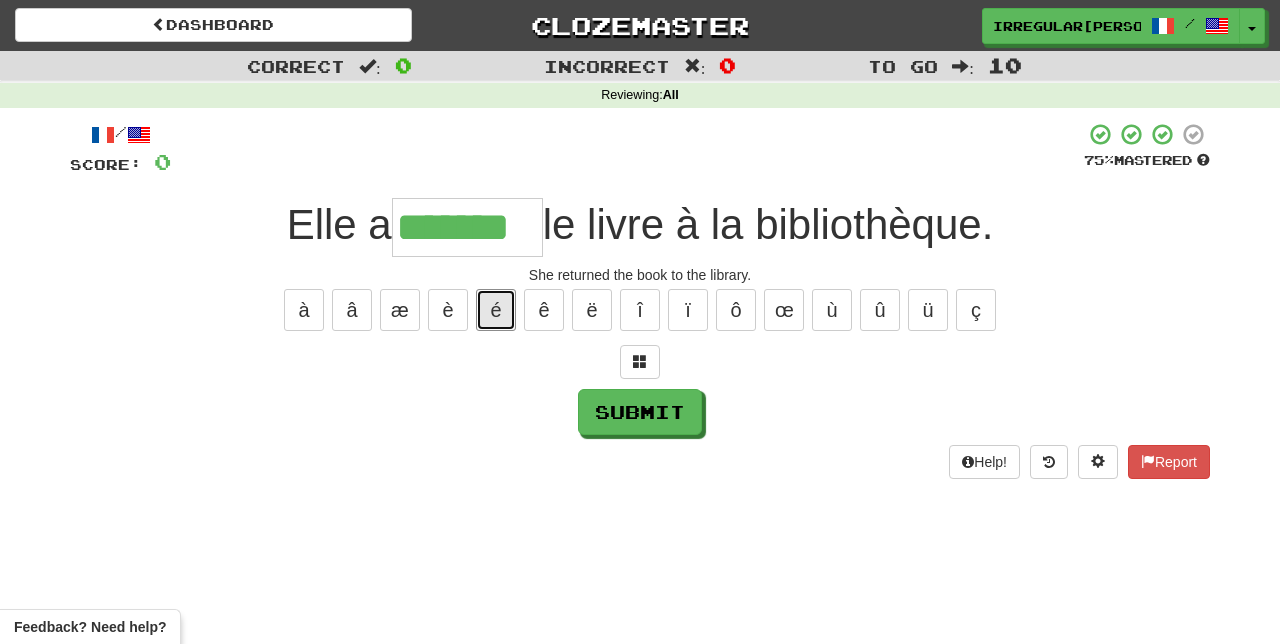 click on "é" at bounding box center (496, 310) 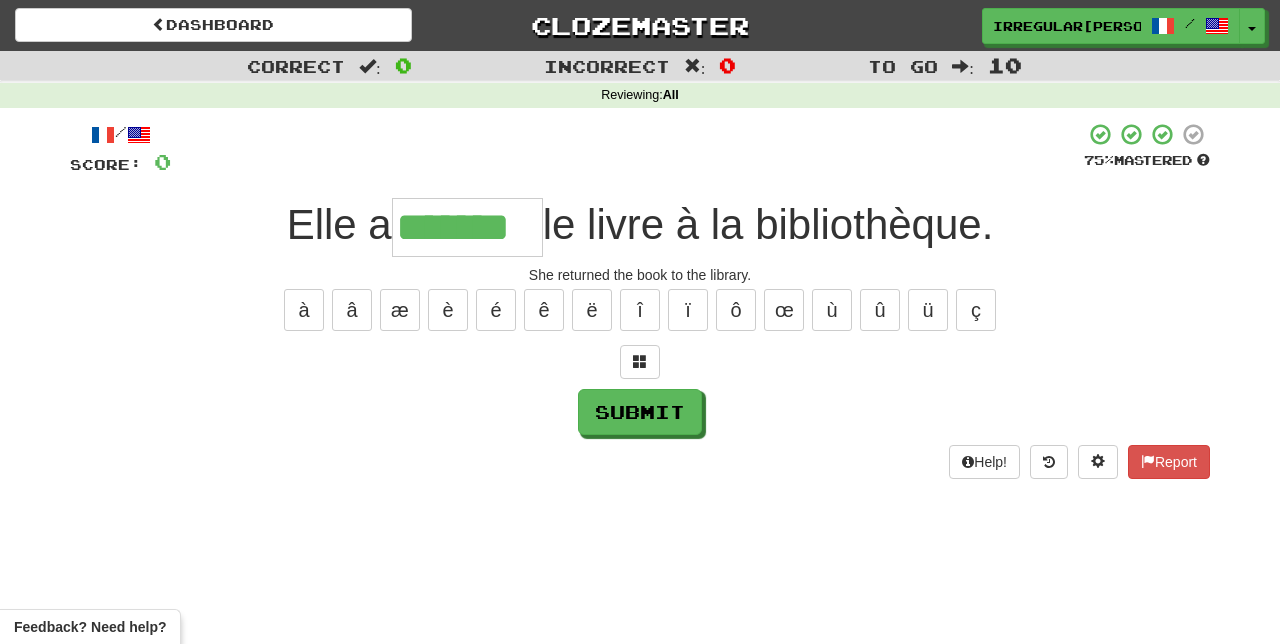type on "********" 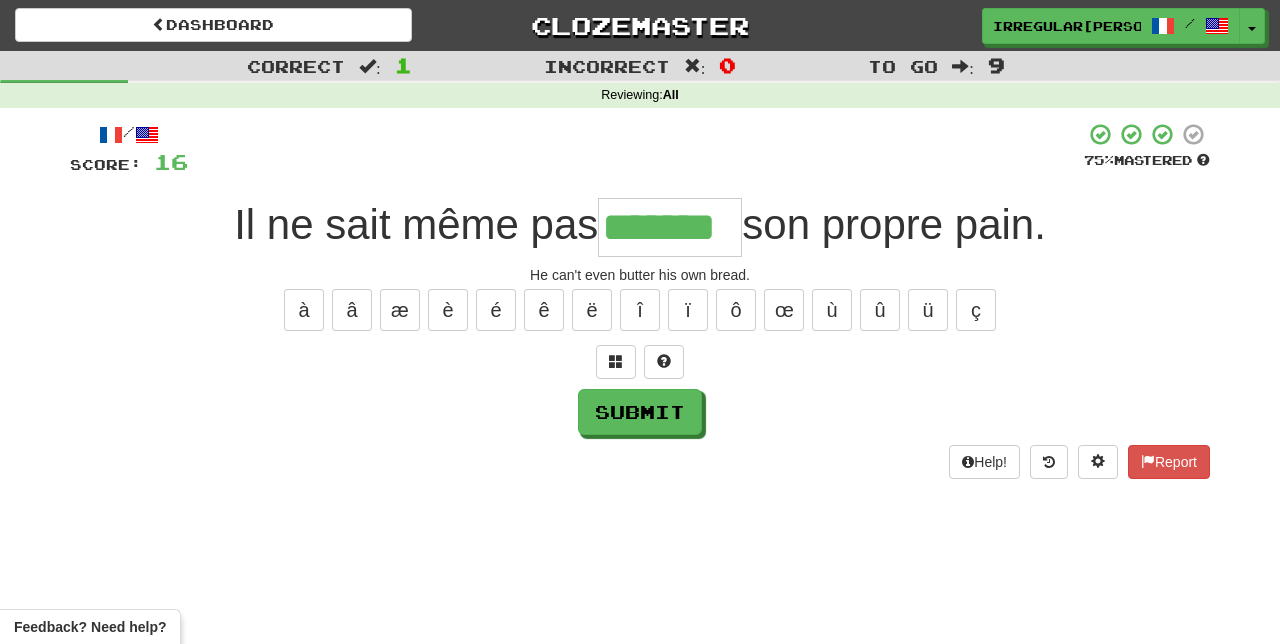 type on "*******" 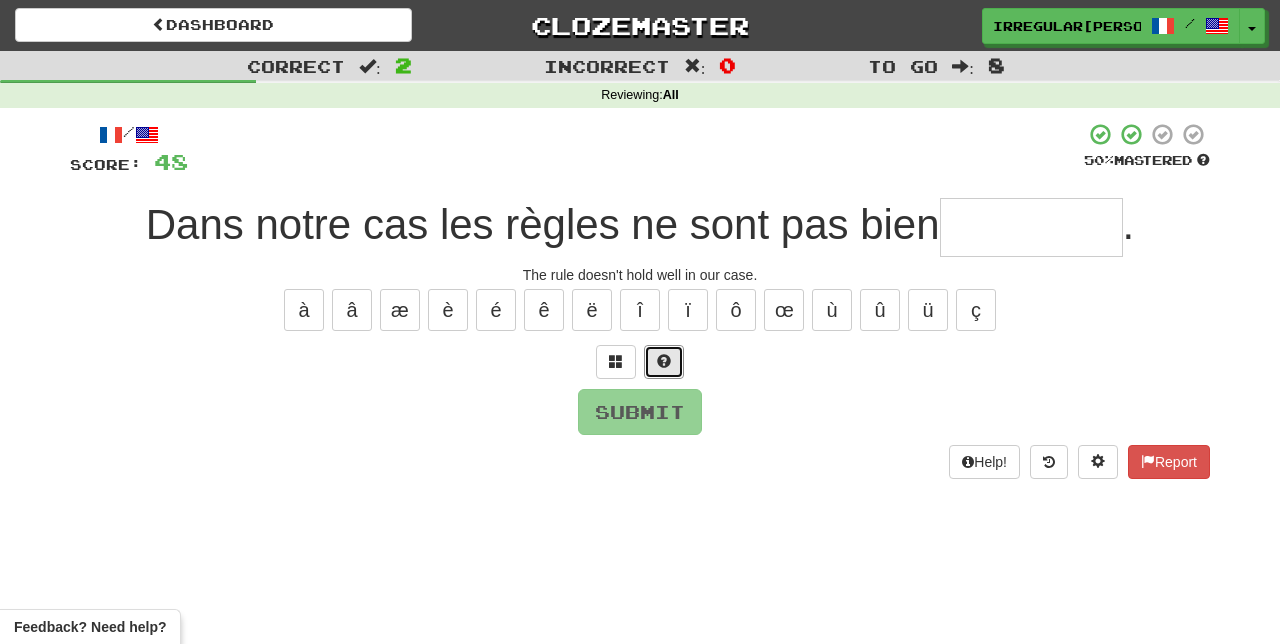 click at bounding box center [664, 361] 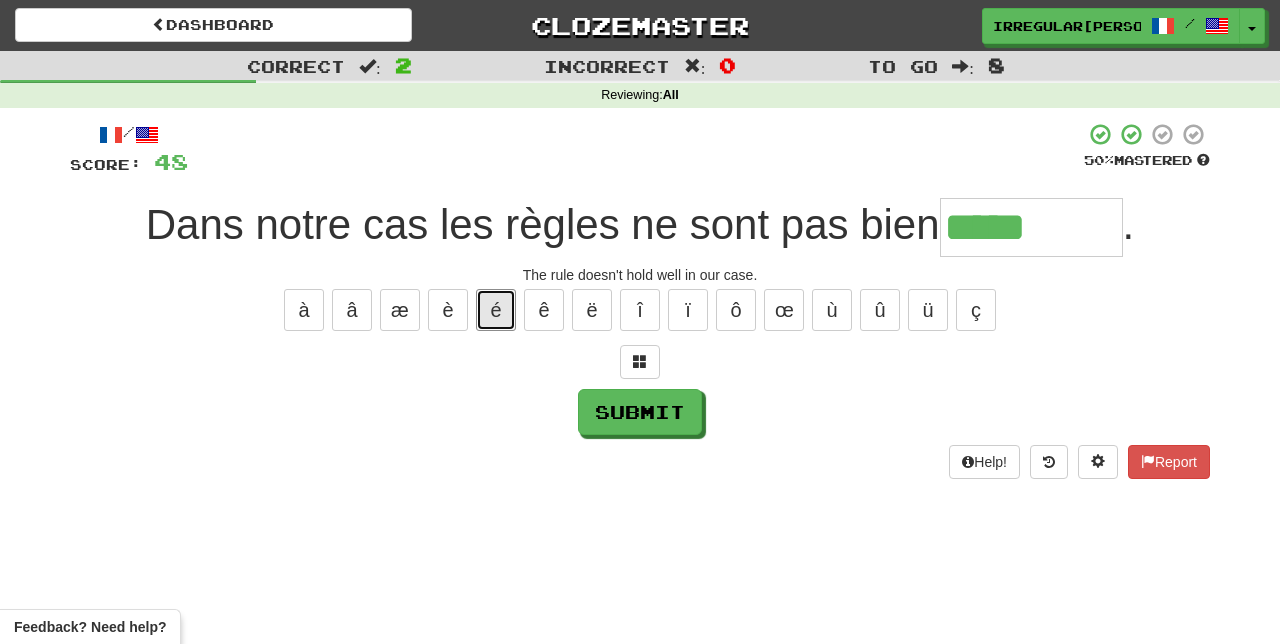 click on "é" at bounding box center [496, 310] 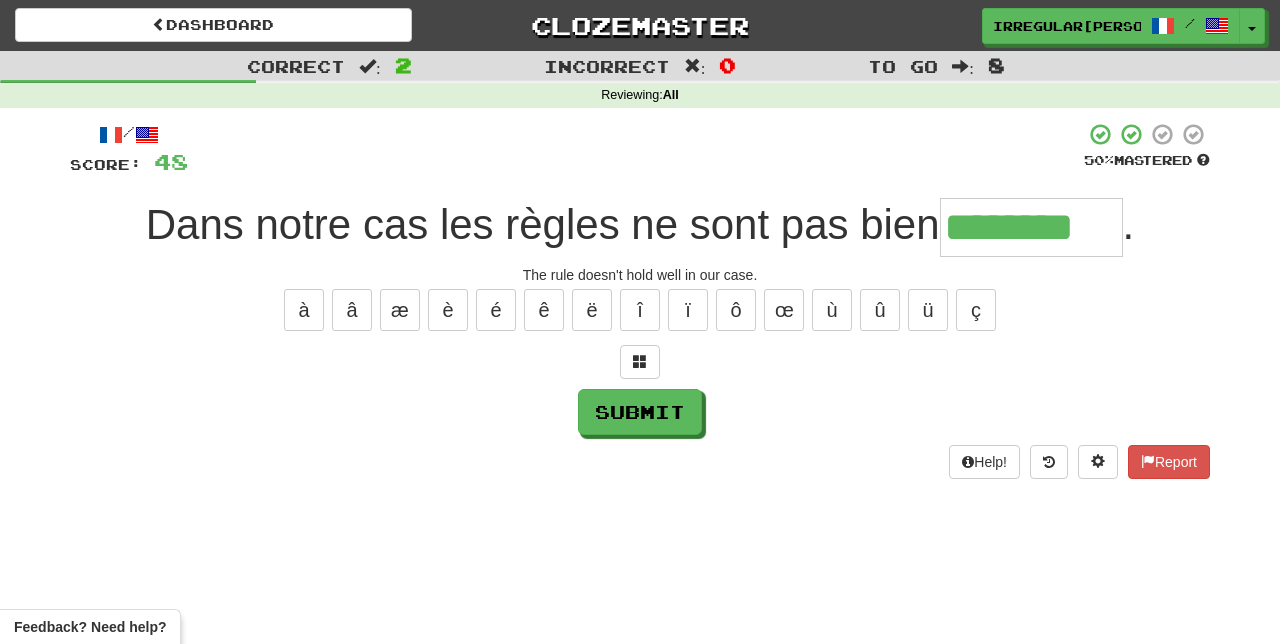 type on "********" 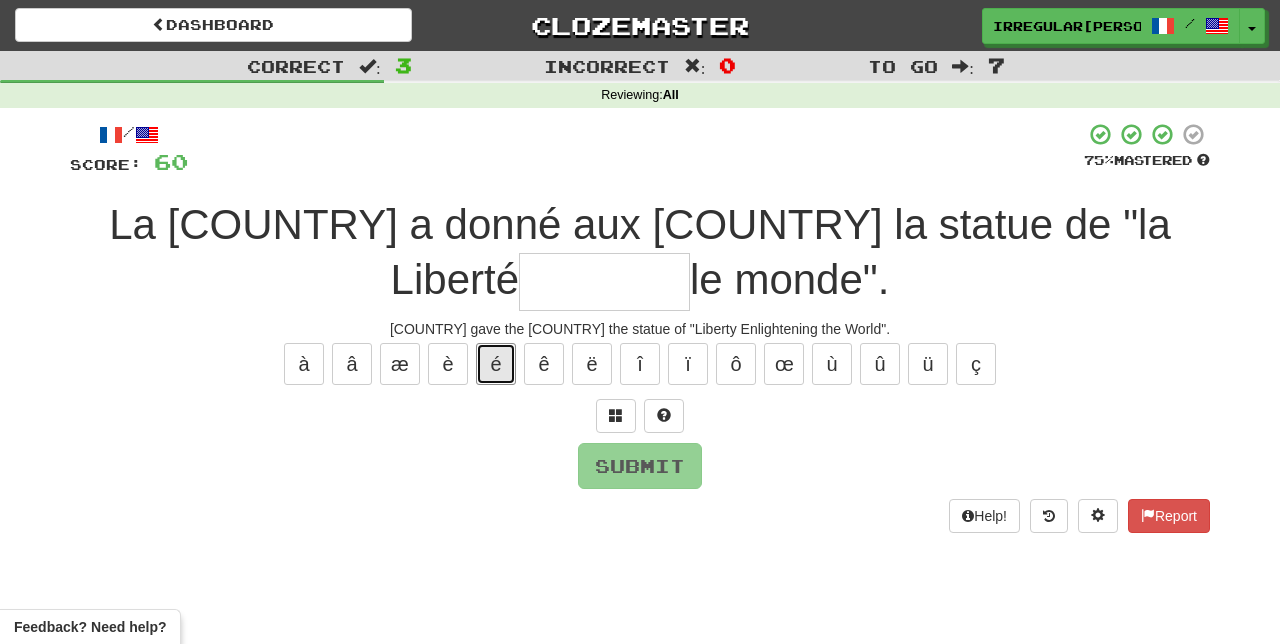click on "é" at bounding box center (496, 364) 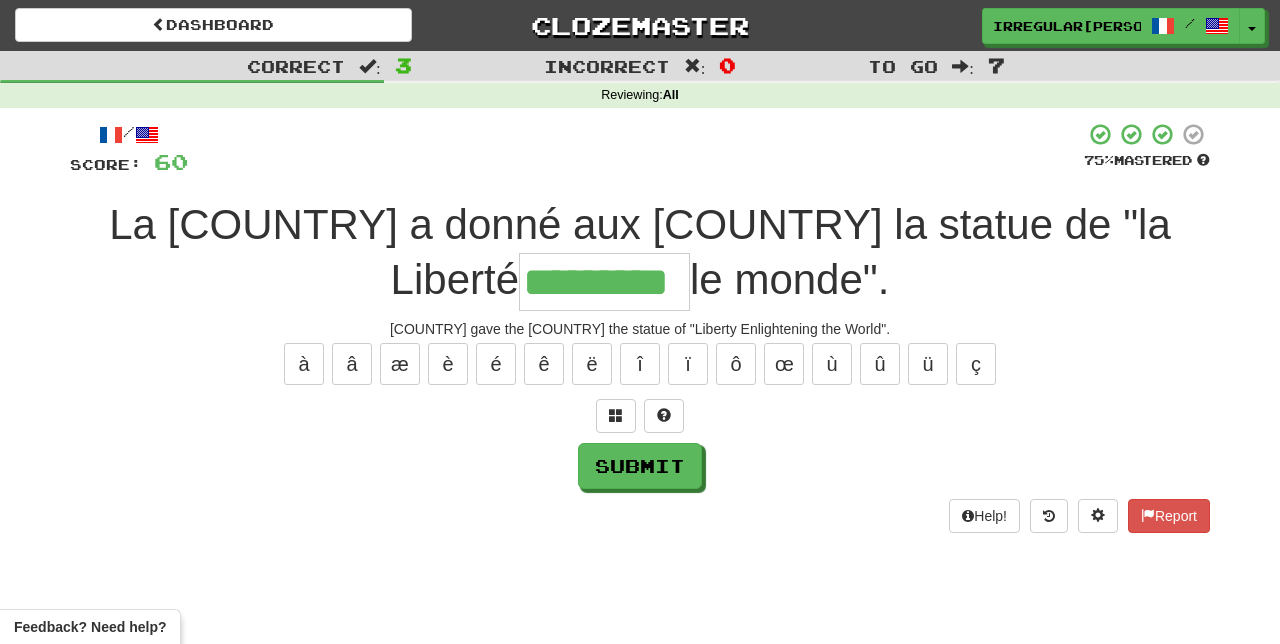 type on "*********" 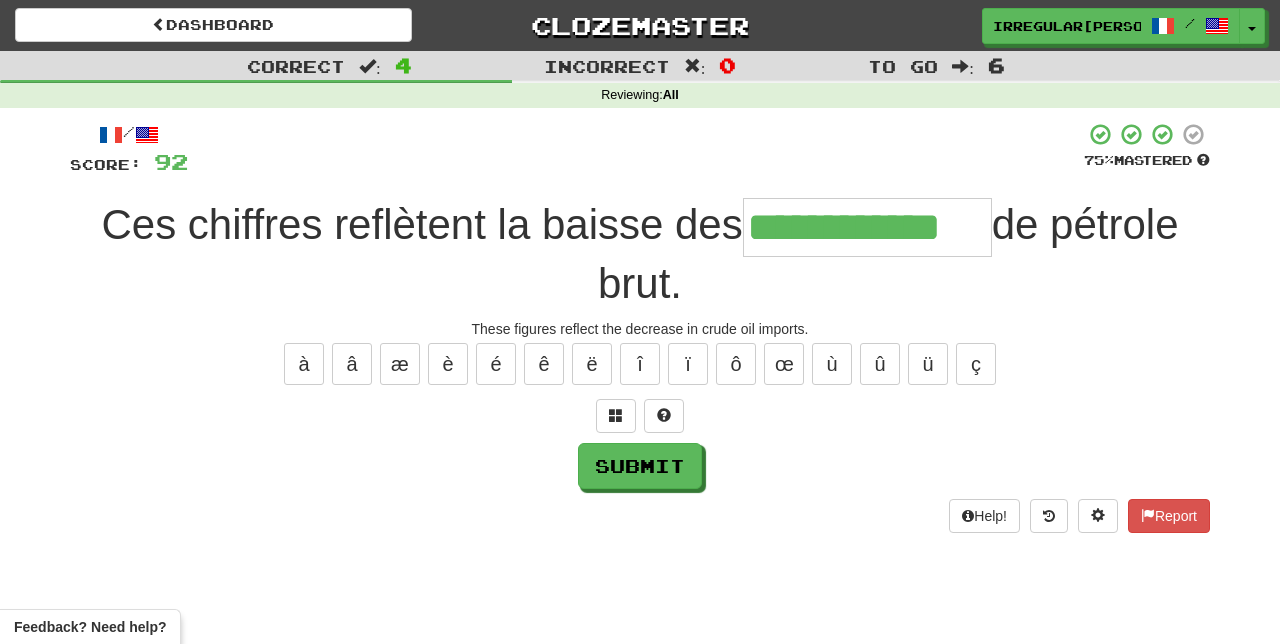 type on "**********" 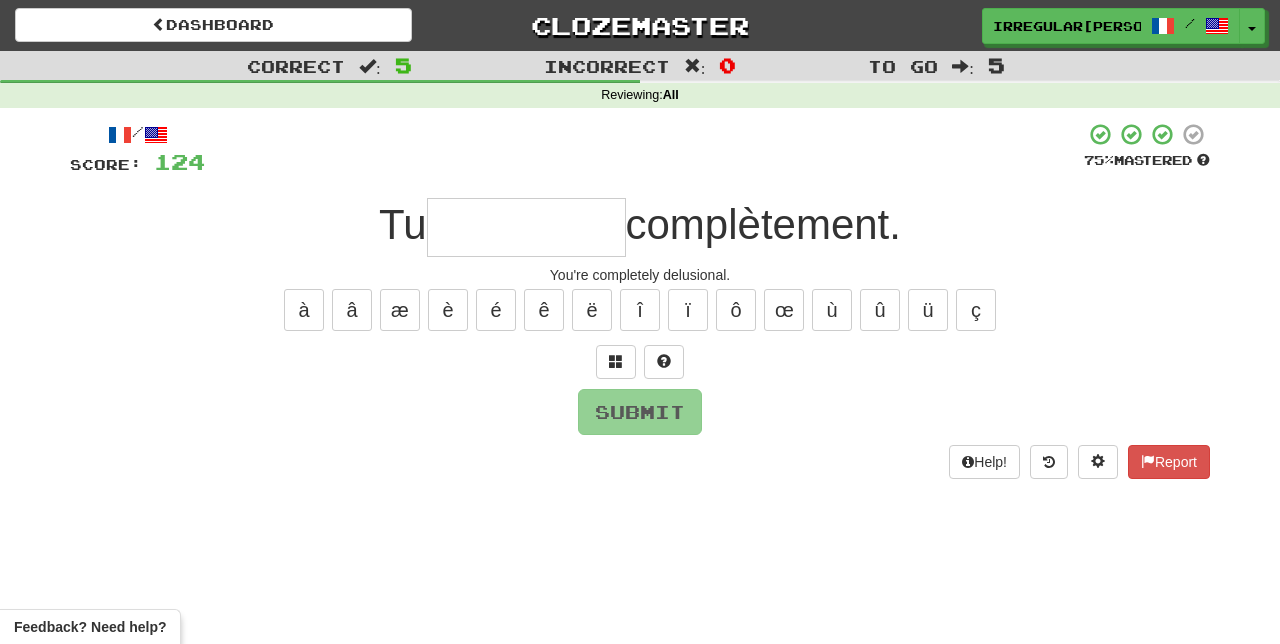 type on "*" 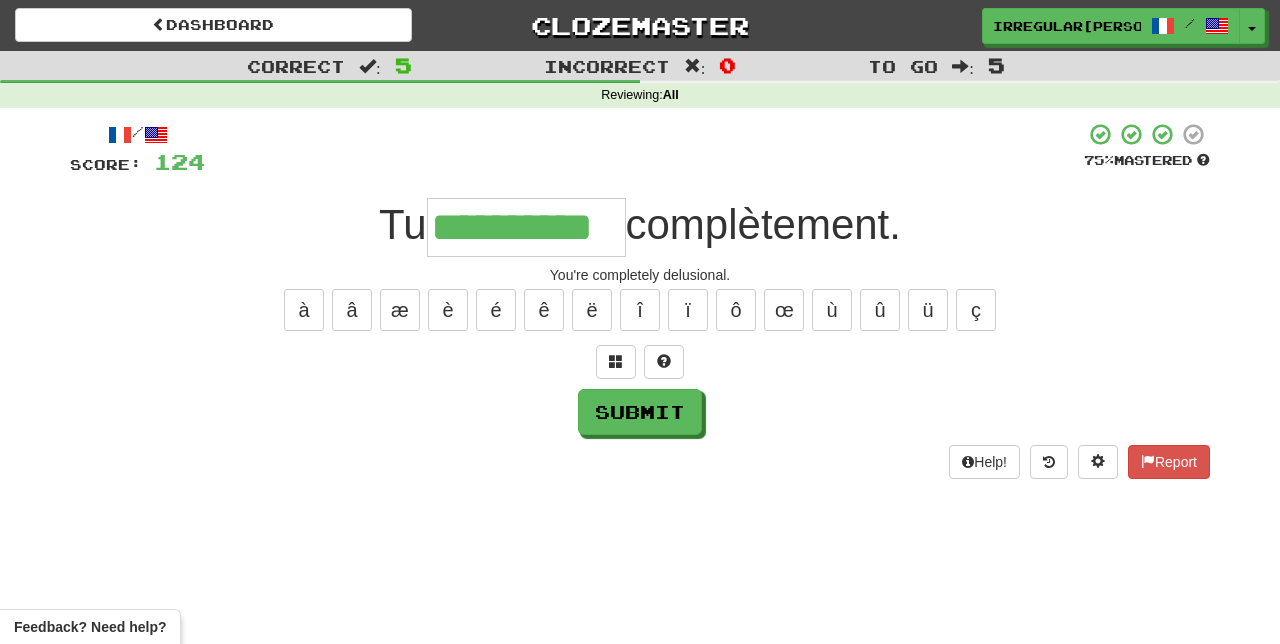 type on "**********" 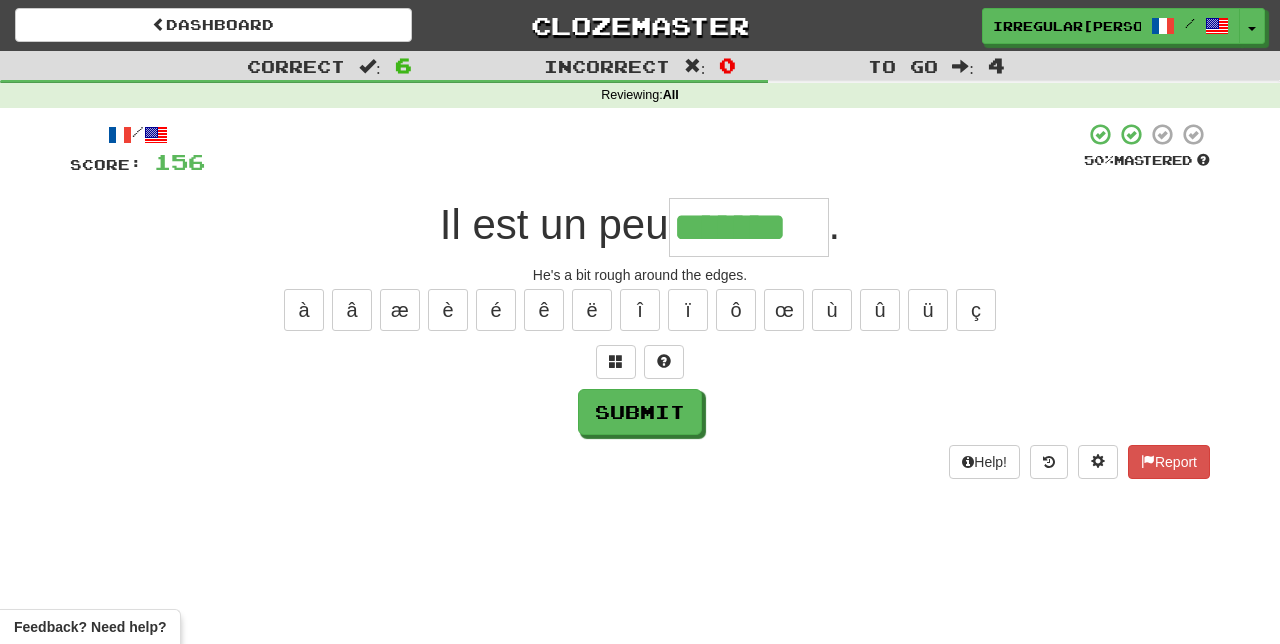 type on "*******" 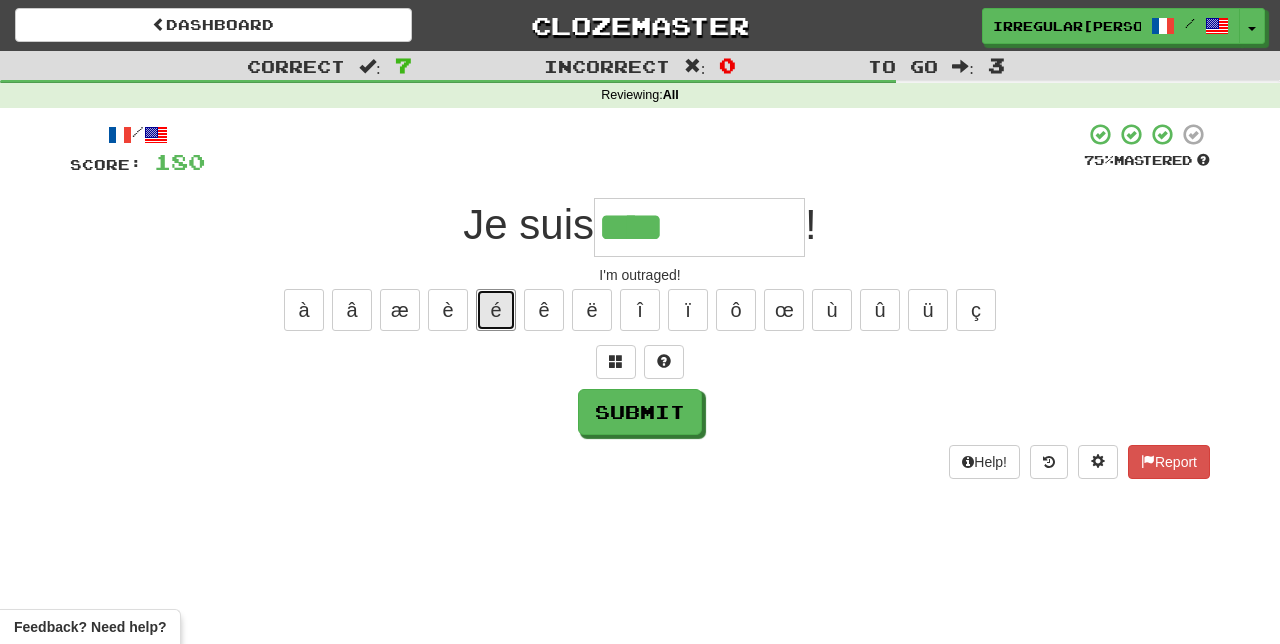 click on "é" at bounding box center (496, 310) 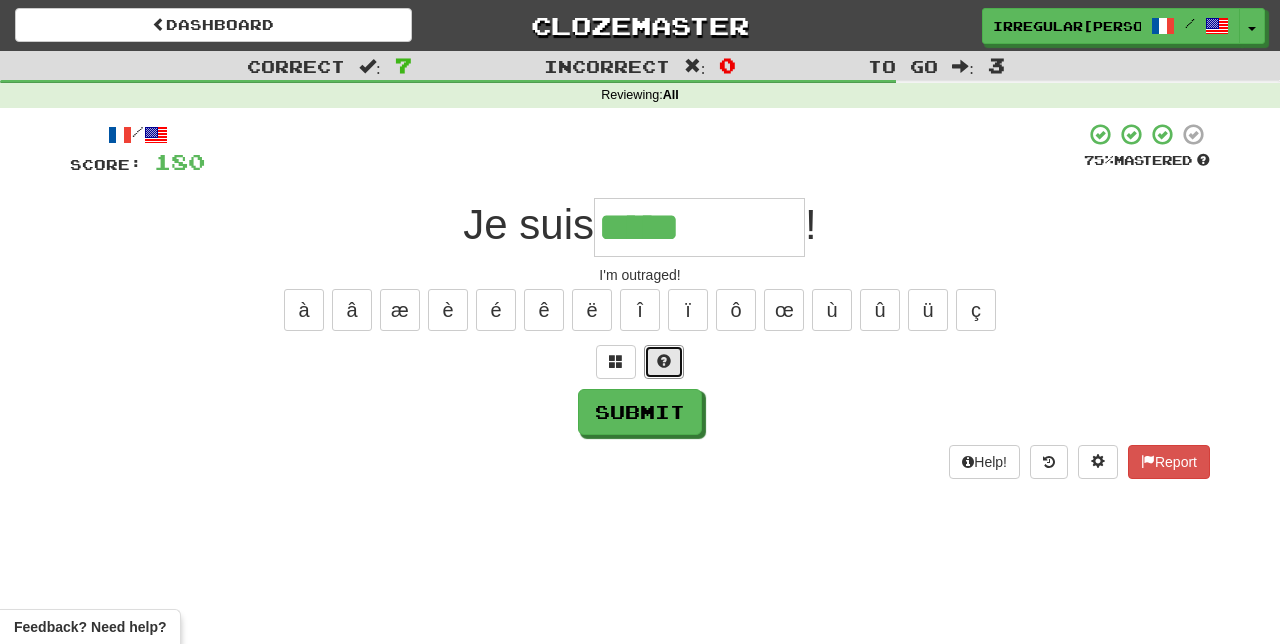 click at bounding box center (664, 362) 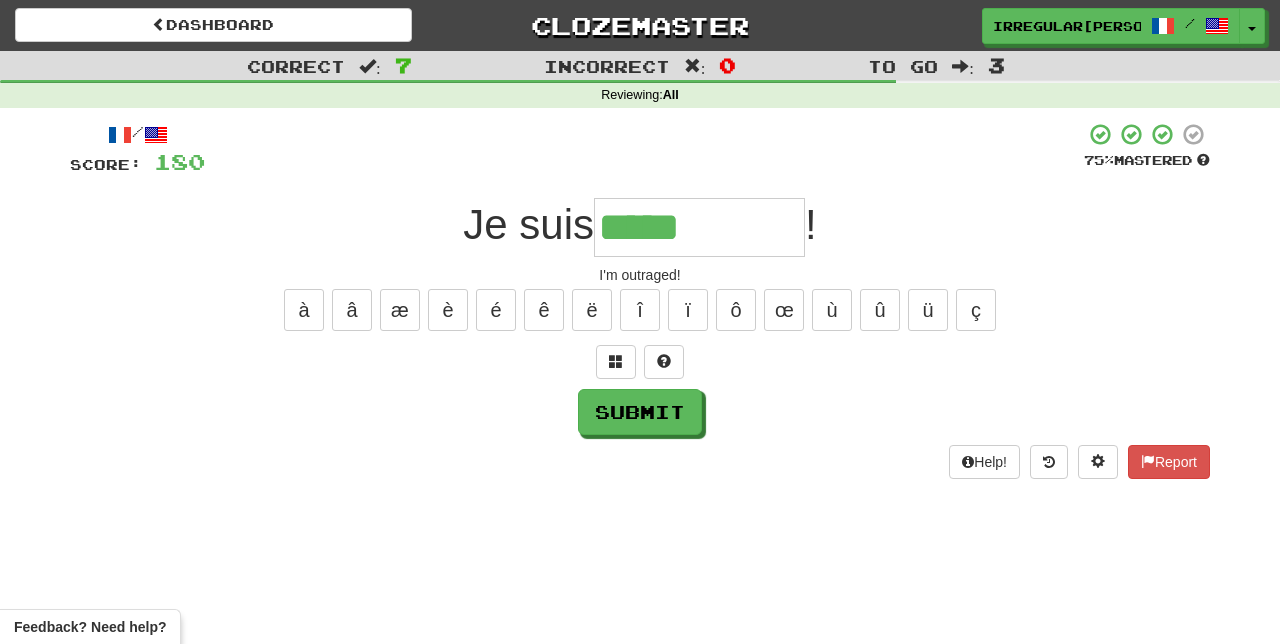 type on "*" 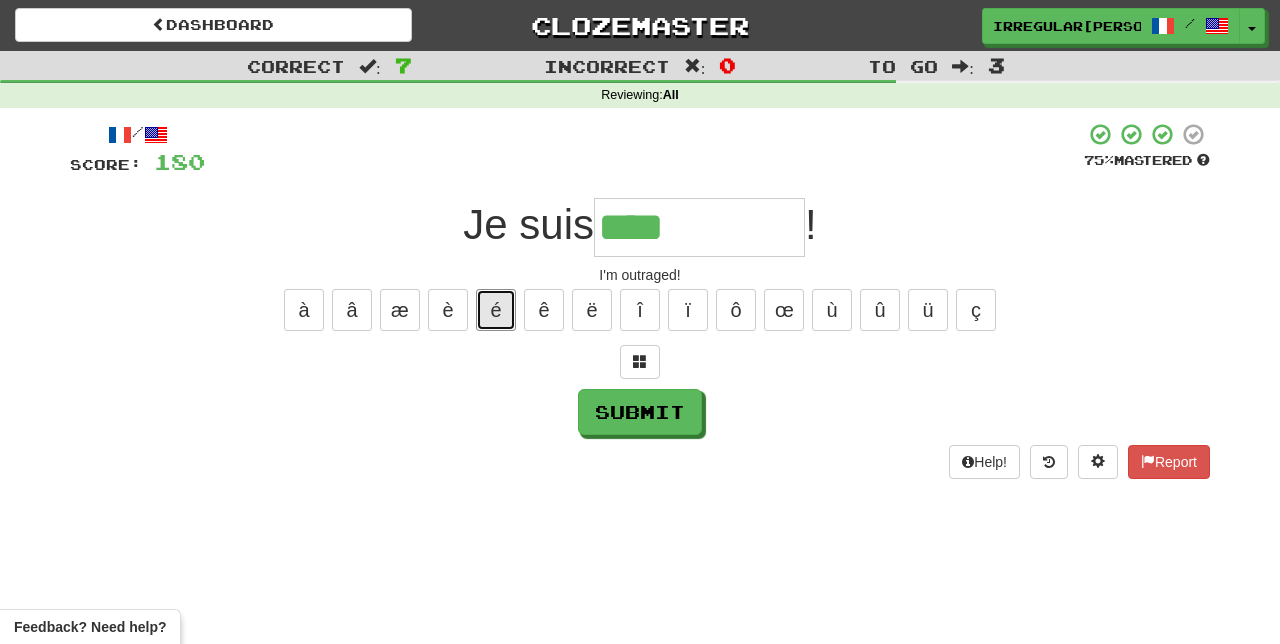 click on "é" at bounding box center (496, 310) 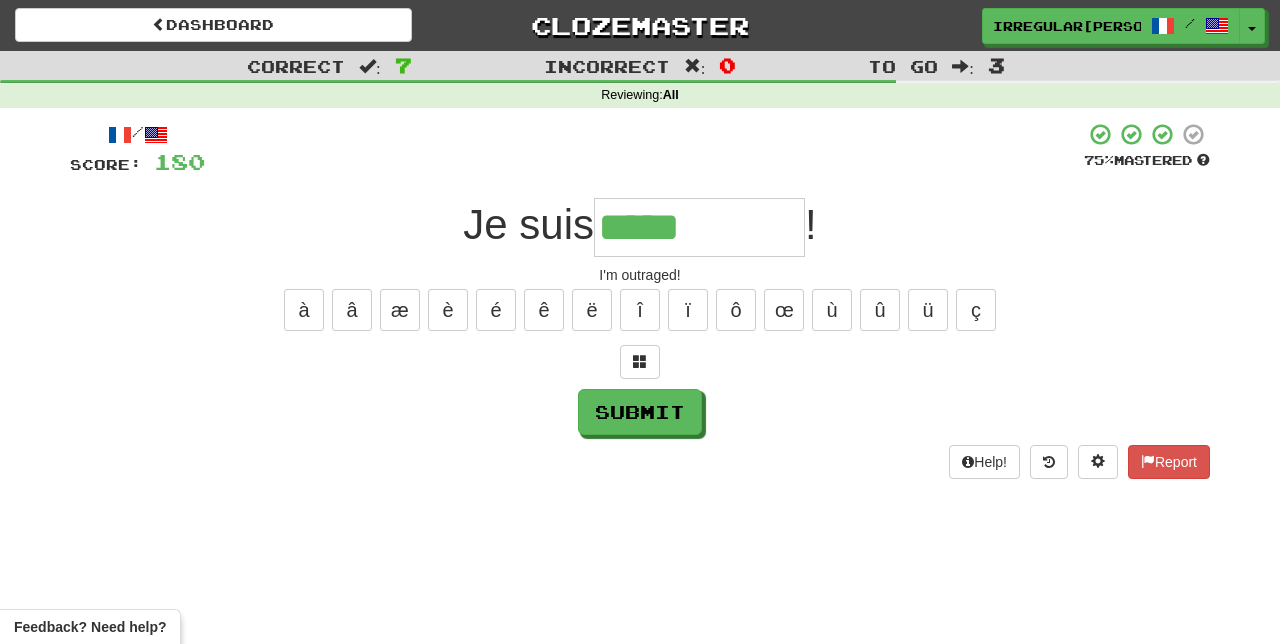 type on "**********" 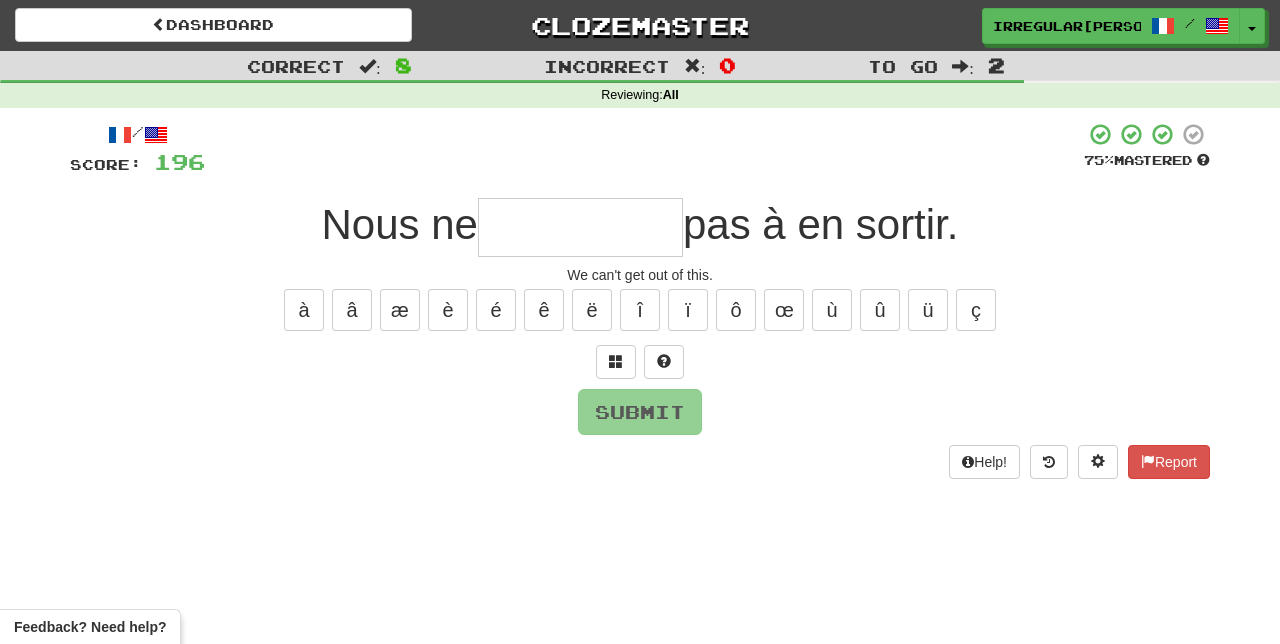 type on "*" 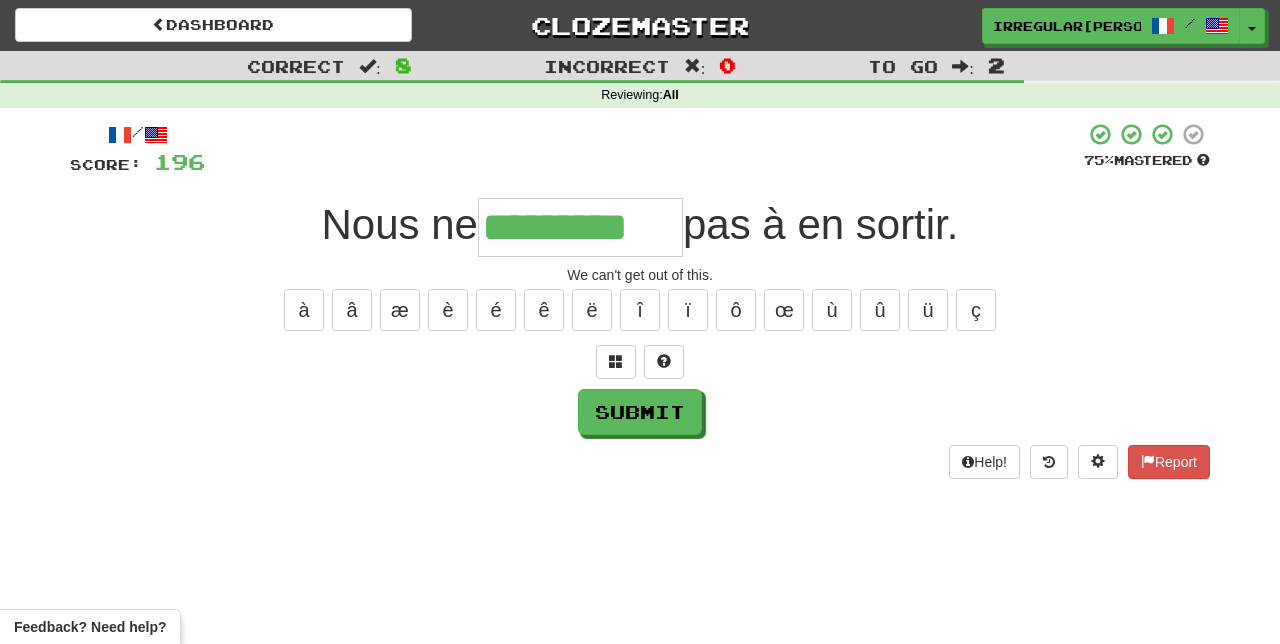 type on "*********" 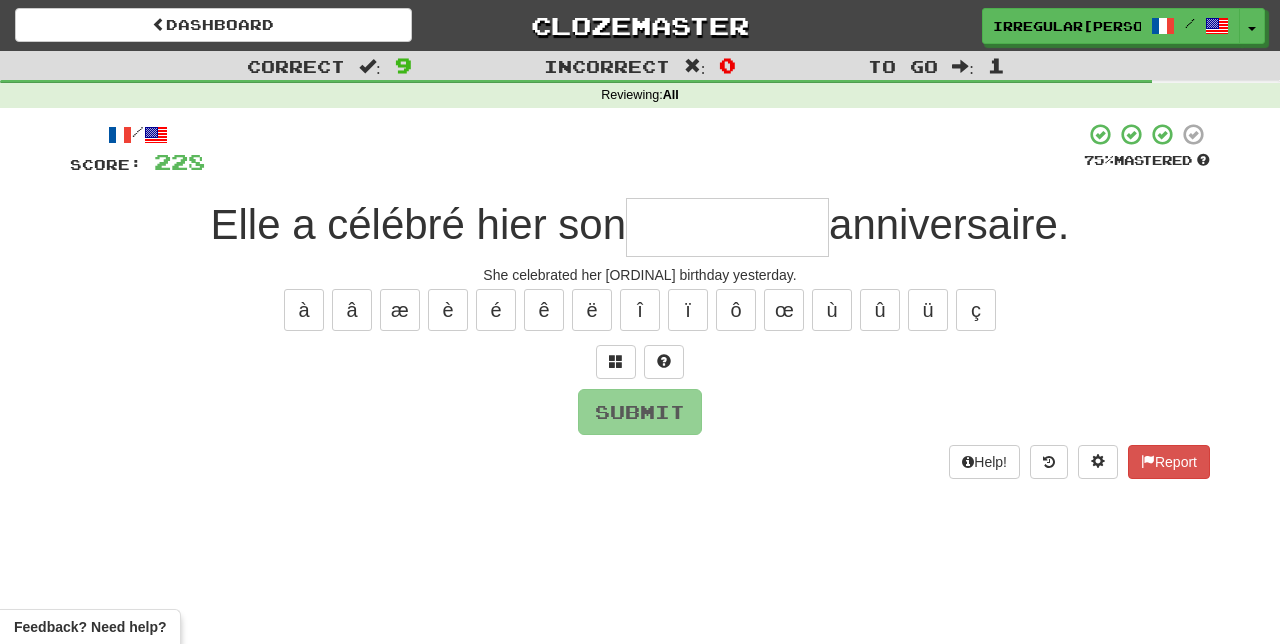 type on "*" 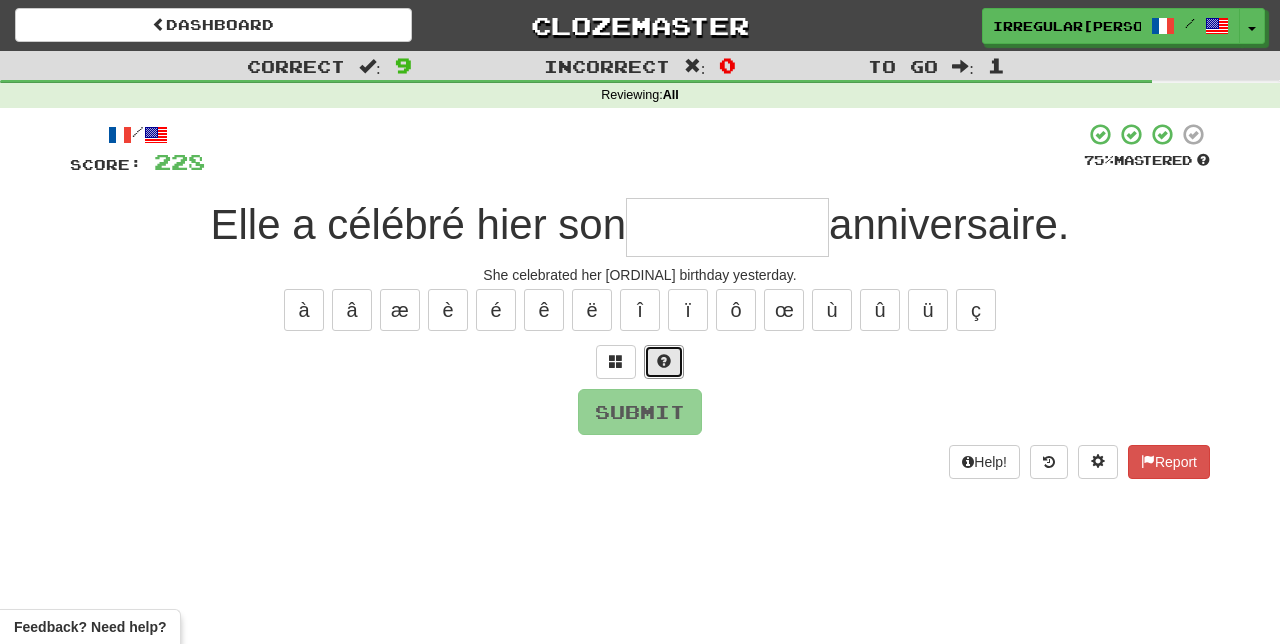 click at bounding box center [664, 362] 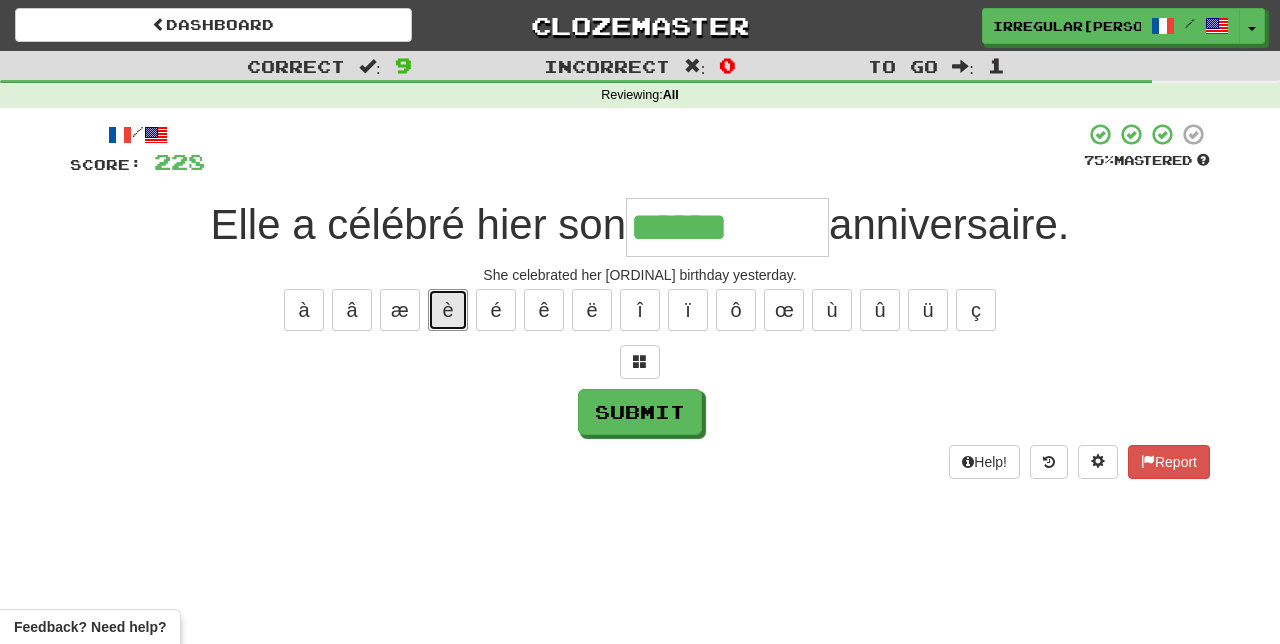 click on "è" at bounding box center [448, 310] 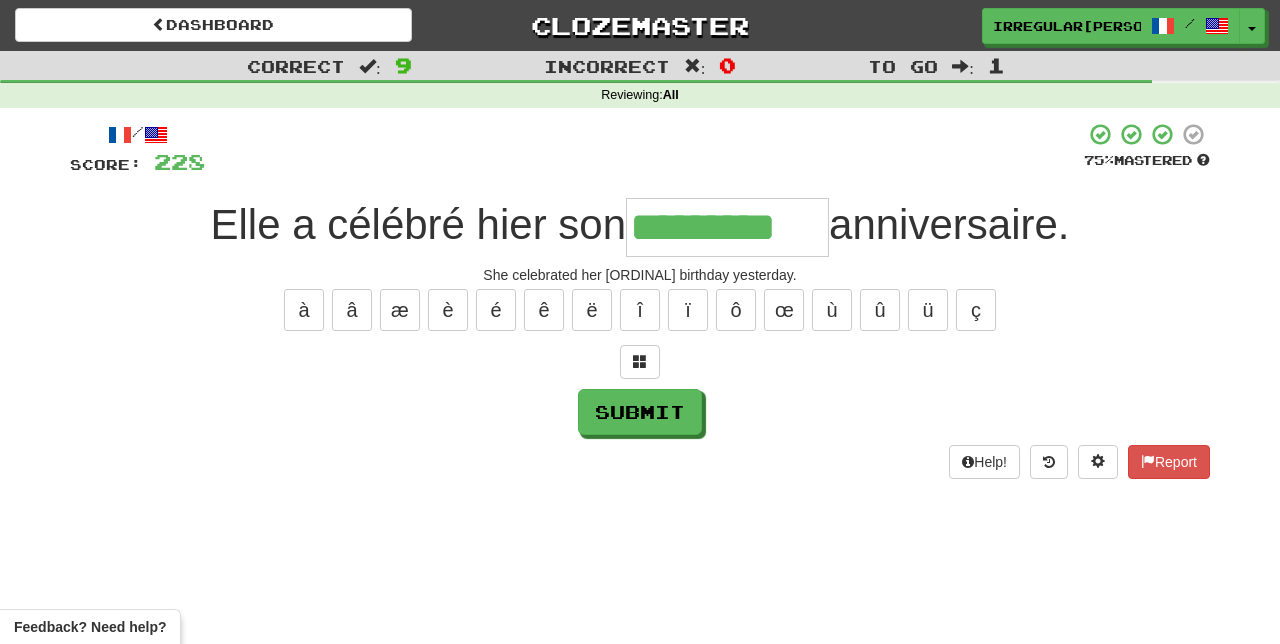 type on "*********" 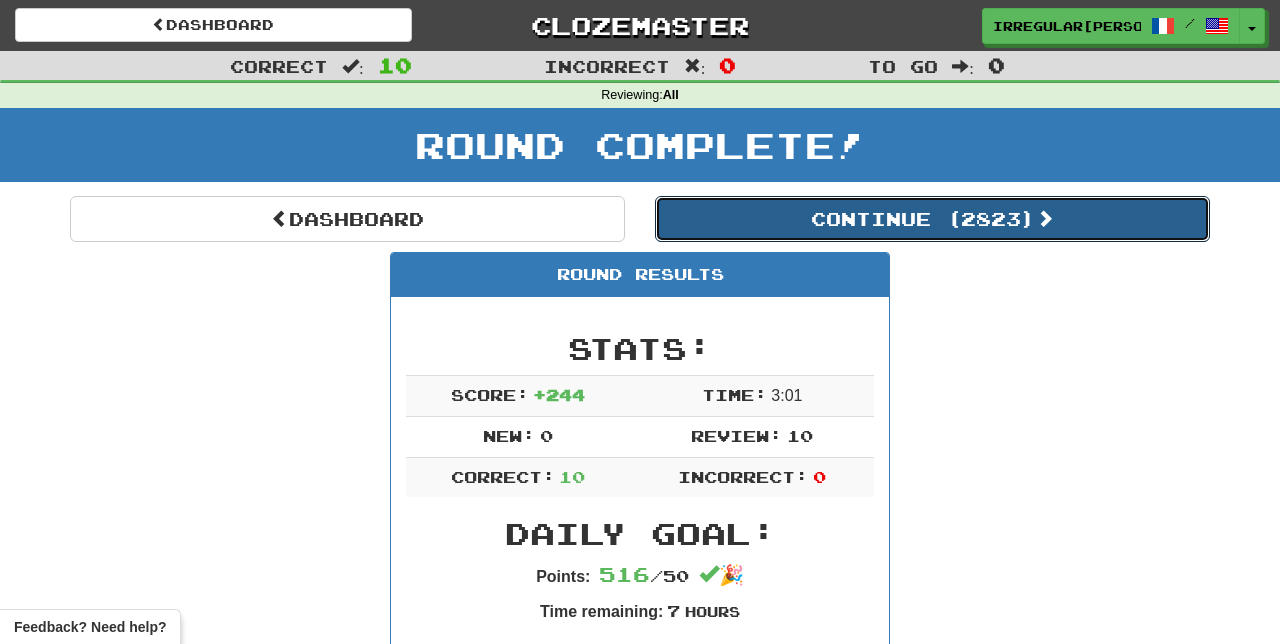 click on "Continue ( 2823 )" at bounding box center (932, 219) 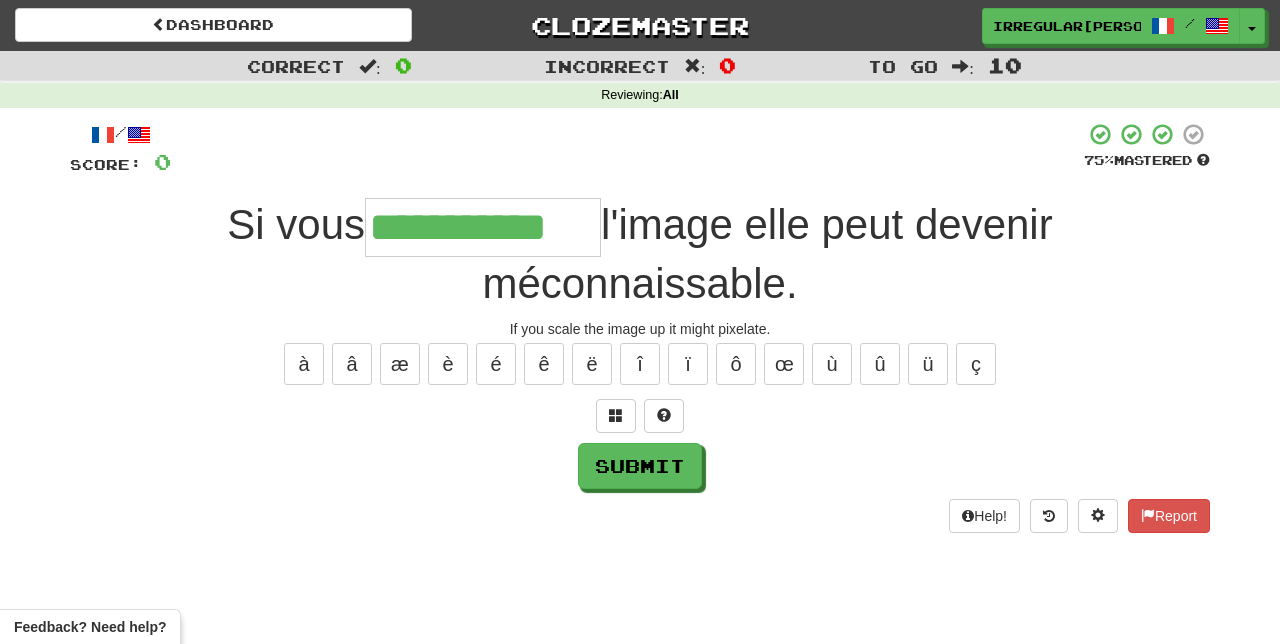 type on "**********" 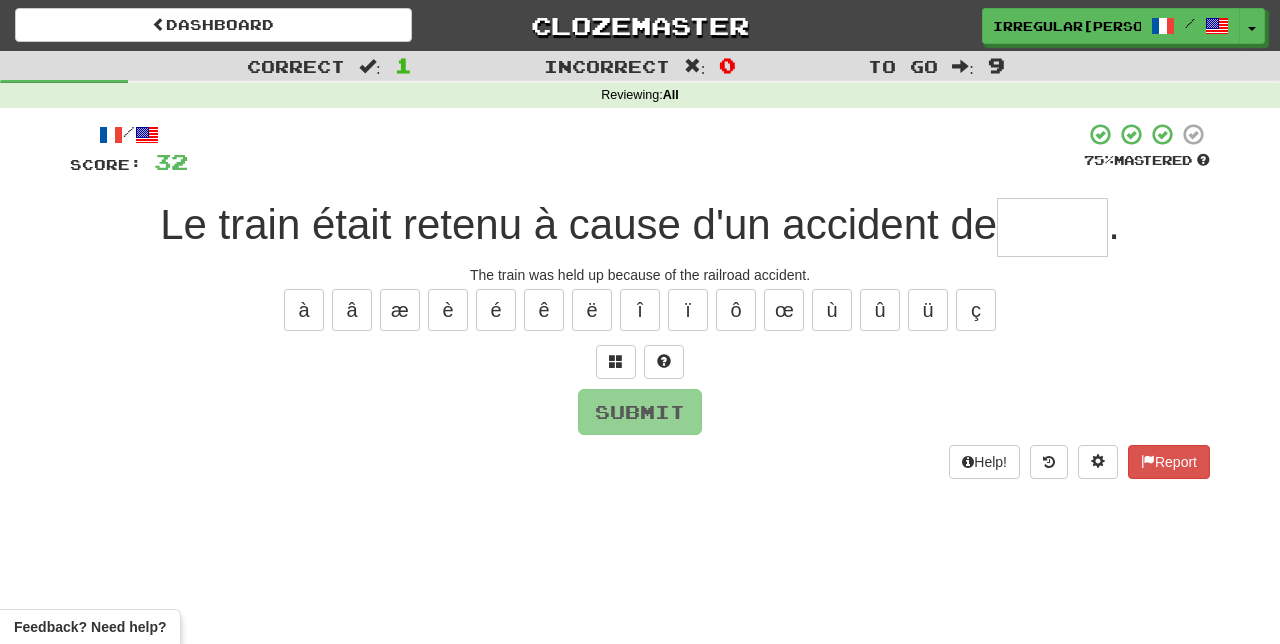 type on "*" 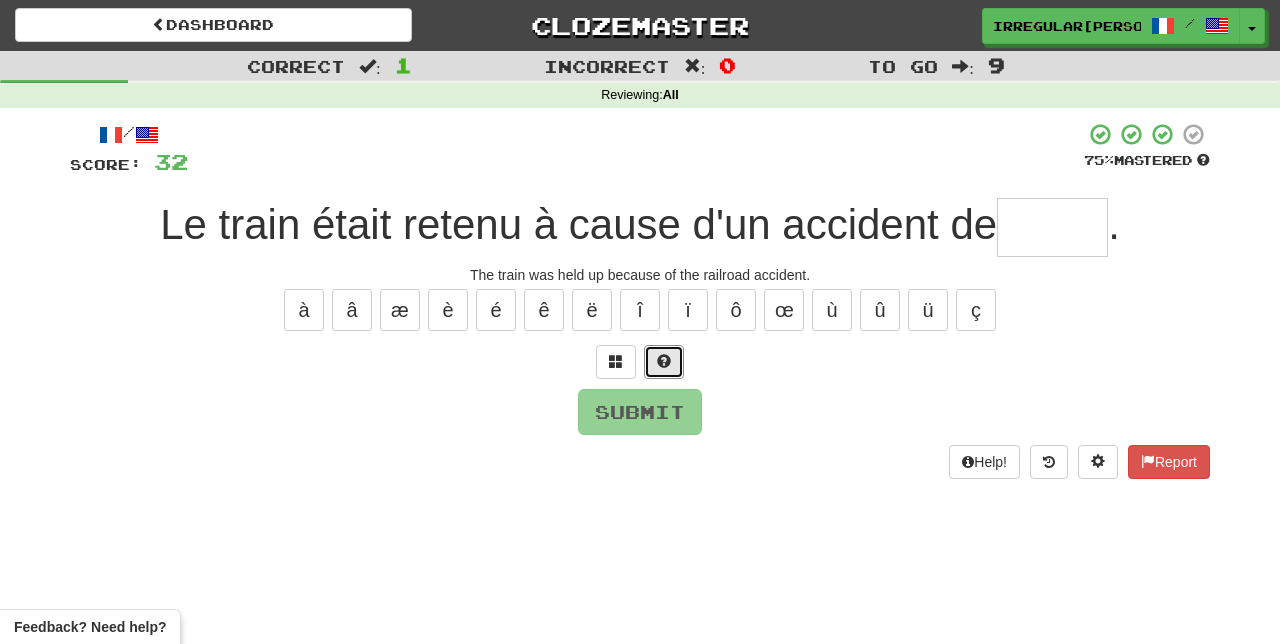 click at bounding box center [664, 362] 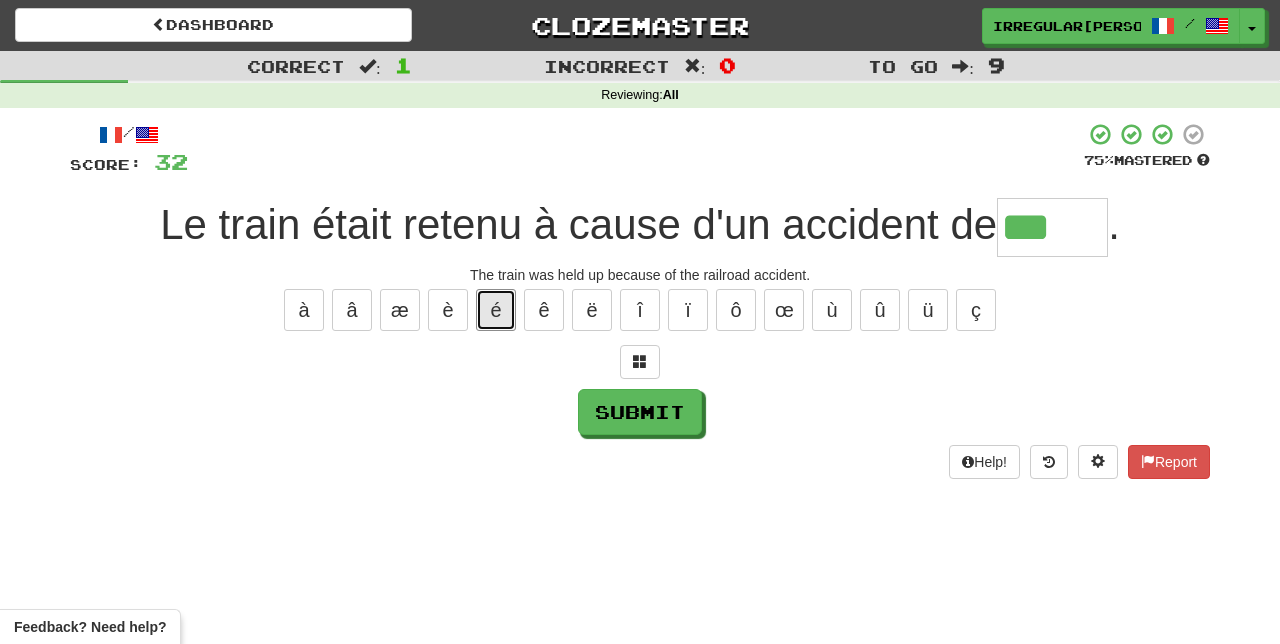click on "é" at bounding box center [496, 310] 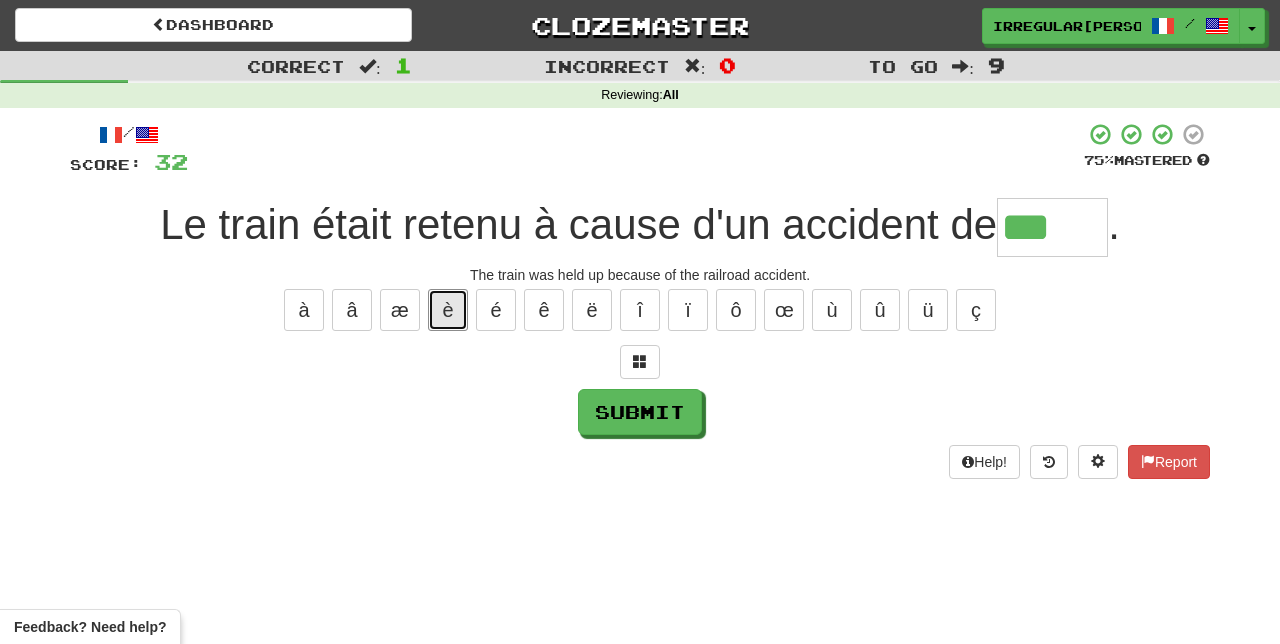 click on "è" at bounding box center (448, 310) 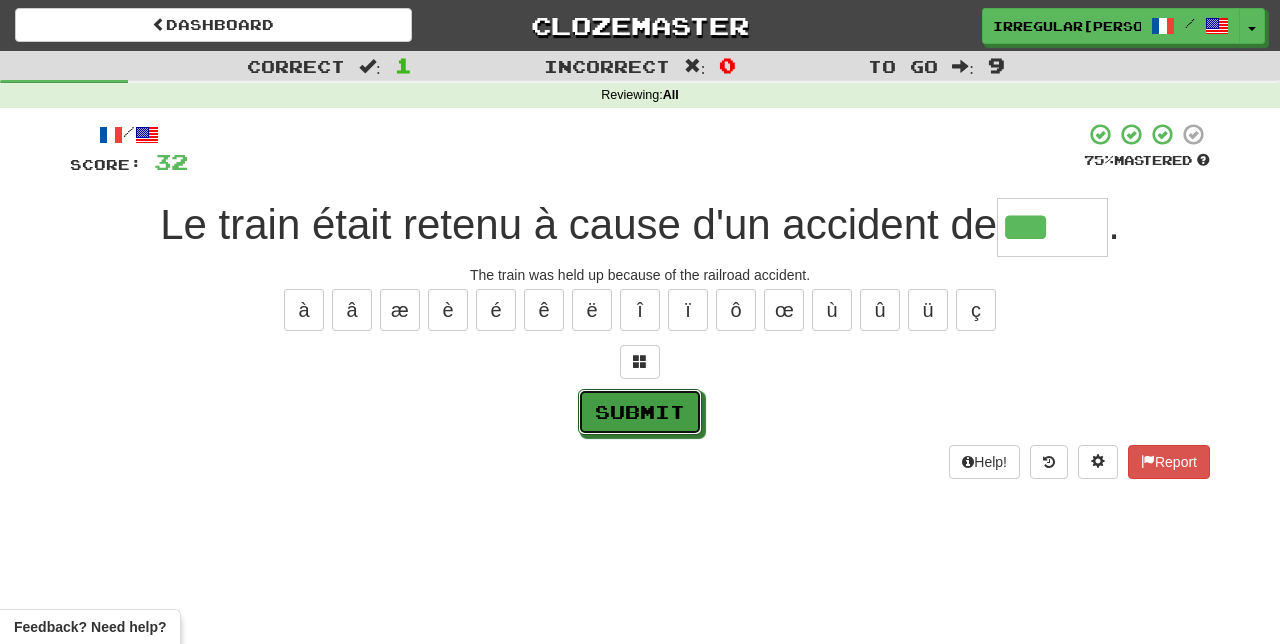 click on "Submit" at bounding box center [640, 412] 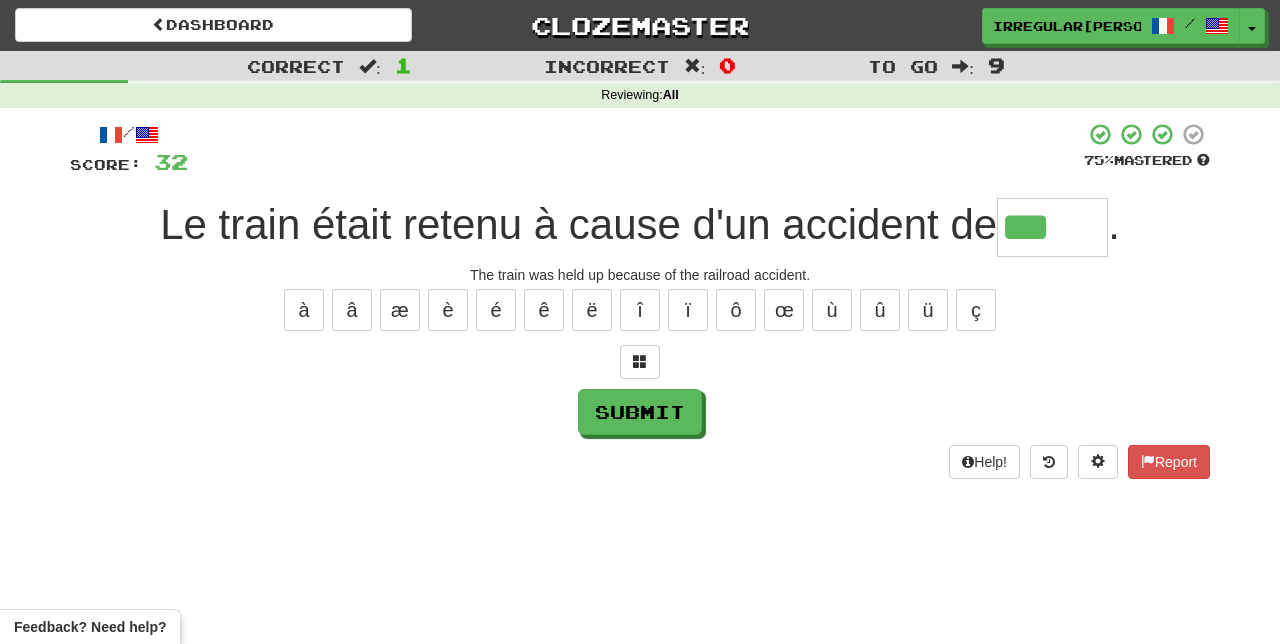 type on "******" 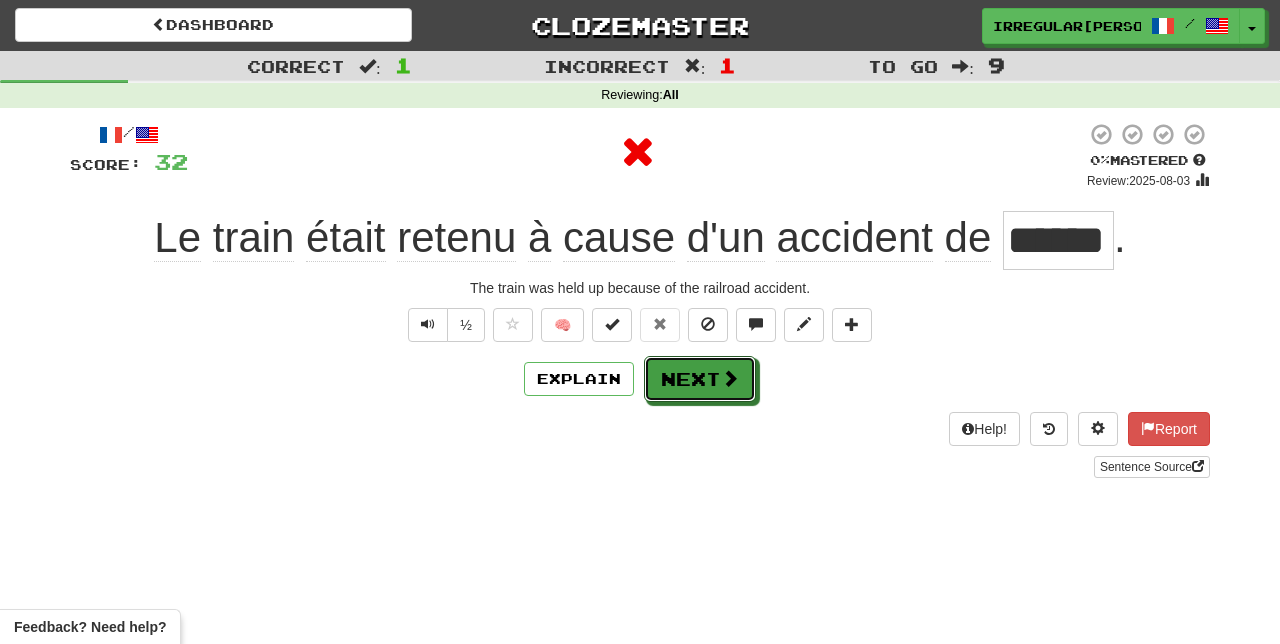 click at bounding box center [730, 378] 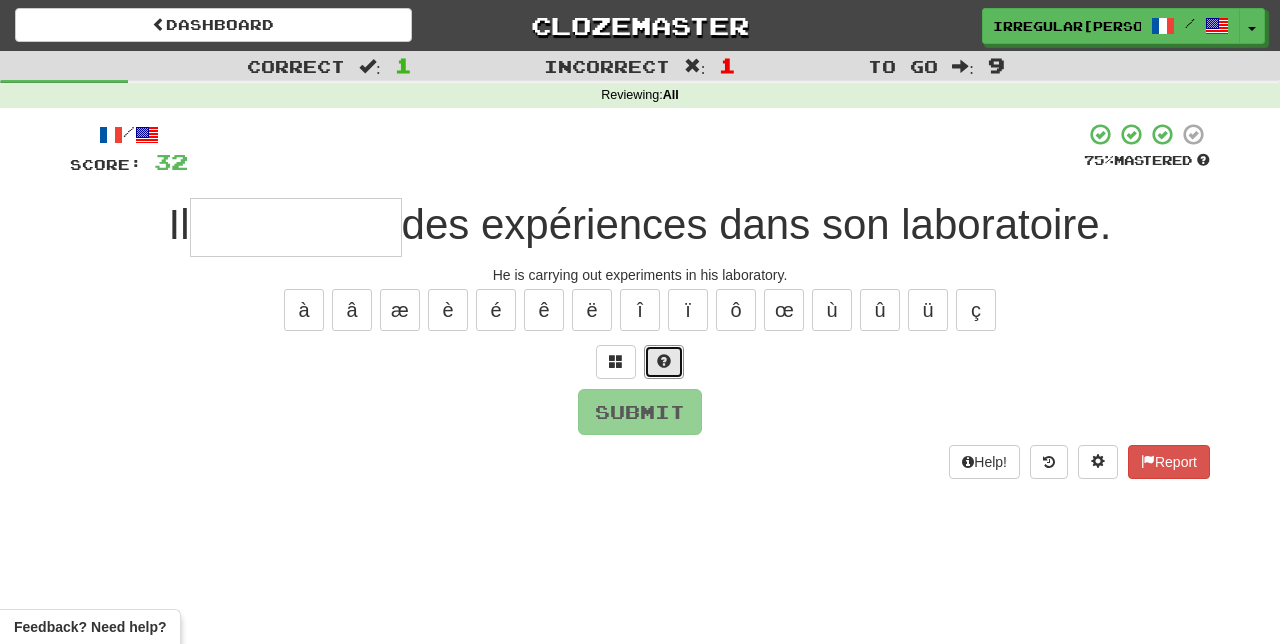 click at bounding box center [664, 362] 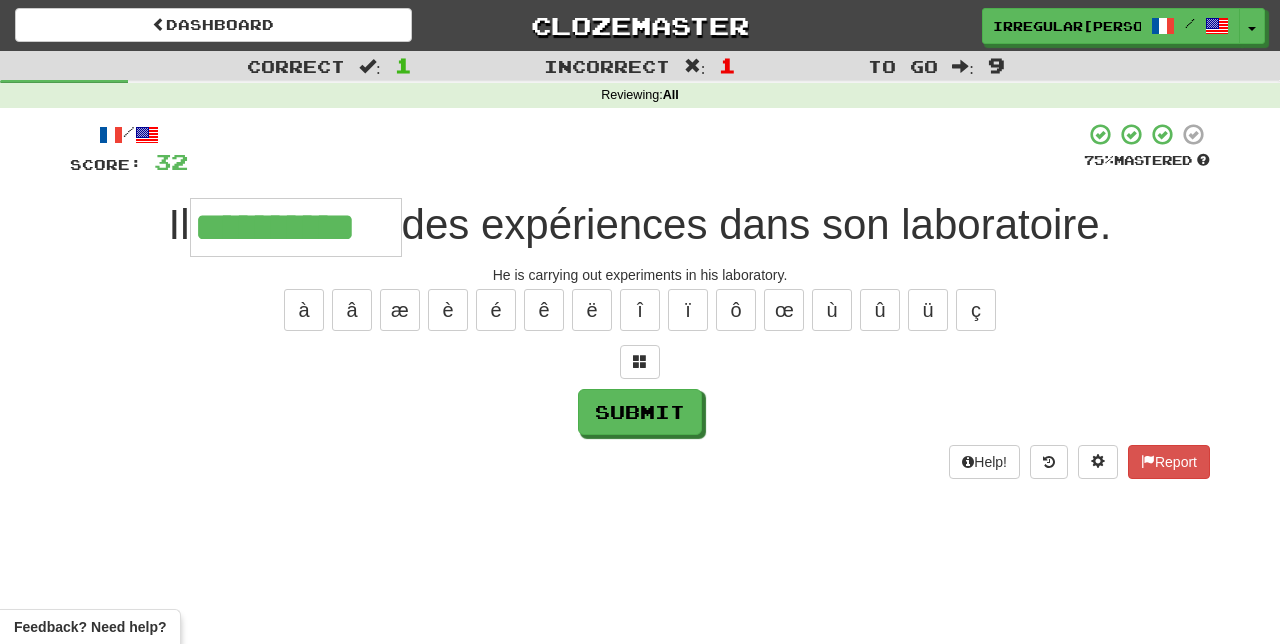 type on "**********" 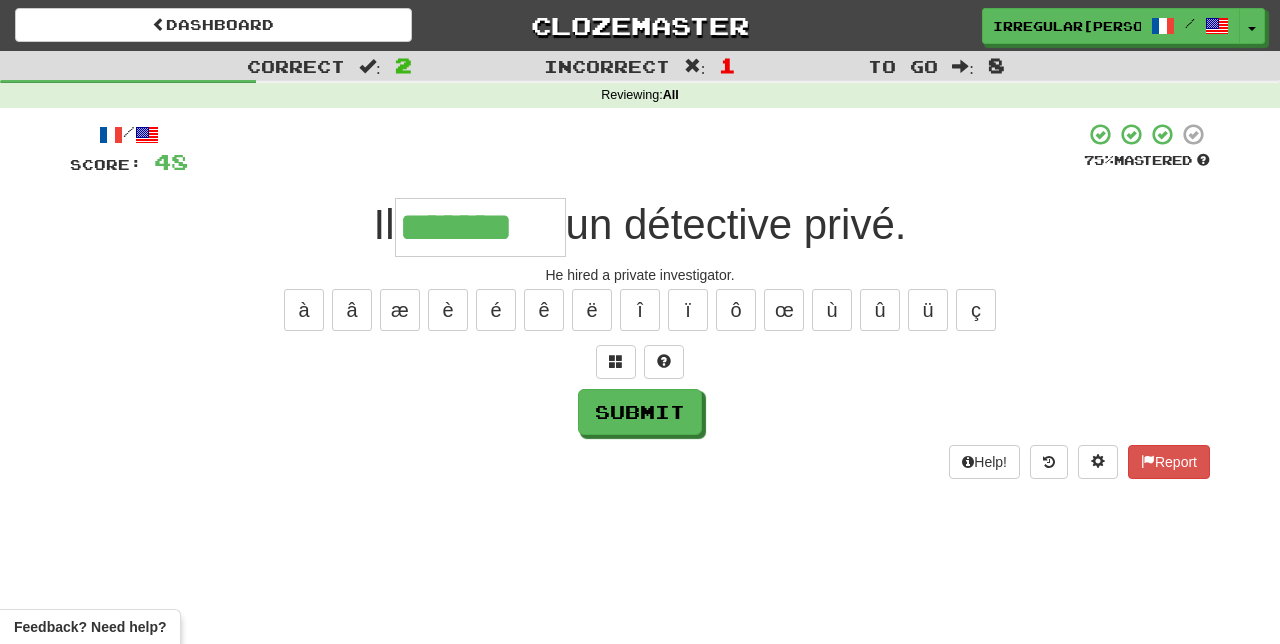 type on "*******" 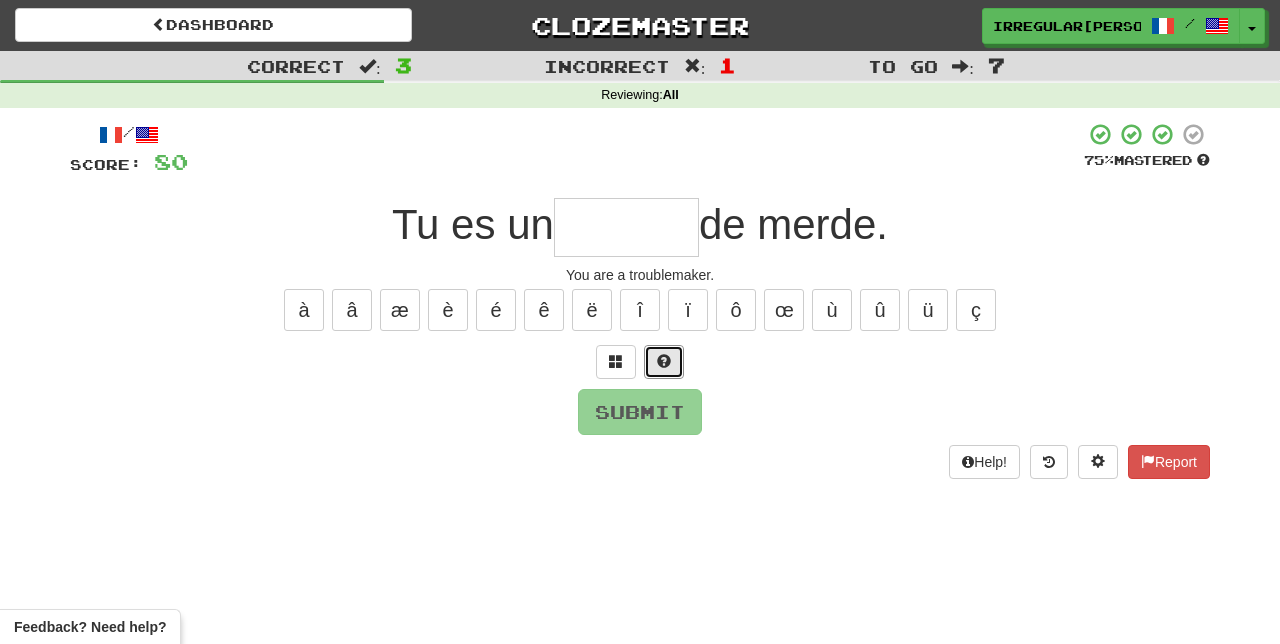 click at bounding box center [664, 361] 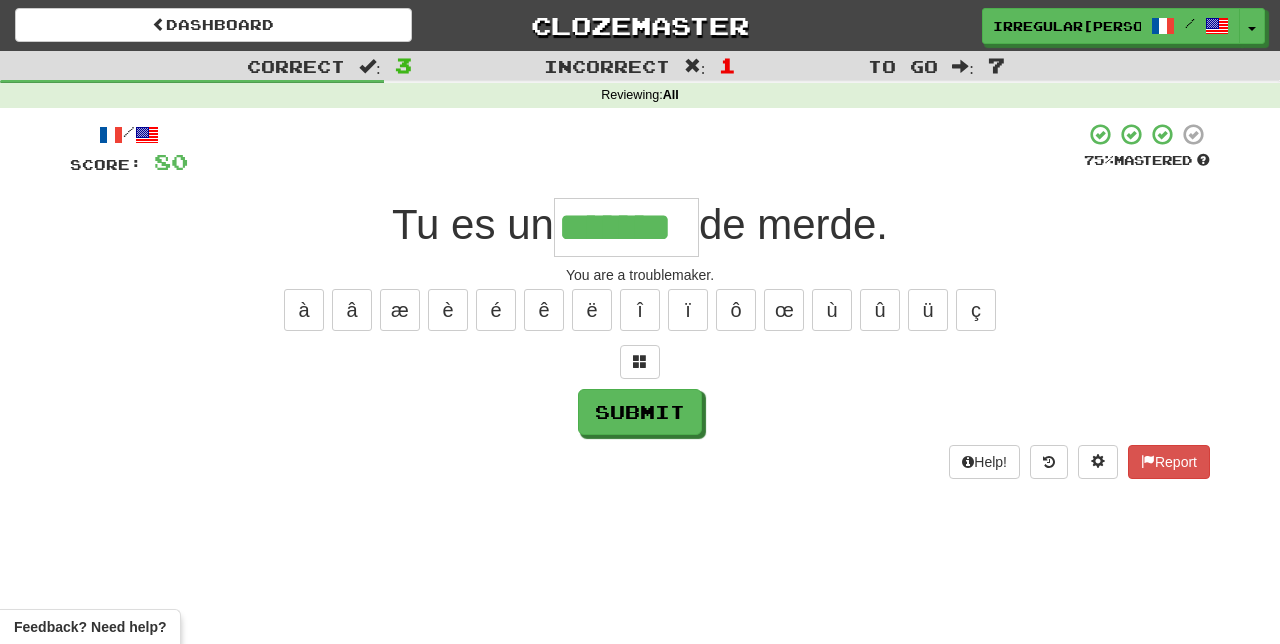 type on "*******" 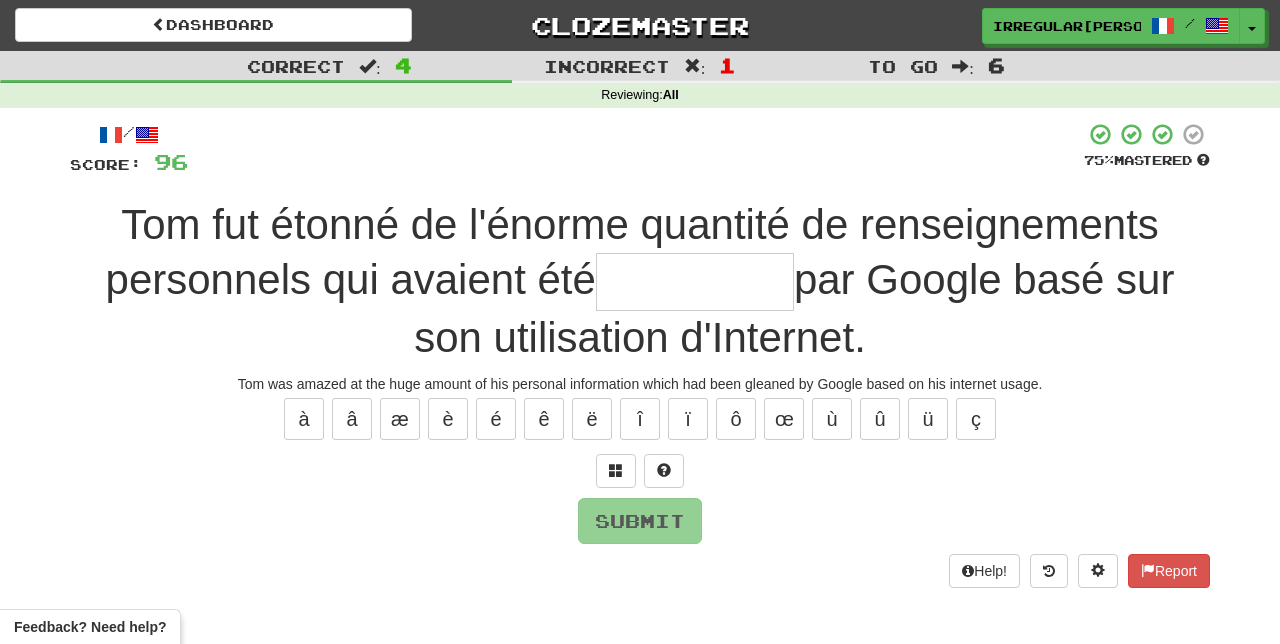 type on "*" 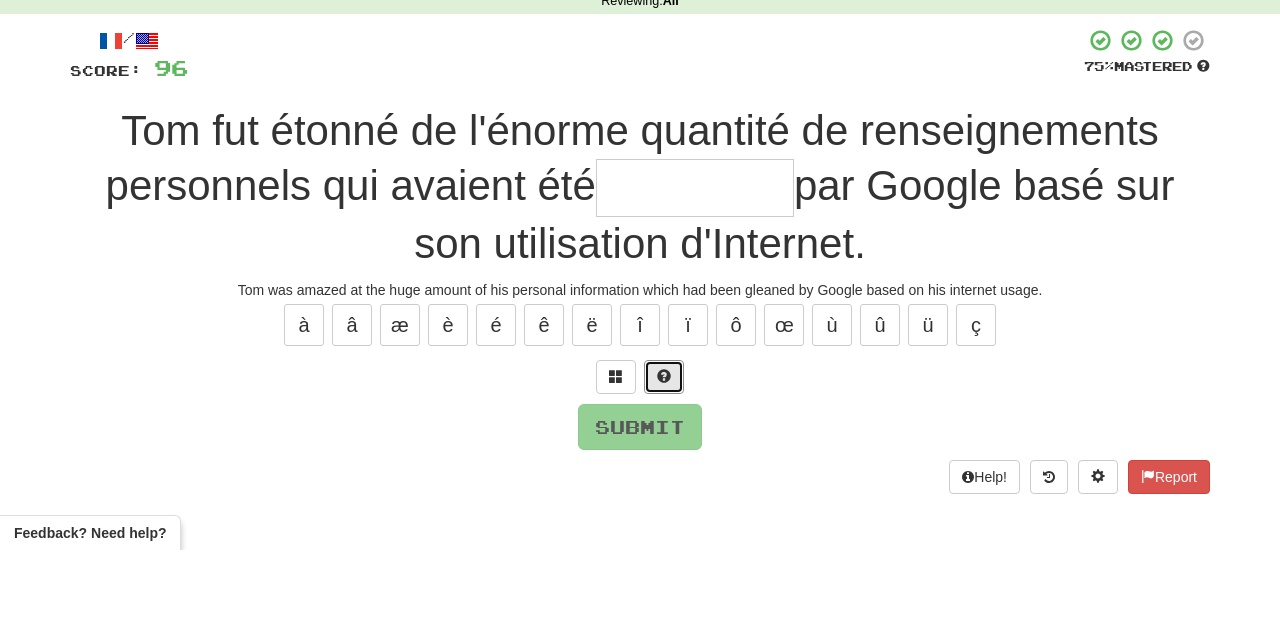 click at bounding box center (664, 471) 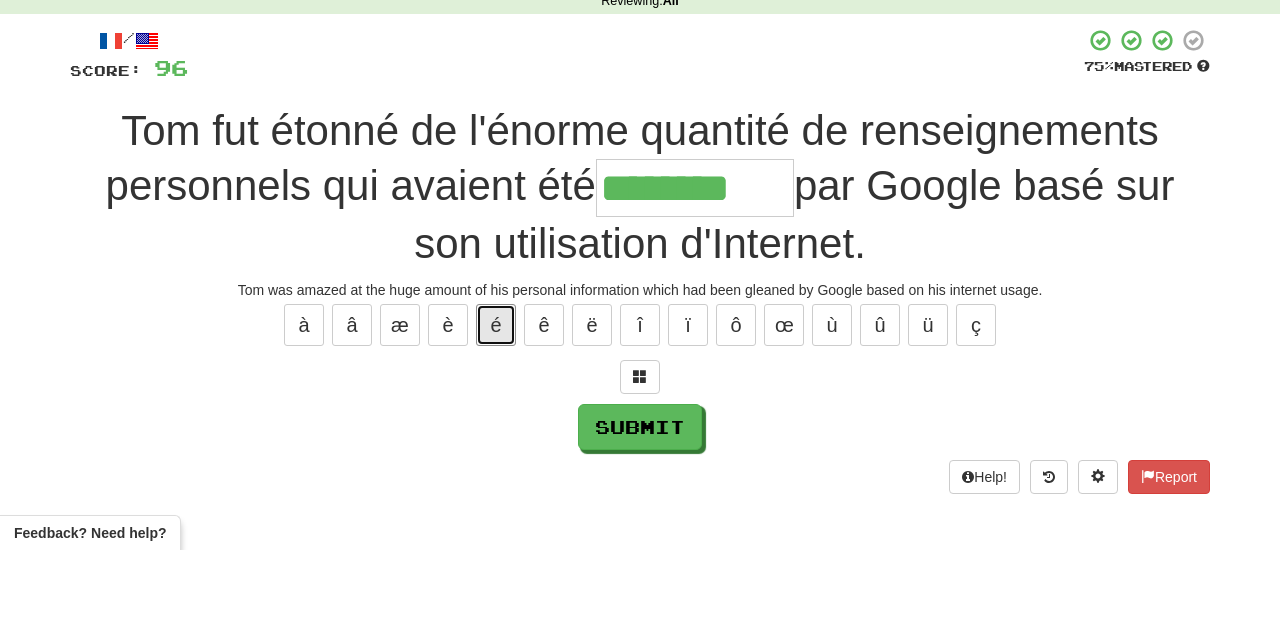 click on "é" at bounding box center [496, 419] 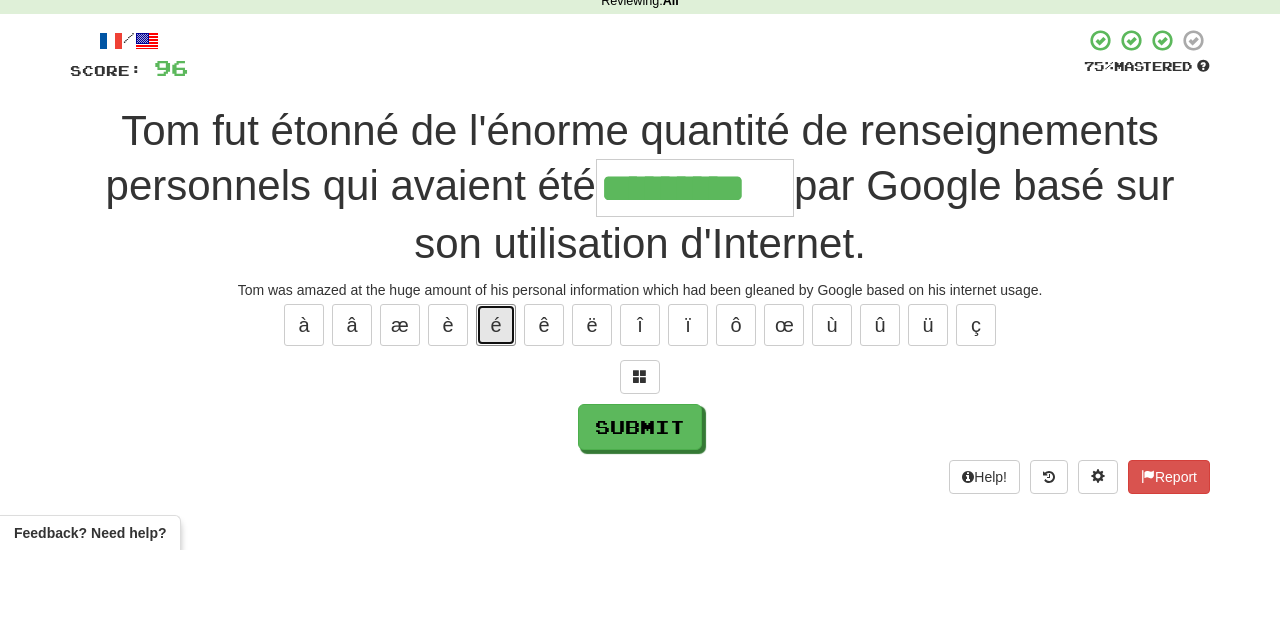 click on "é" at bounding box center (496, 419) 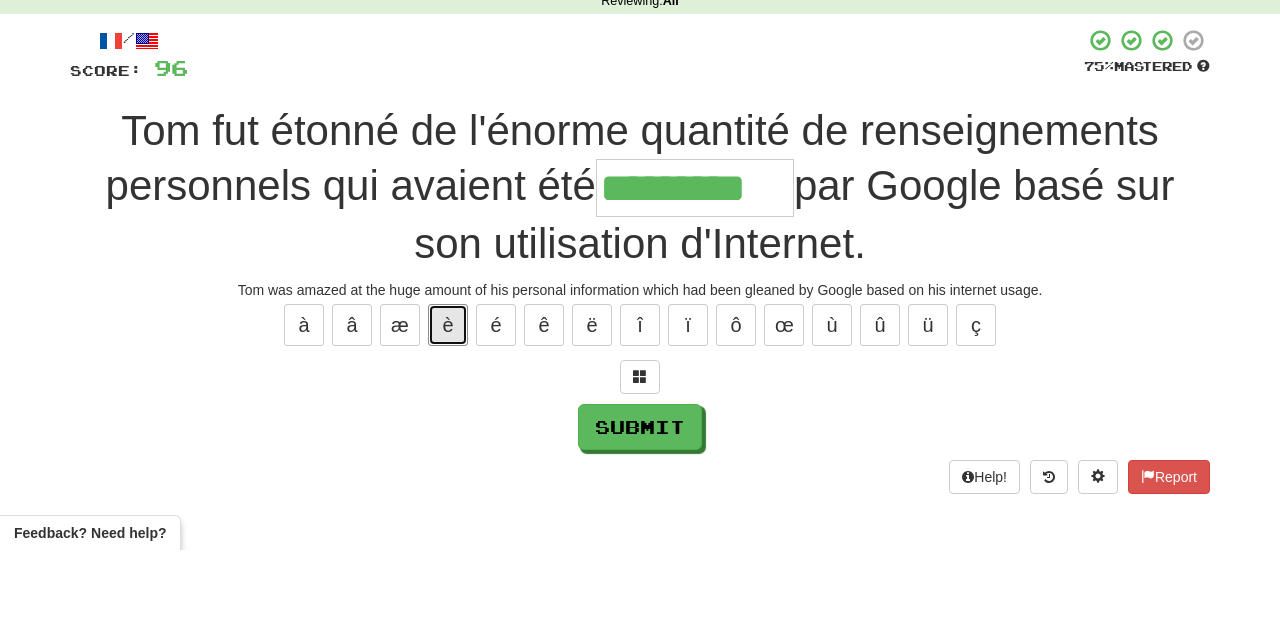 click on "è" at bounding box center [448, 419] 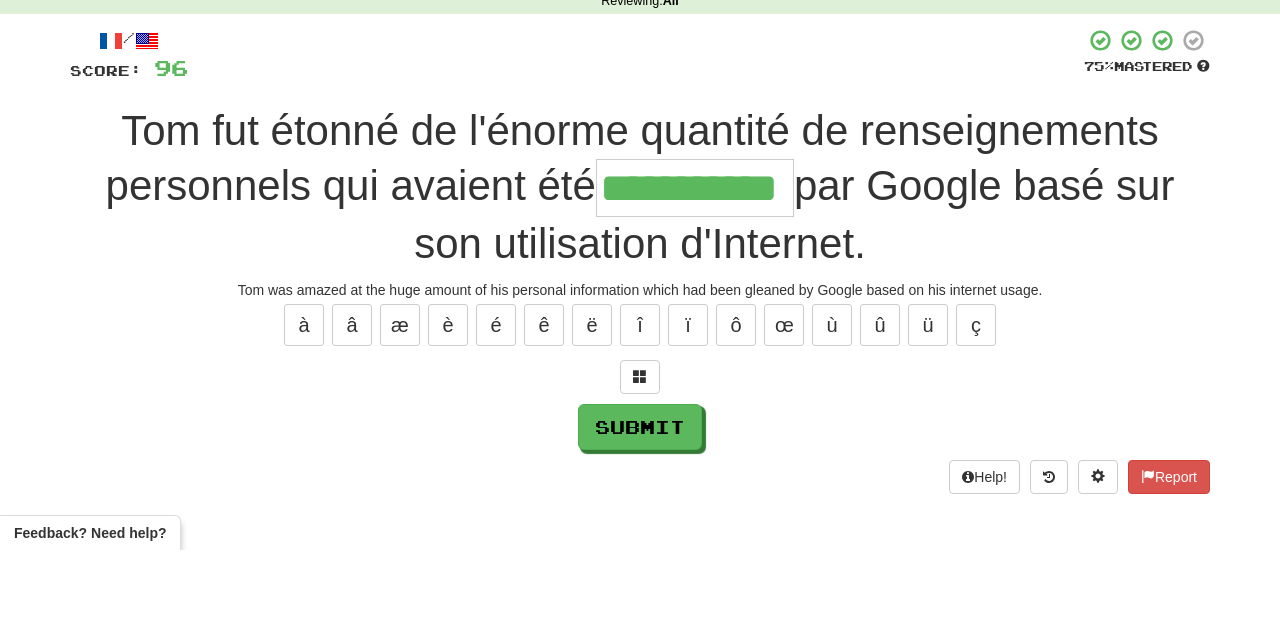 type on "**********" 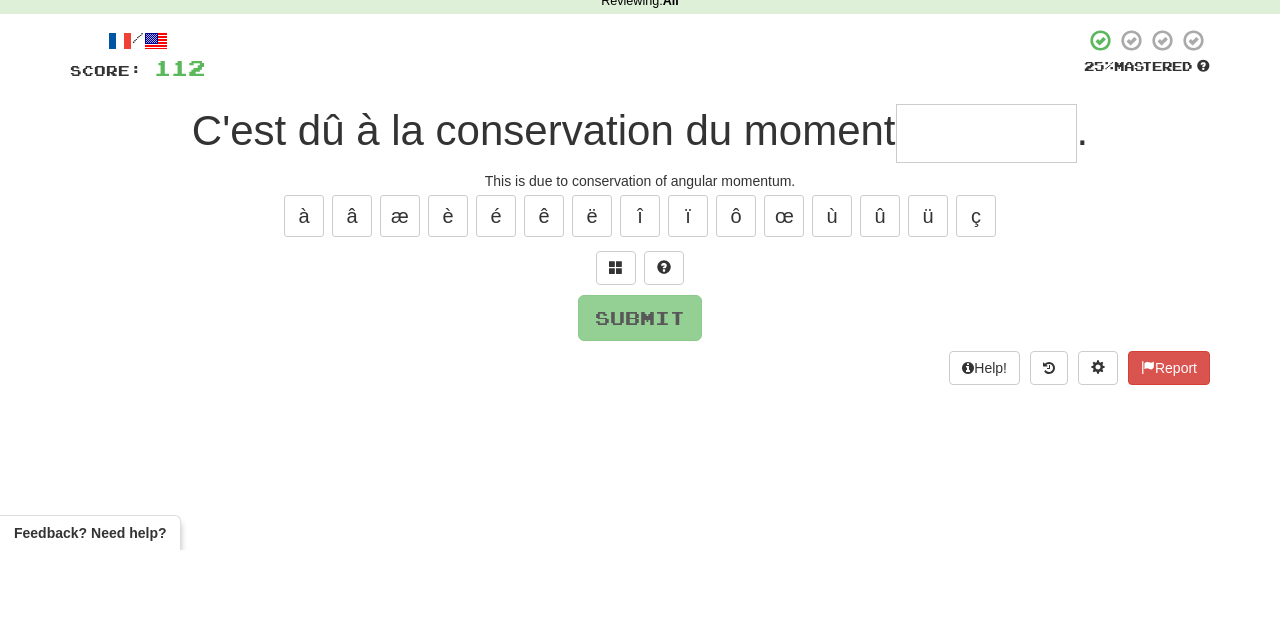 type on "*" 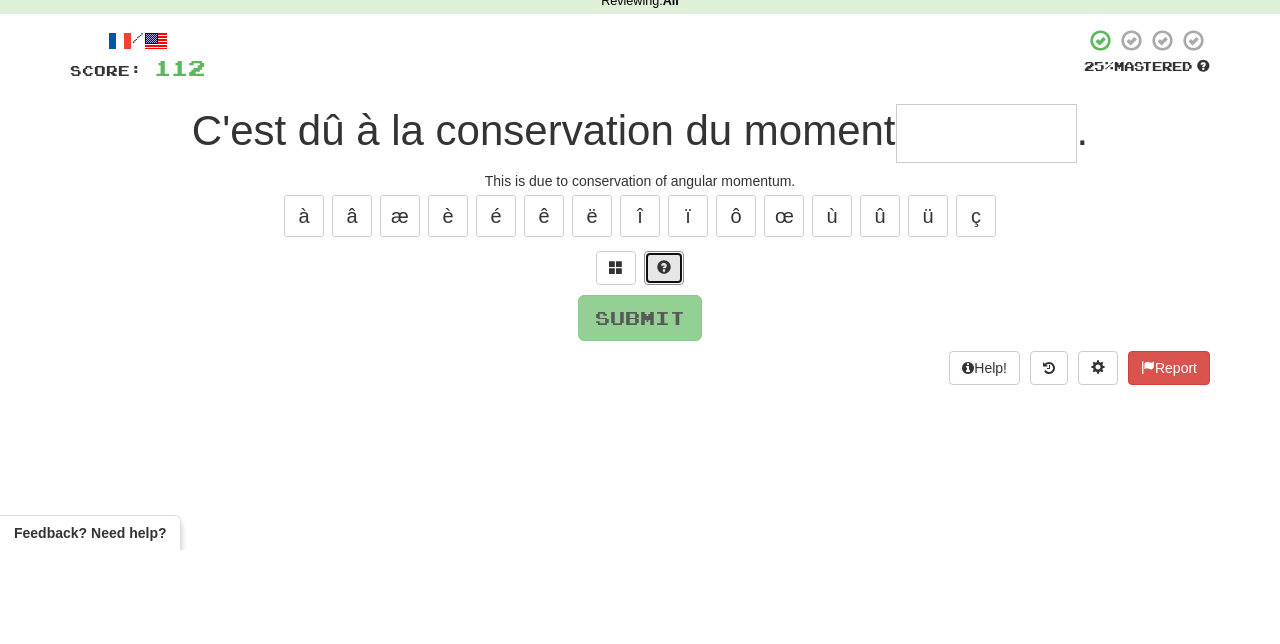 click at bounding box center (664, 361) 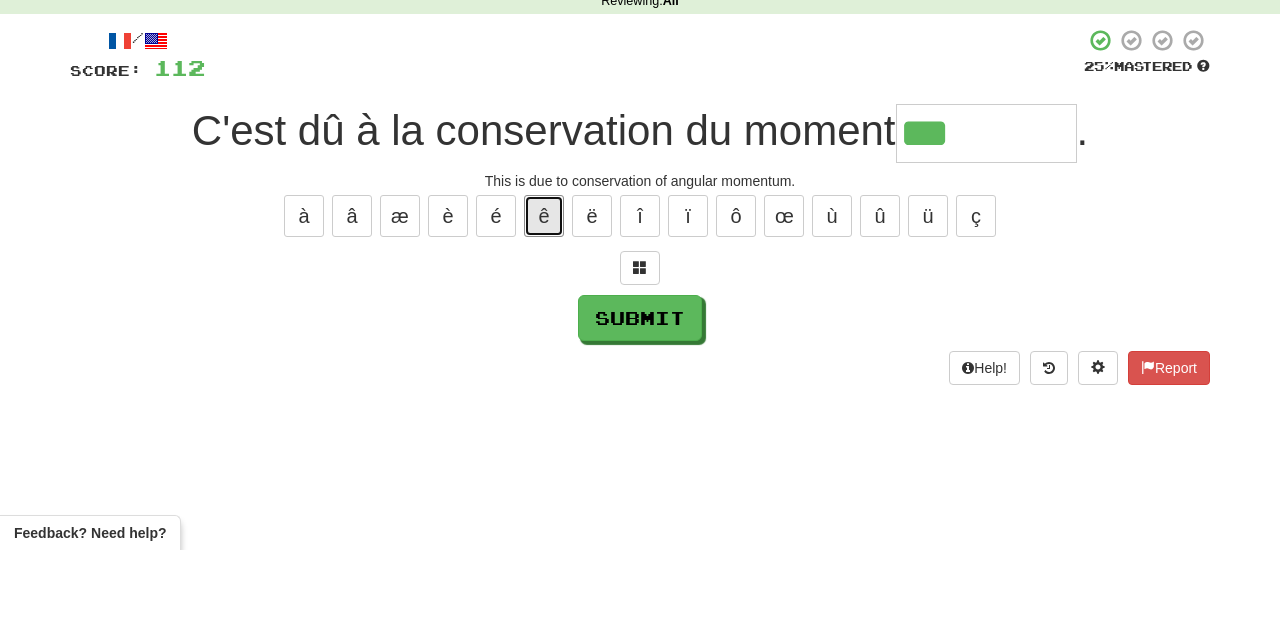click on "ê" at bounding box center (544, 310) 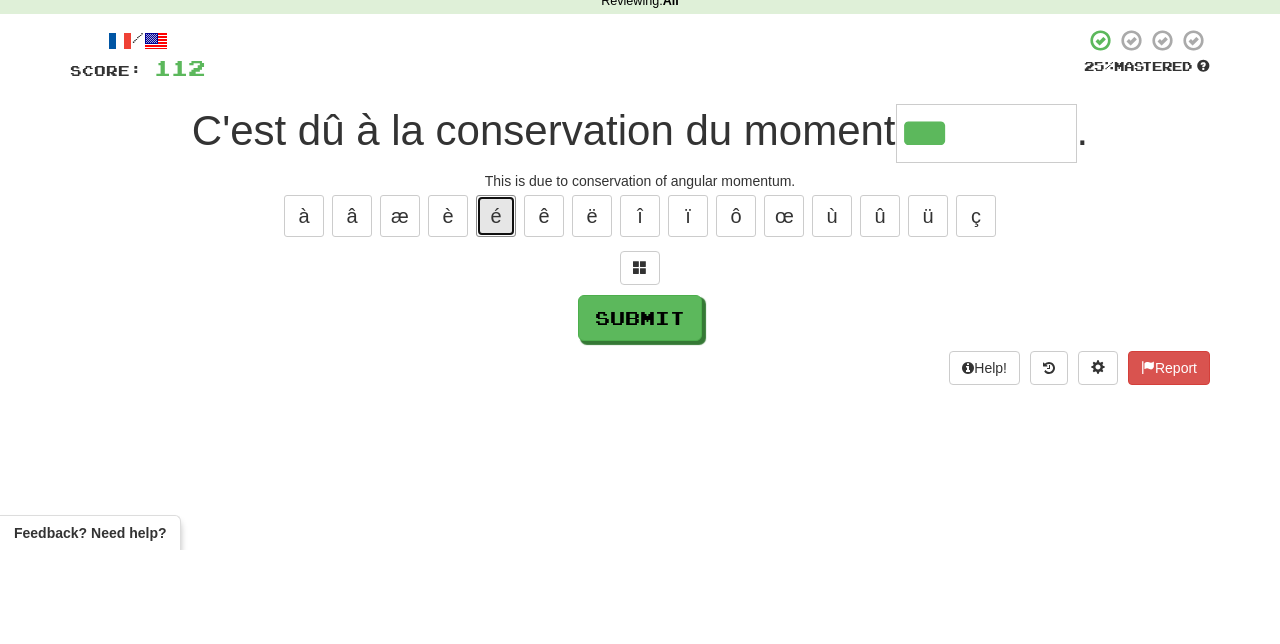 click on "é" at bounding box center [496, 310] 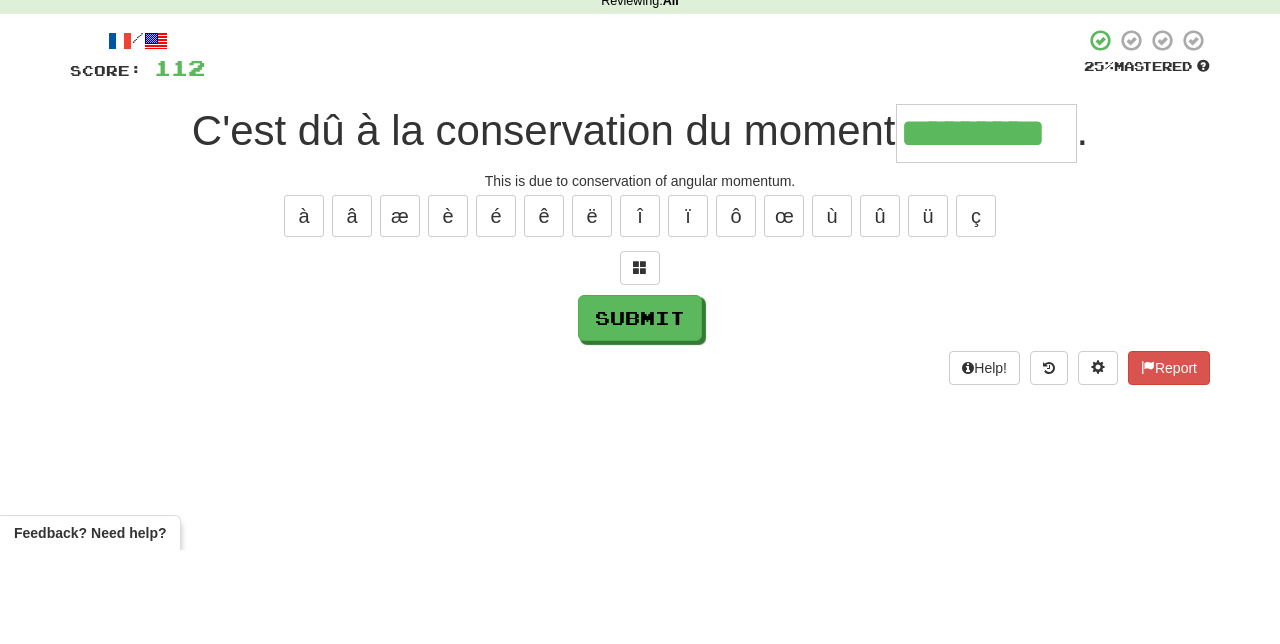 type on "*********" 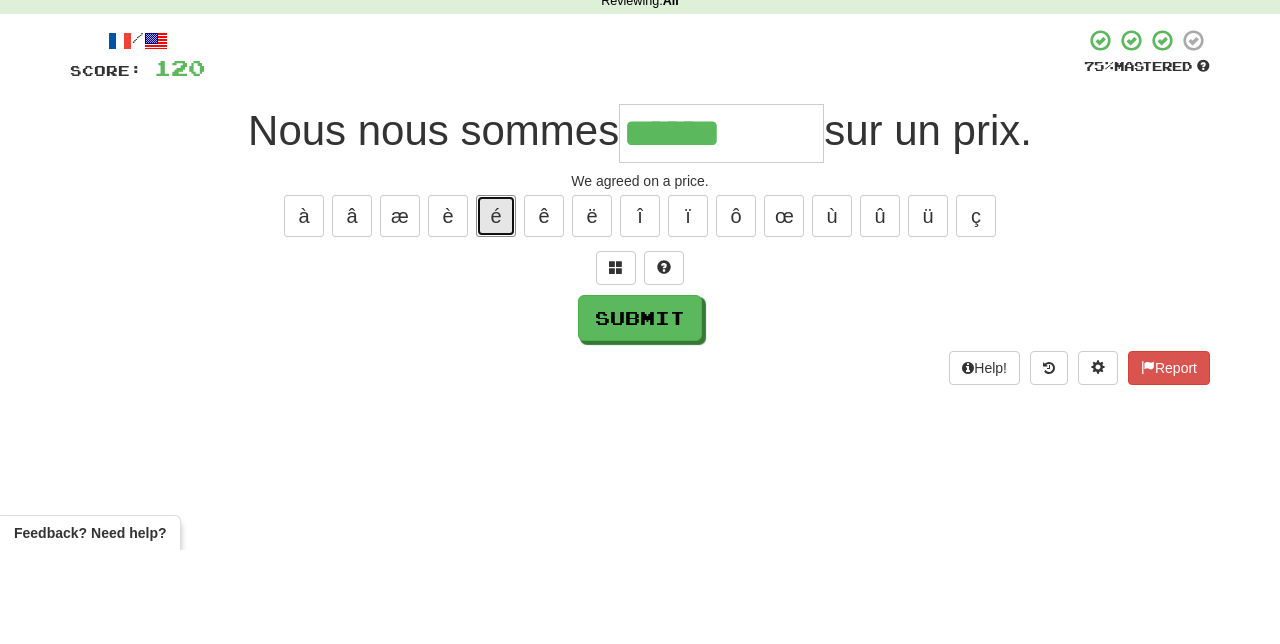 click on "é" at bounding box center [496, 310] 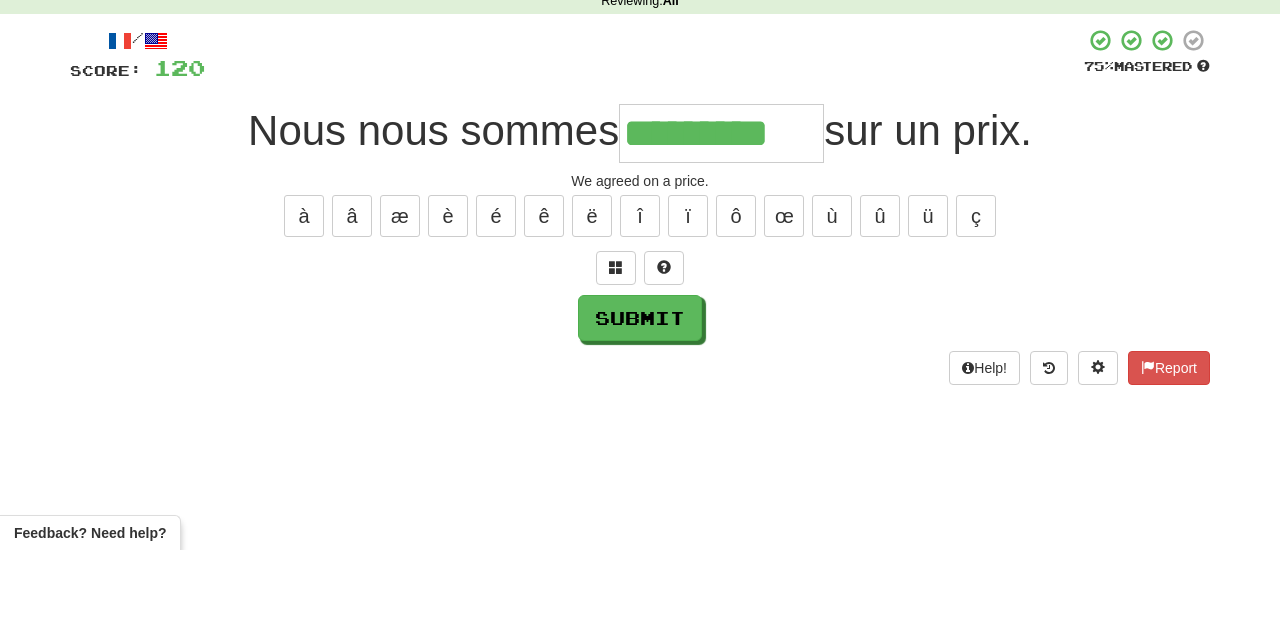 type on "*********" 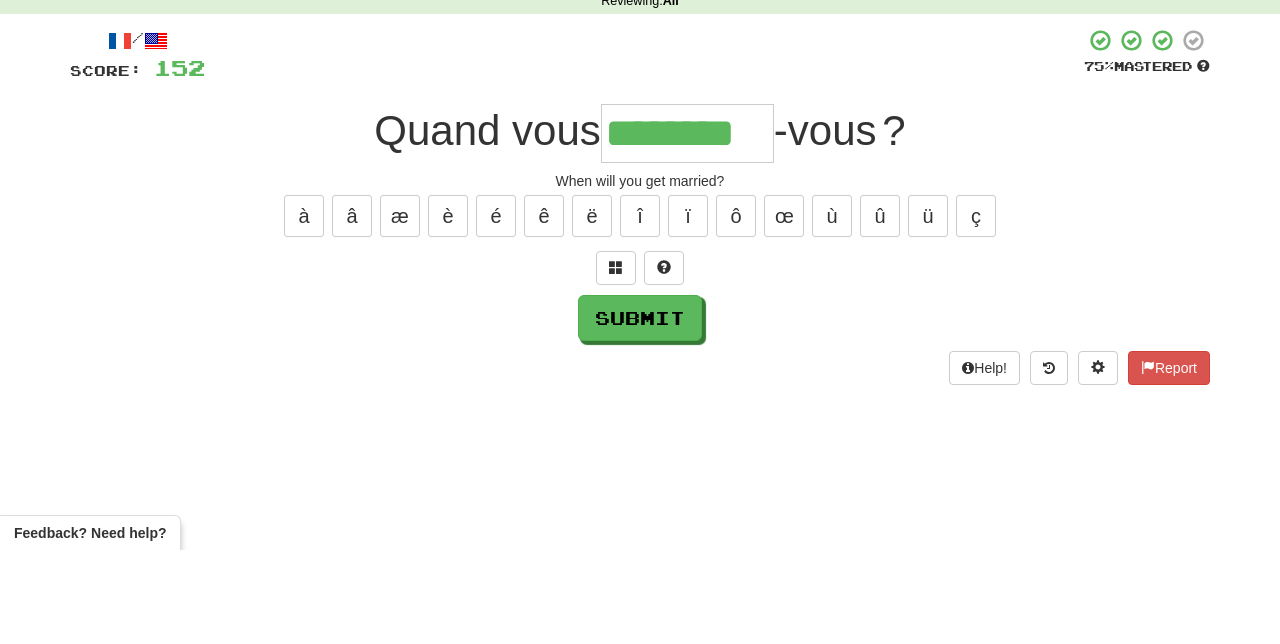 type on "********" 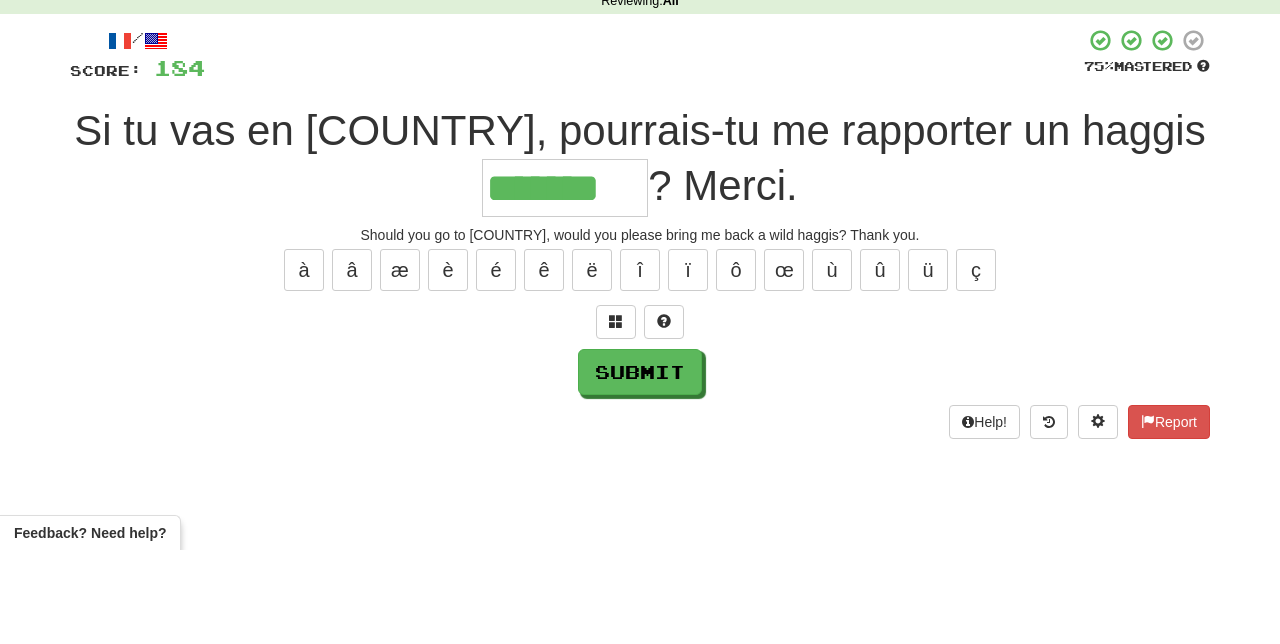 type on "*******" 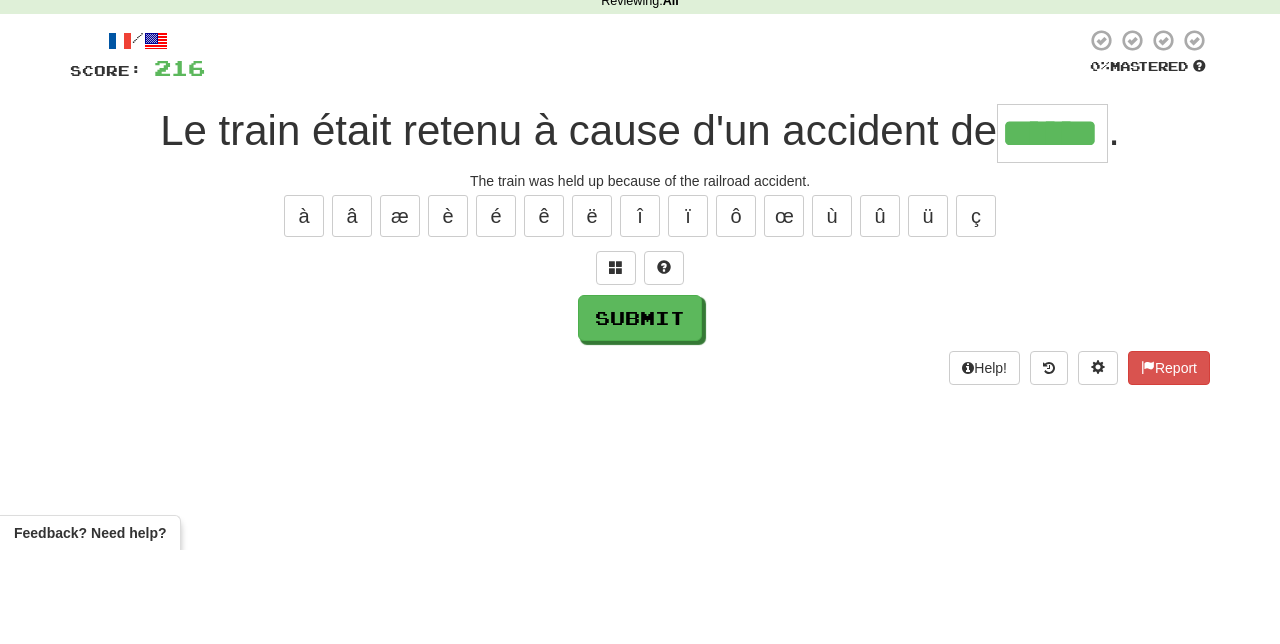 type on "******" 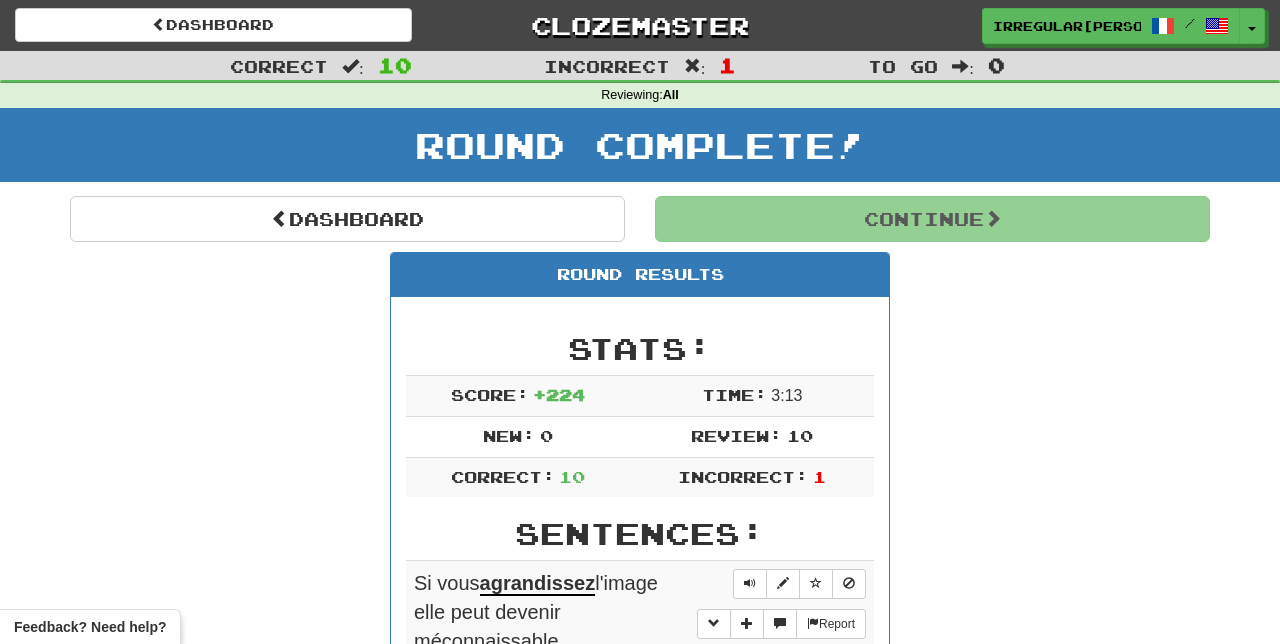 click on "Correct   :   10 Incorrect   :   1 To go   :   0 Reviewing :  All Round Complete!  Dashboard Continue  Round Results Stats: Score:   + 224 Time:   3 : 13 New:   0 Review:   10 Correct:   10 Incorrect:   1 Sentences:  Report Si vous  agrandissez  l'image elle peut devenir méconnaissable. If you scale the image up it might pixelate.  Report Le train était retenu à cause d'un accident de  voirie . The train was held up because of the railroad accident.  Report Il  entreprend  des expériences dans son laboratoire. He is carrying out experiments in his laboratory.  Report Il  engagea  un détective privé. He hired a private investigator.  Report Tu es un  fouteur  de merde. You are a troublemaker.  Report Tom fut étonné de l'énorme quantité de renseignements personnels qui avaient été  recueillies  par Google basé sur son utilisation d'Internet. Tom was amazed at the huge amount of his personal information which had been gleaned by Google based on his internet usage.  Report cinétique .  Report" at bounding box center [640, 962] 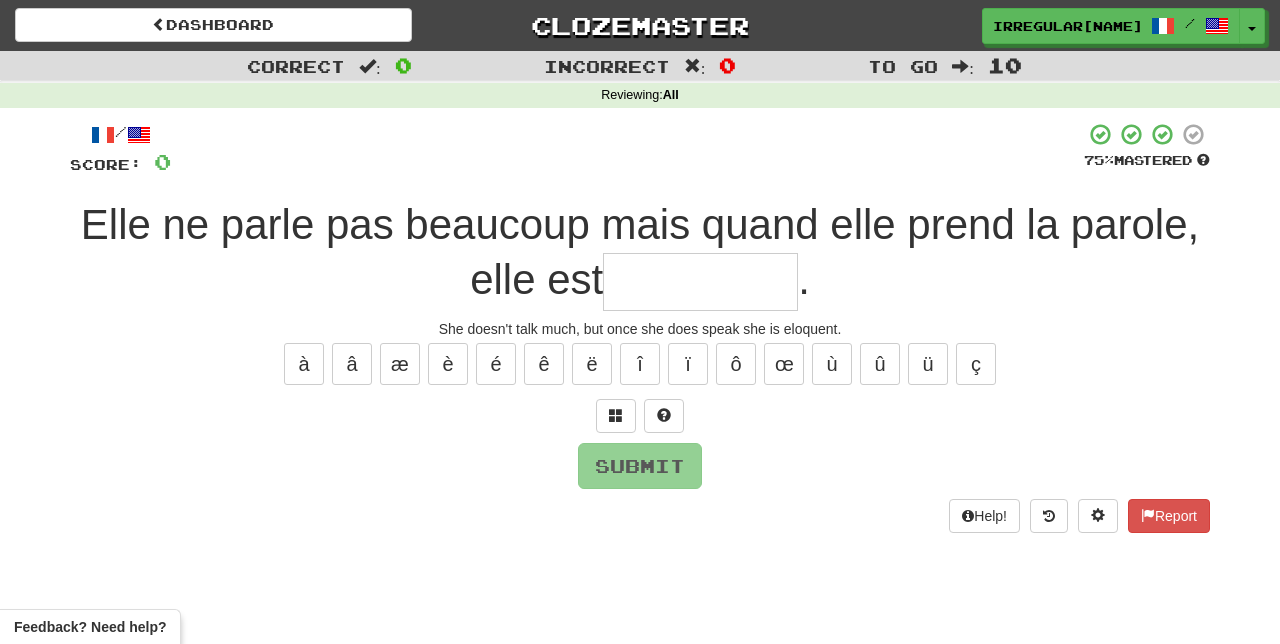 scroll, scrollTop: 0, scrollLeft: 0, axis: both 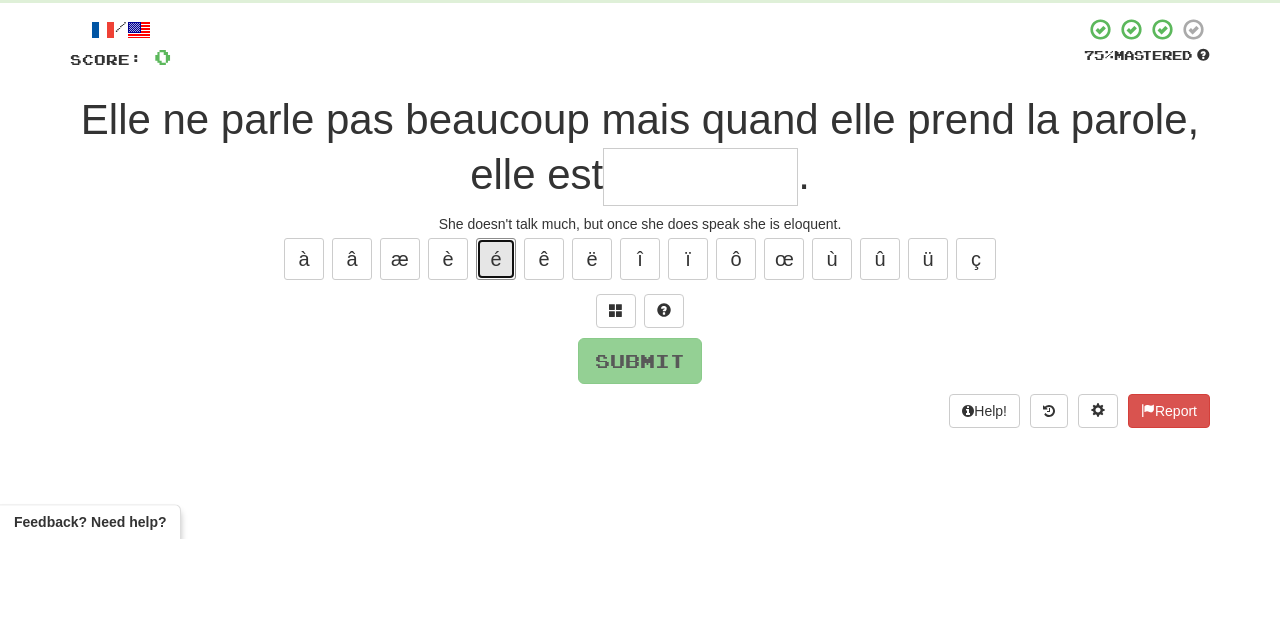 click on "é" at bounding box center (496, 364) 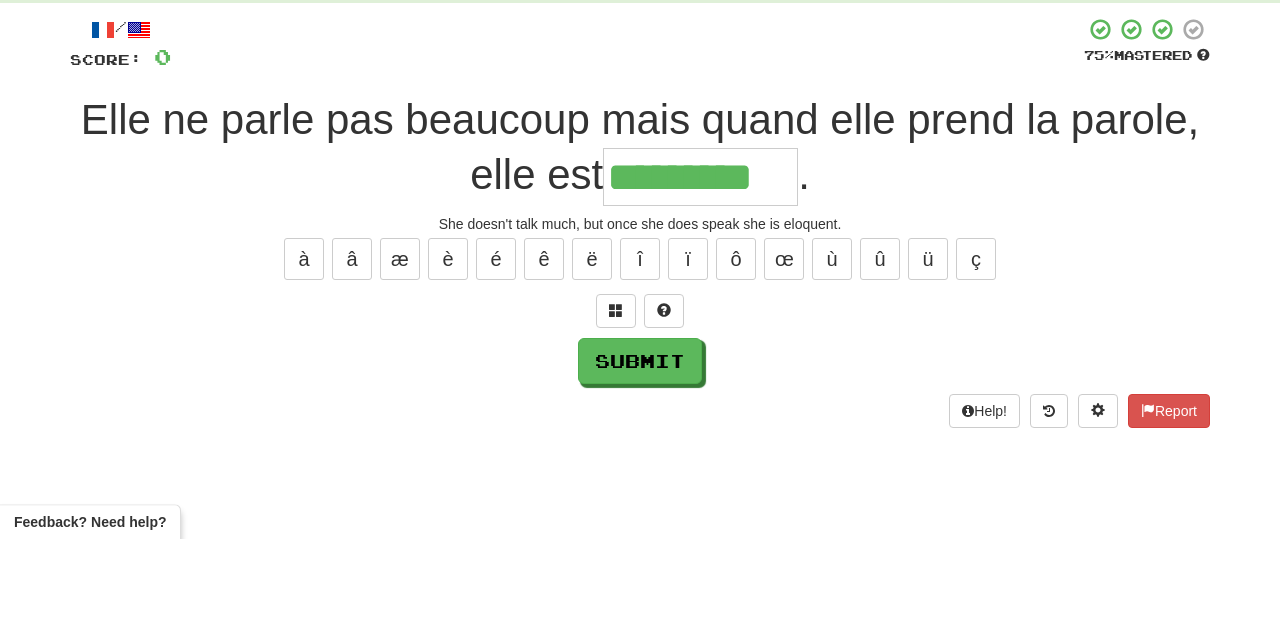type on "*********" 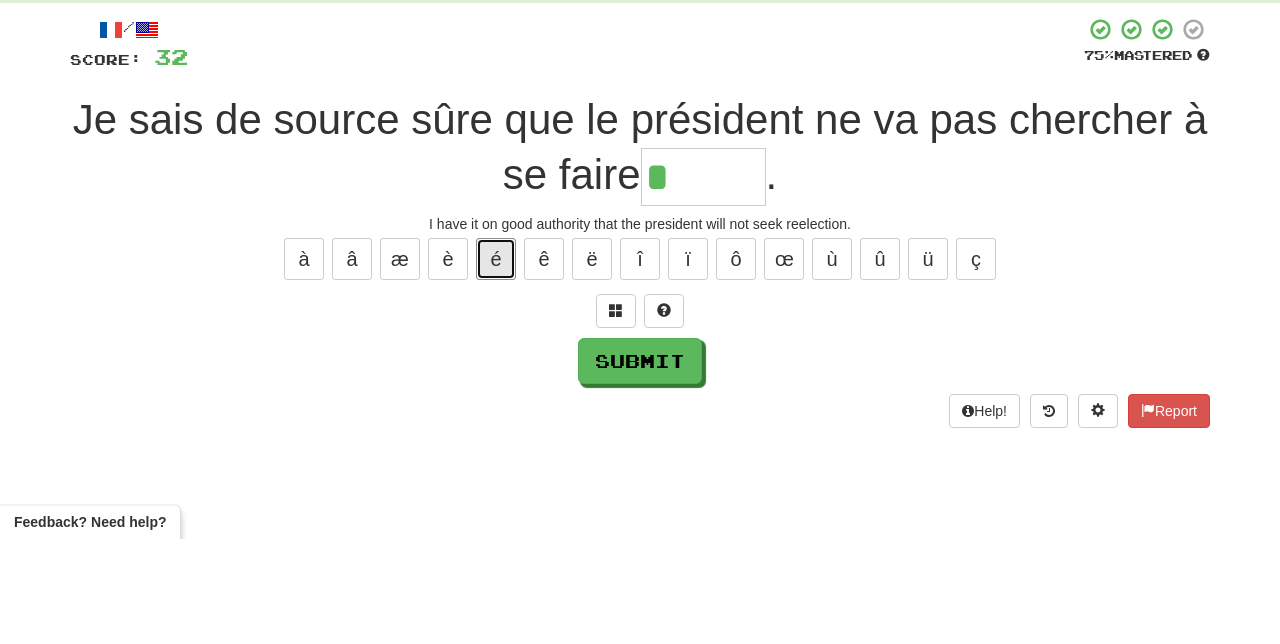 click on "é" at bounding box center [496, 364] 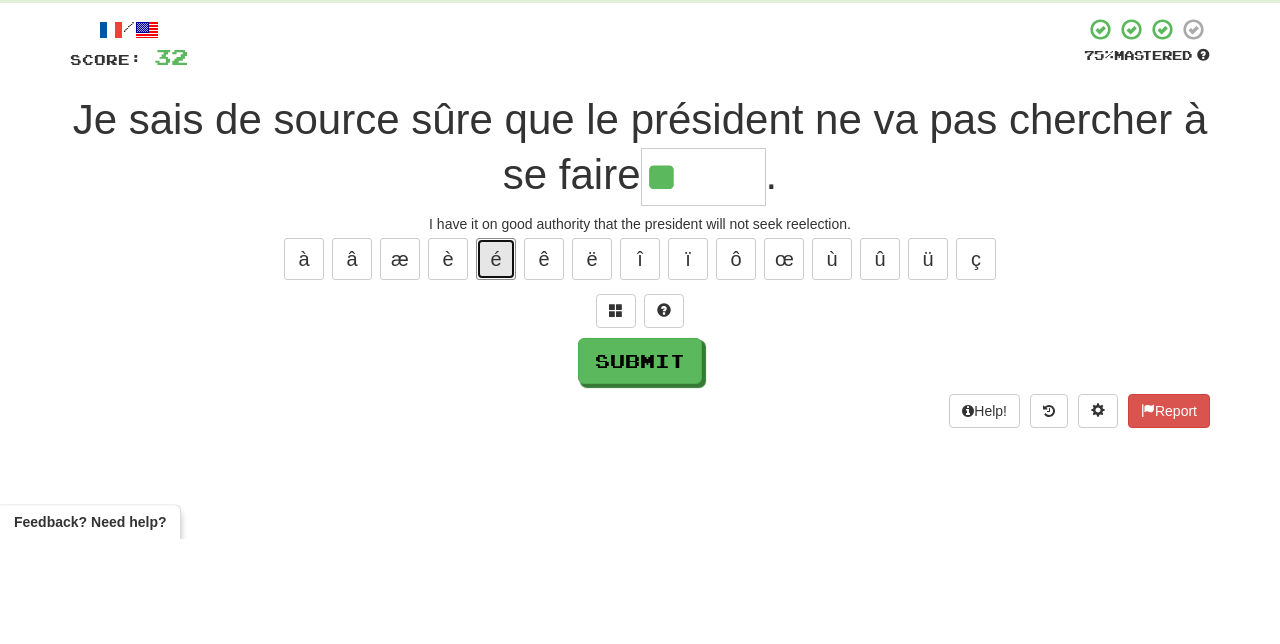 click on "é" at bounding box center [496, 364] 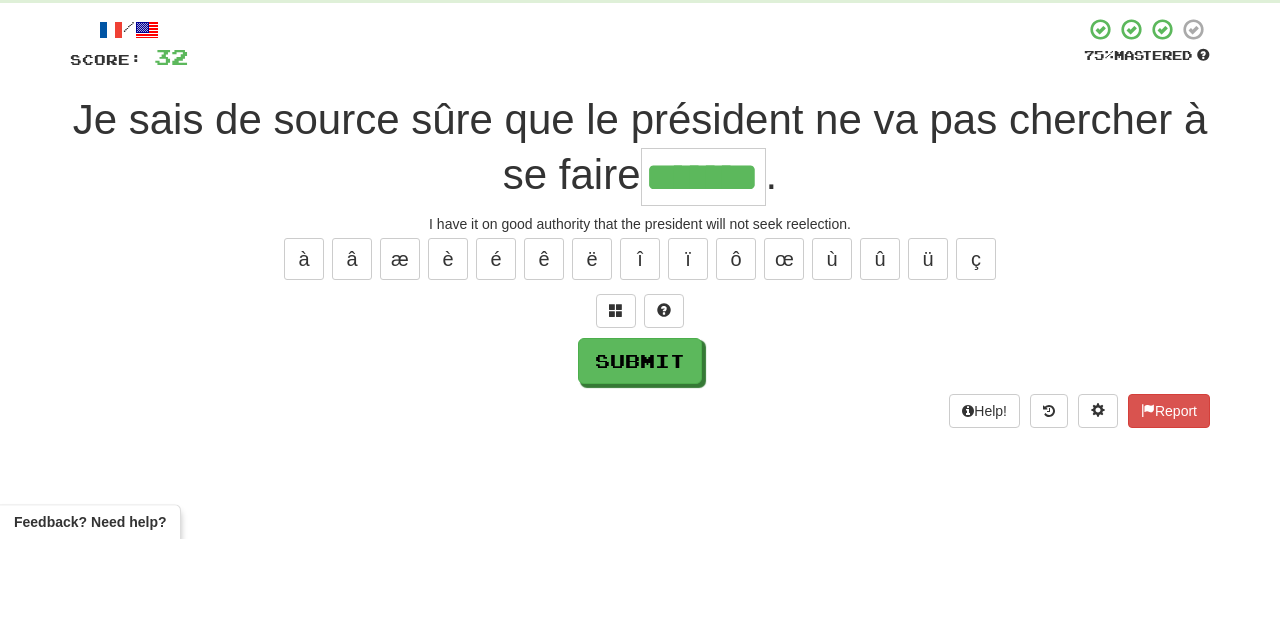 type on "*******" 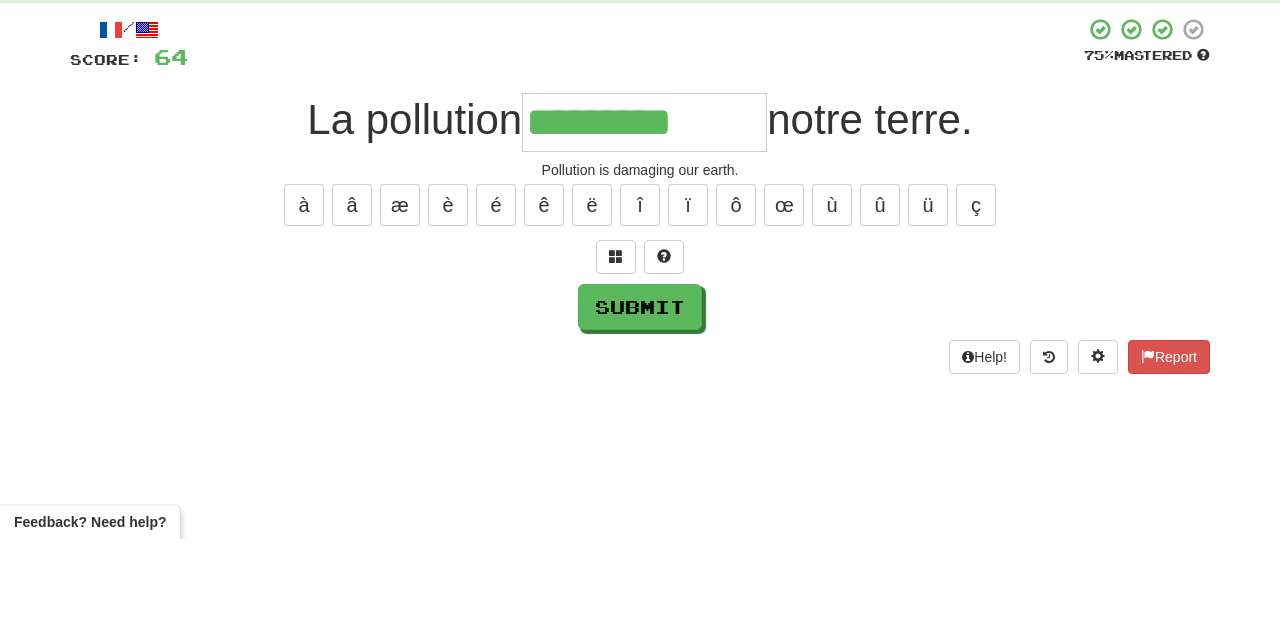 type on "*********" 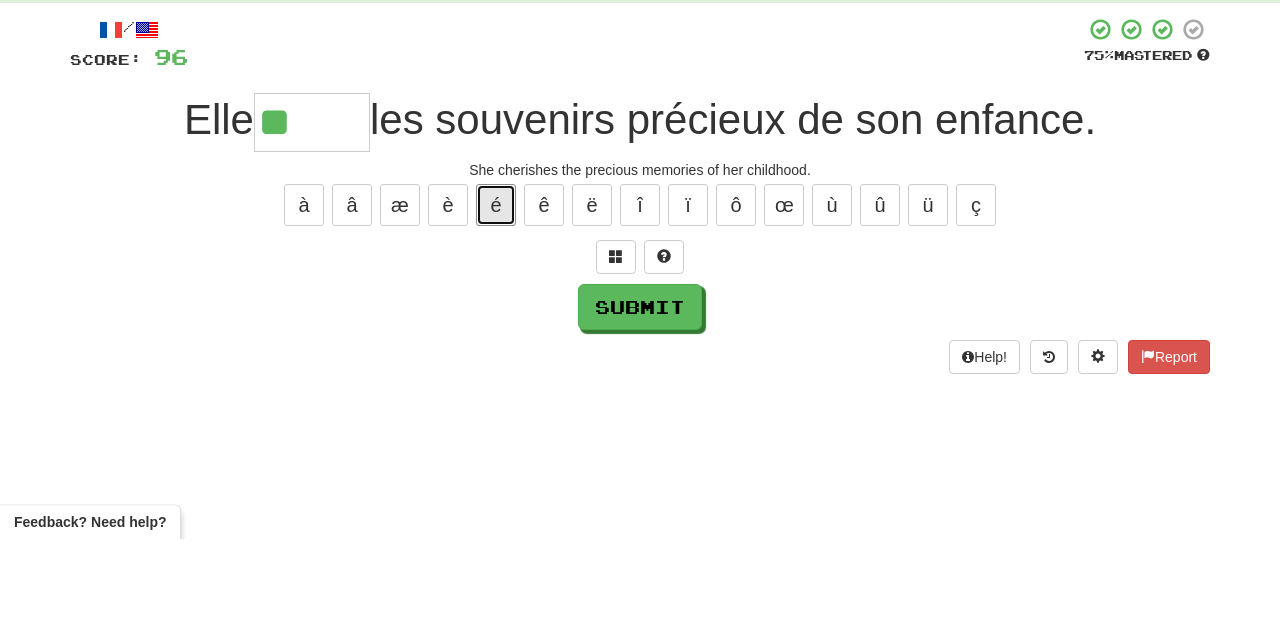 click on "é" at bounding box center (496, 310) 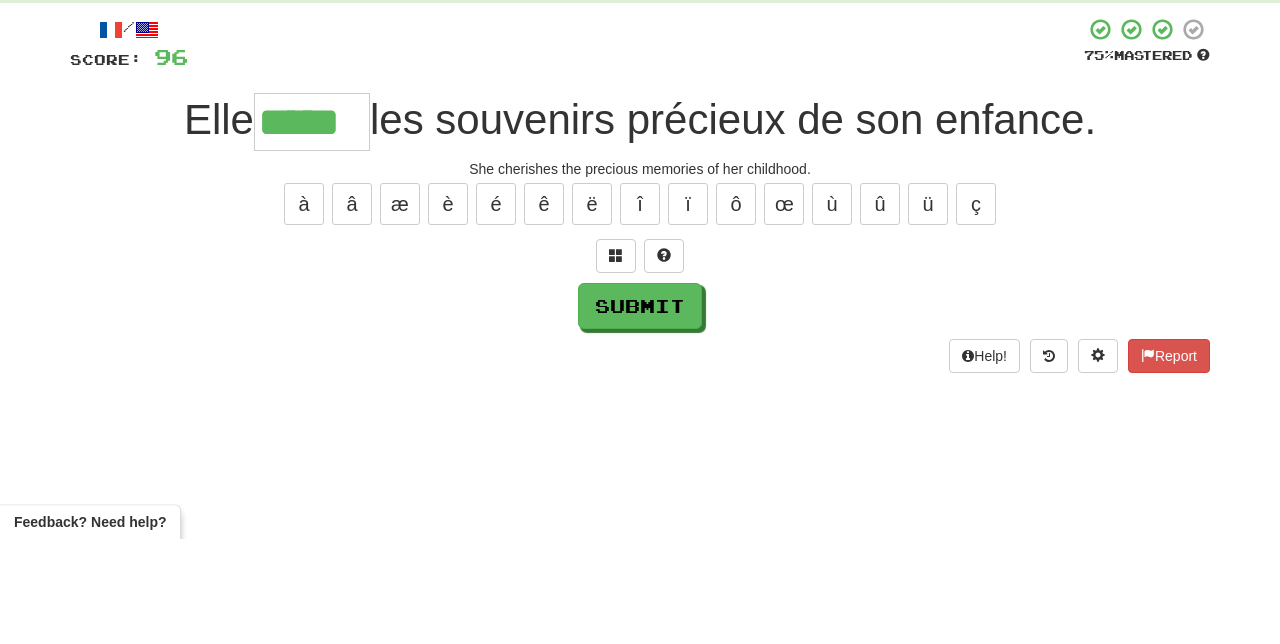 scroll, scrollTop: 0, scrollLeft: 0, axis: both 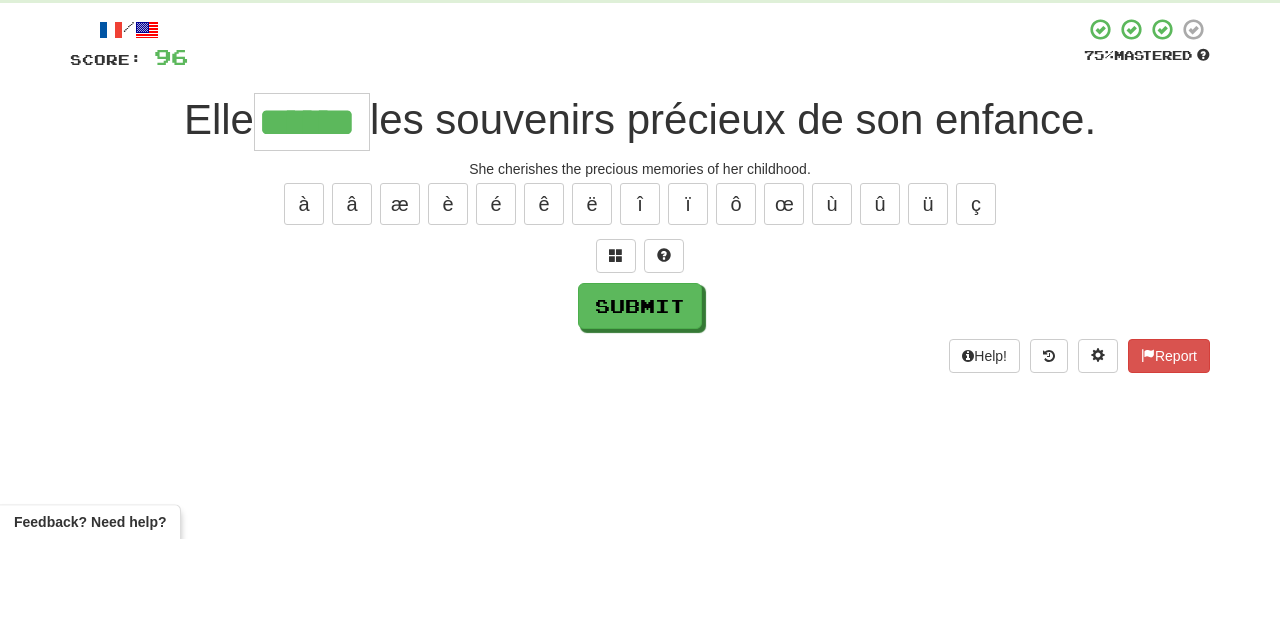 type on "******" 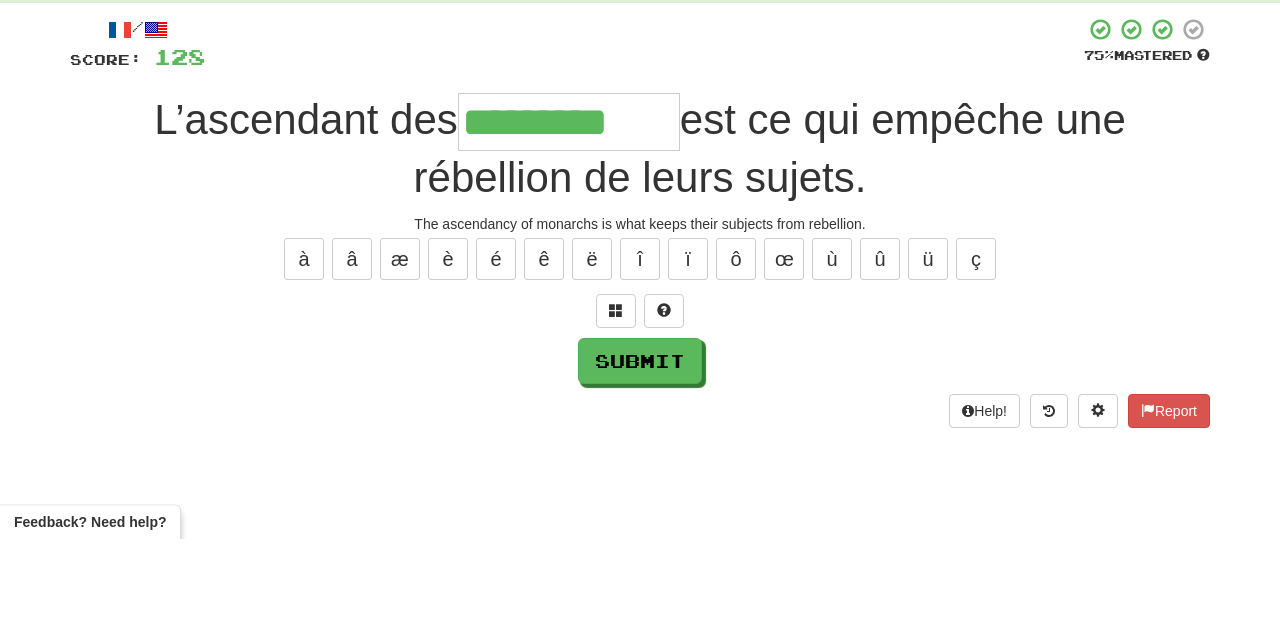 type on "*********" 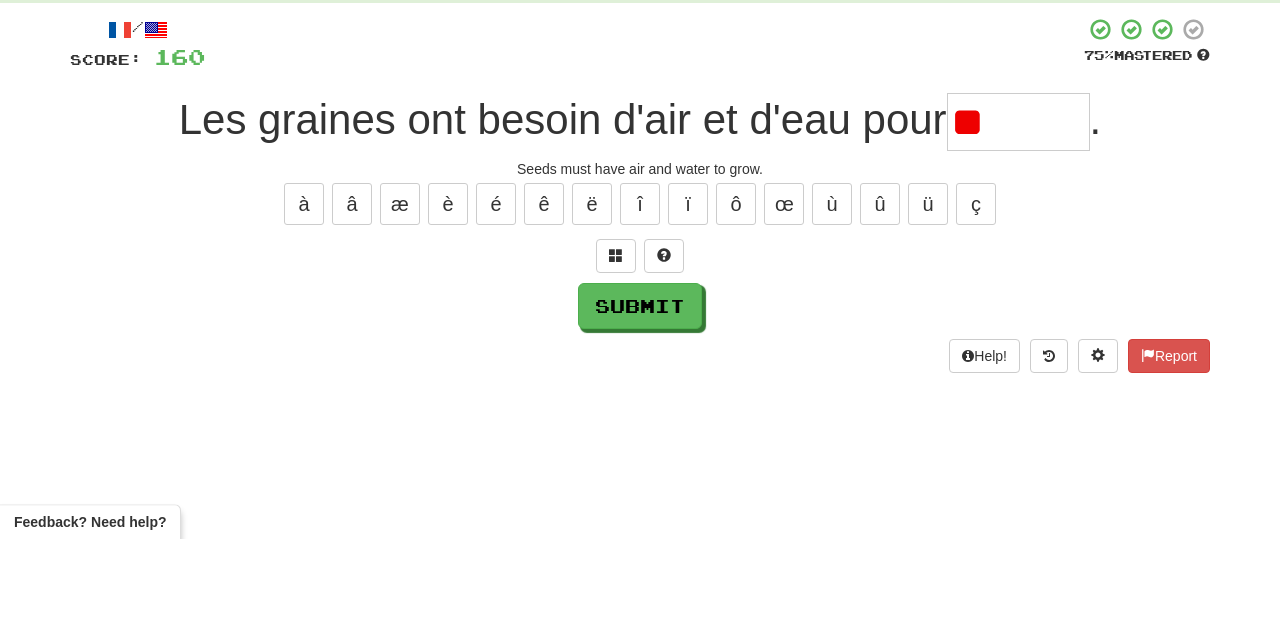 type on "*" 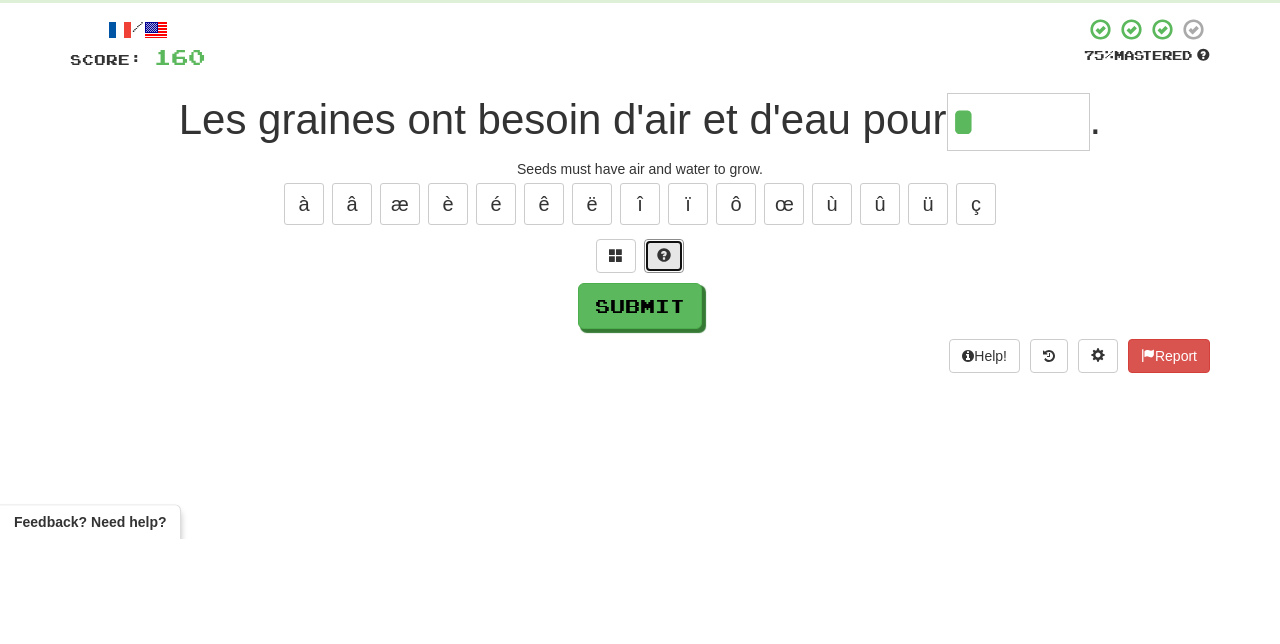 click at bounding box center (664, 361) 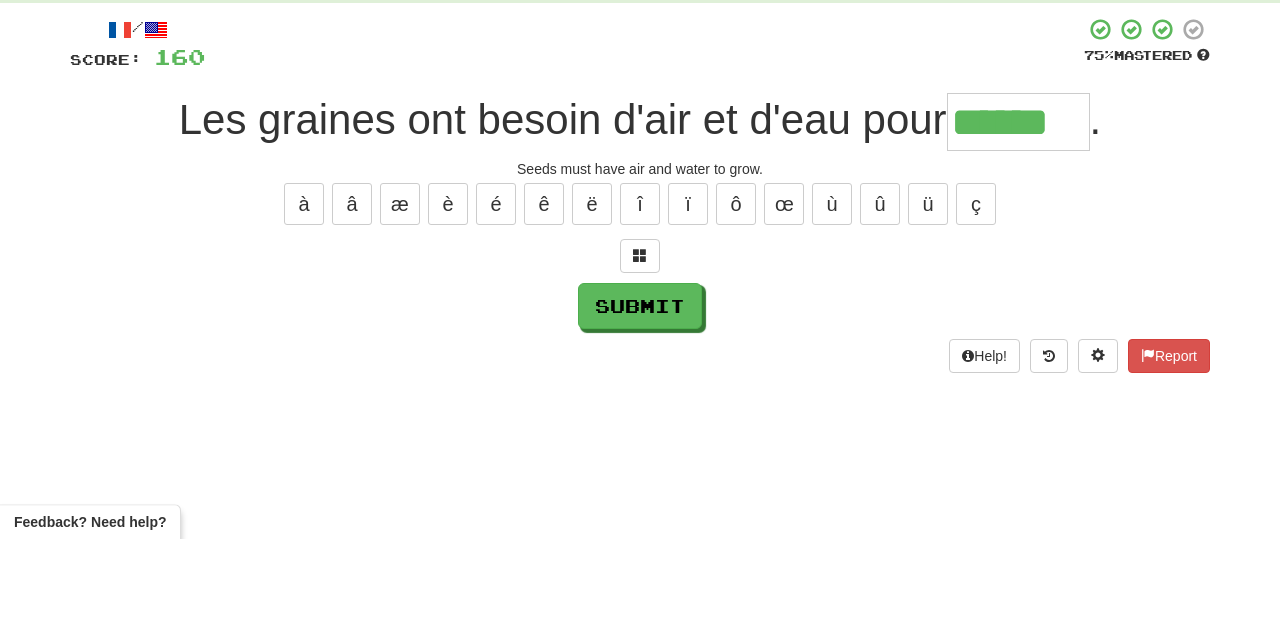 type on "******" 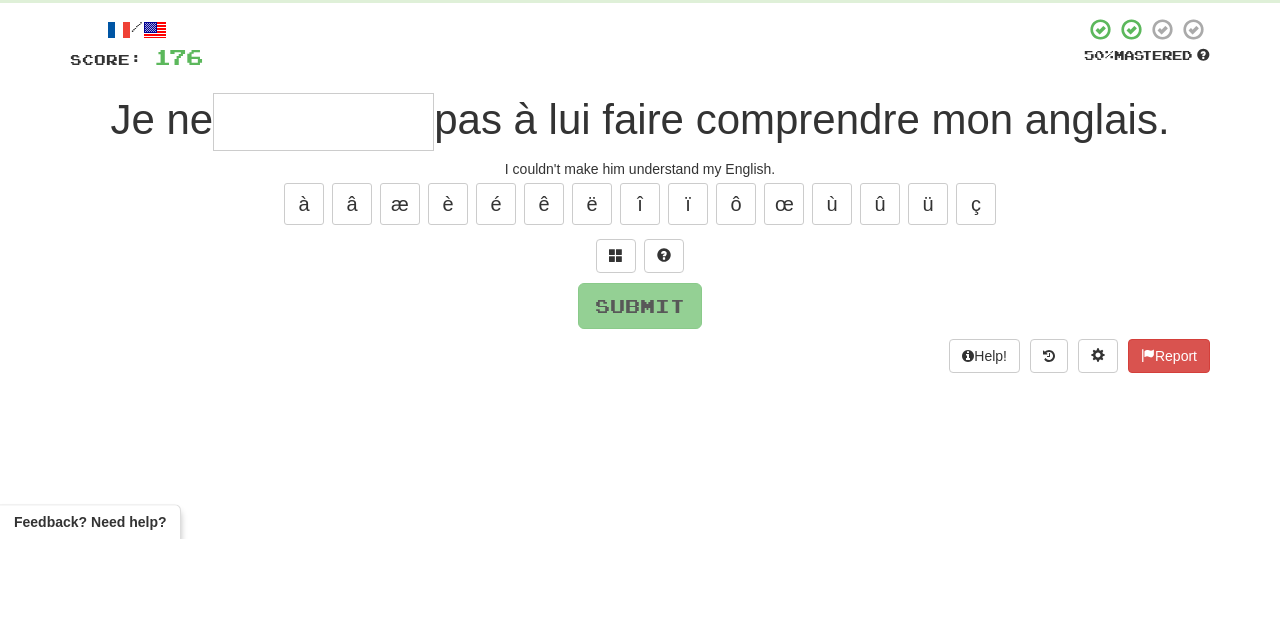 type on "*" 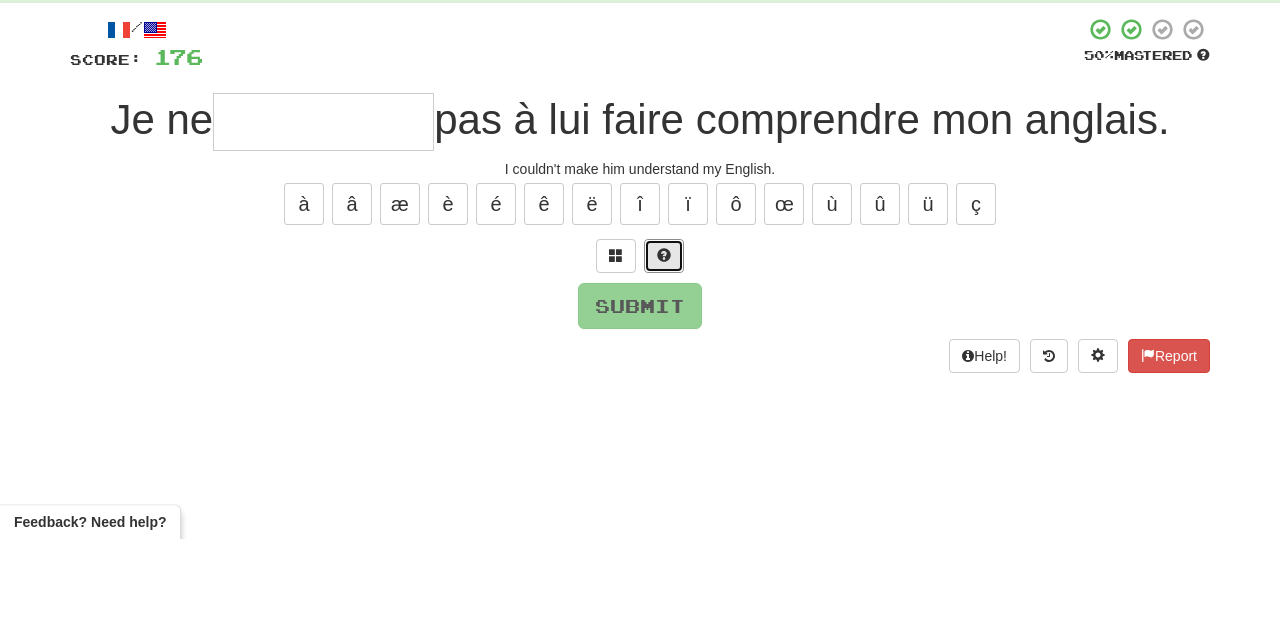 click at bounding box center [664, 361] 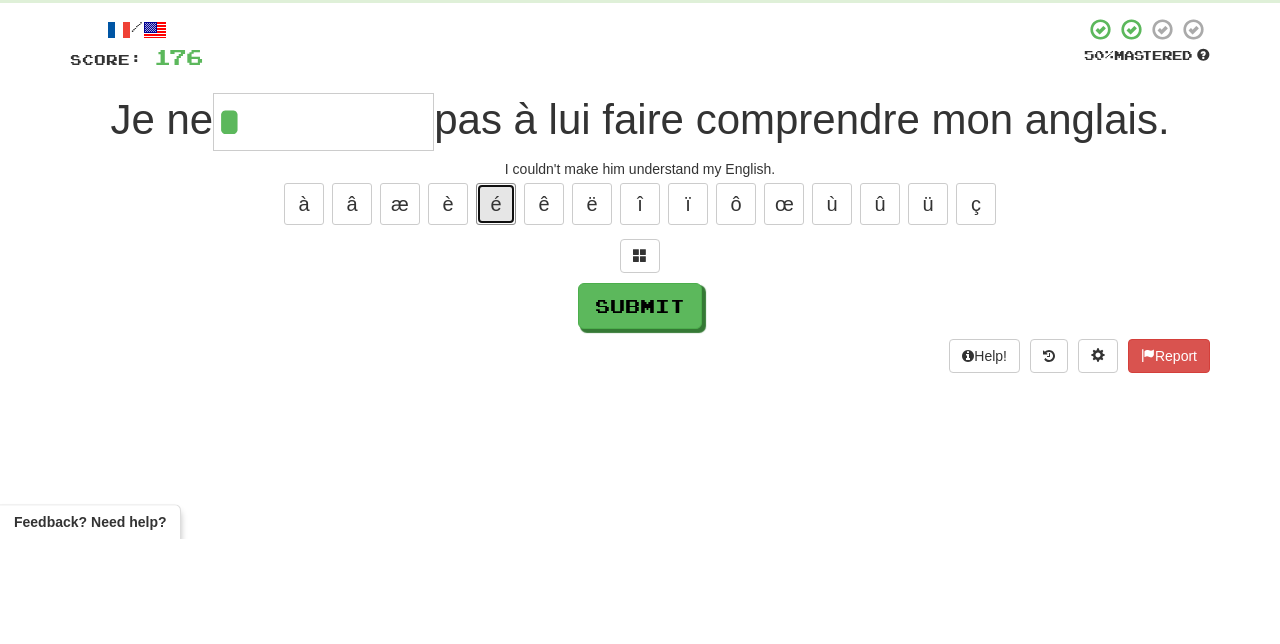 click on "é" at bounding box center (496, 309) 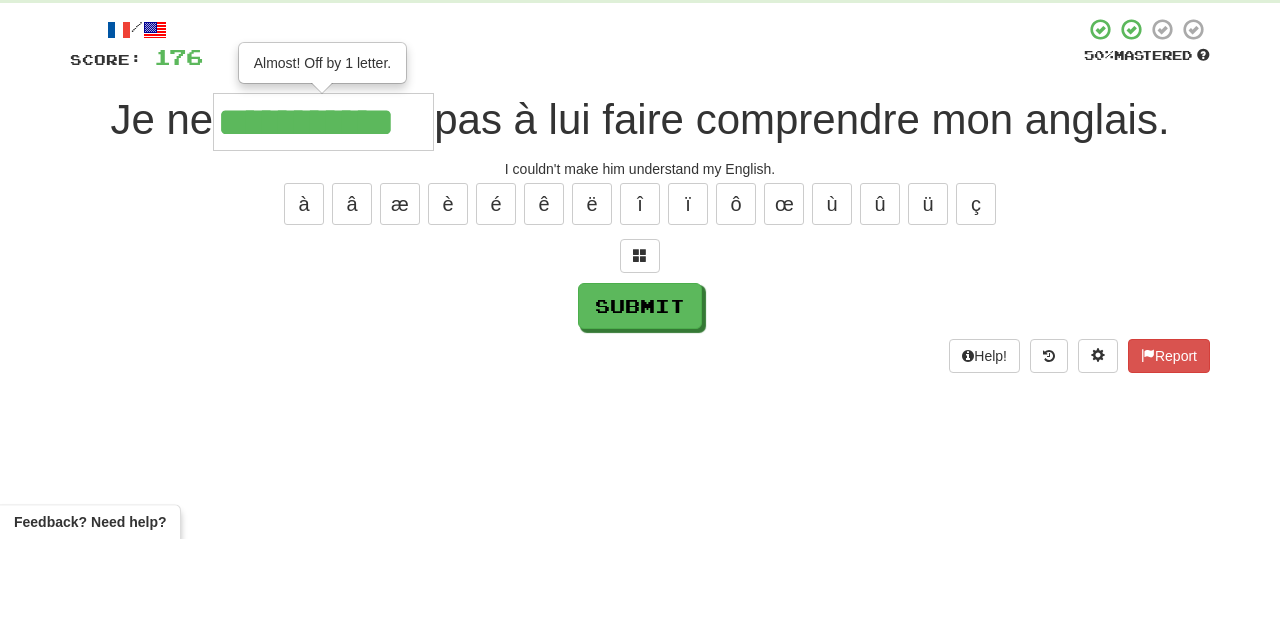 type on "**********" 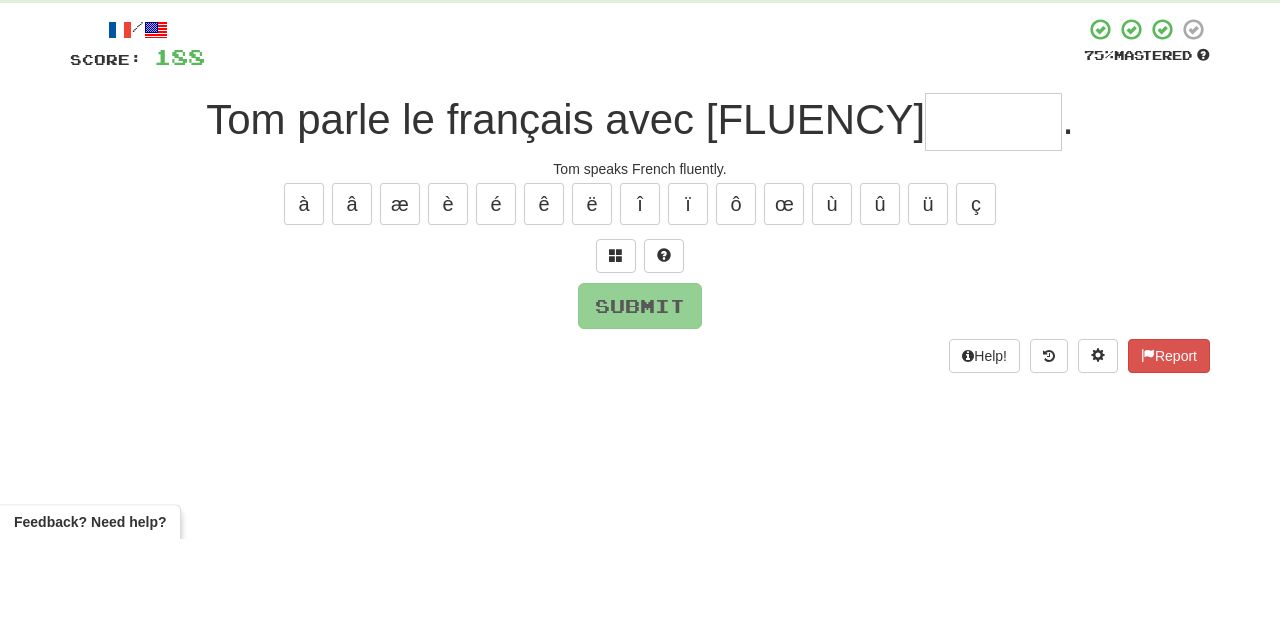 type on "*" 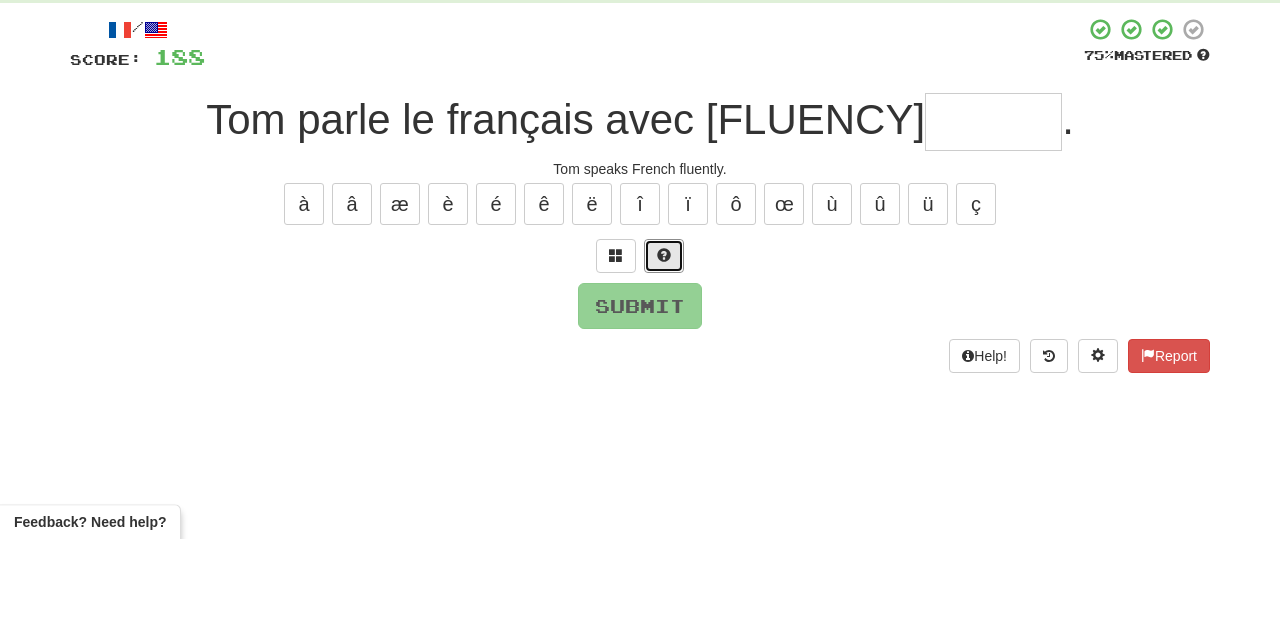 click at bounding box center [664, 361] 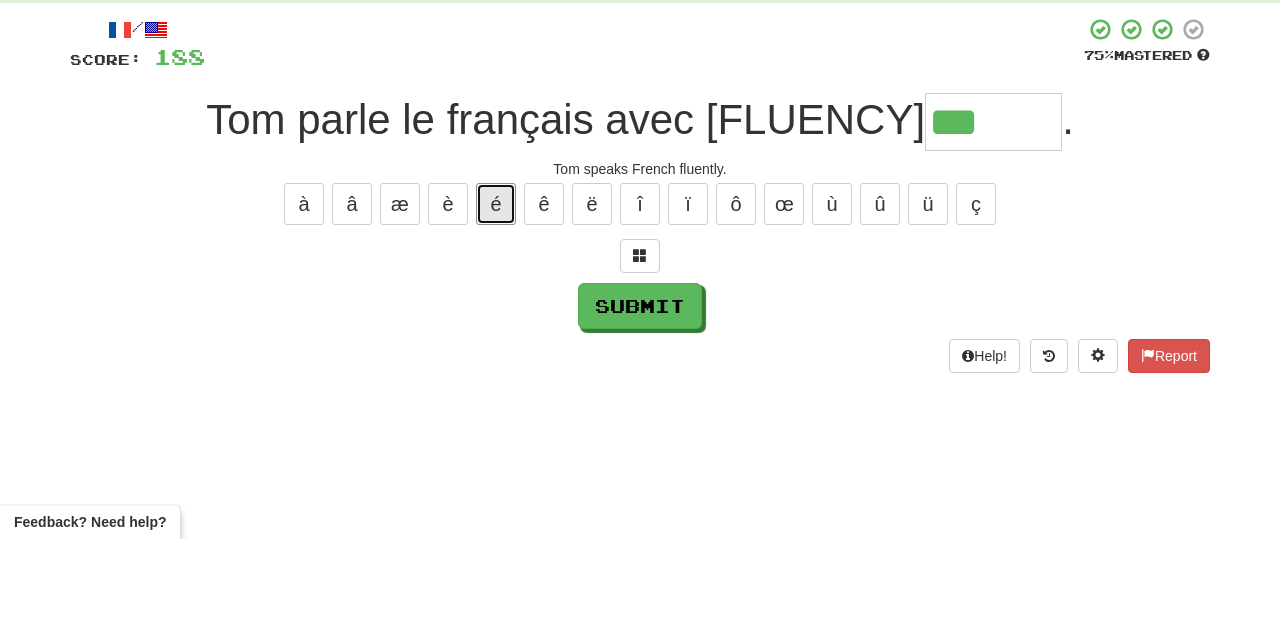click on "é" at bounding box center [496, 309] 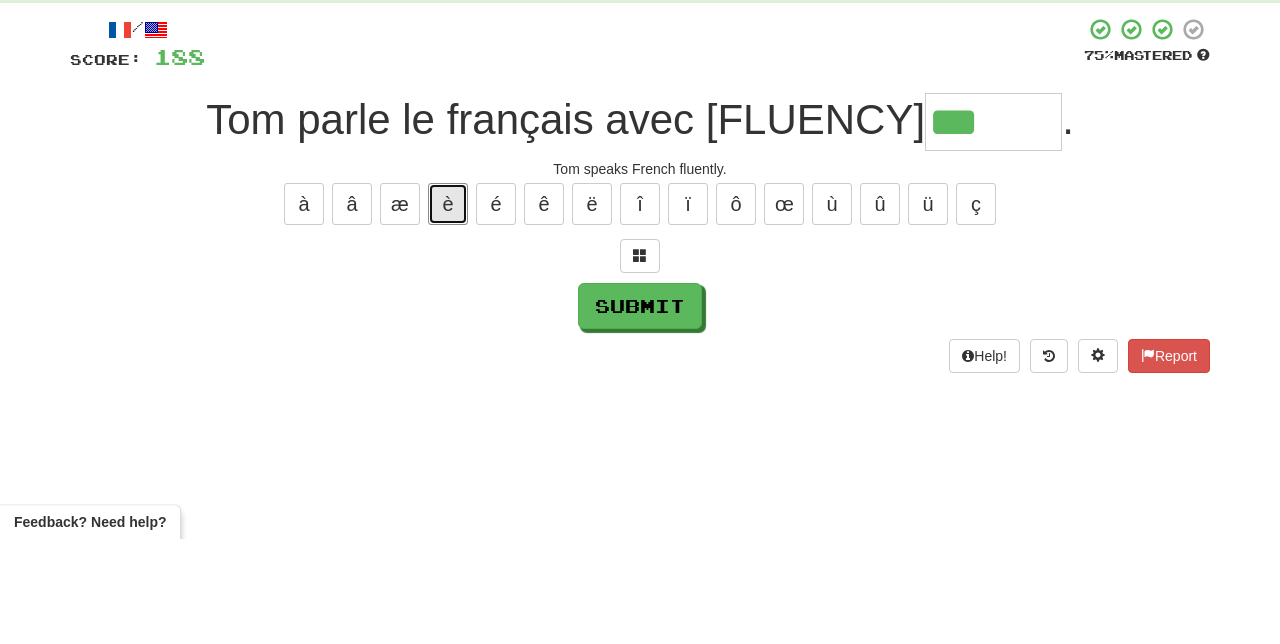 click on "è" at bounding box center (448, 309) 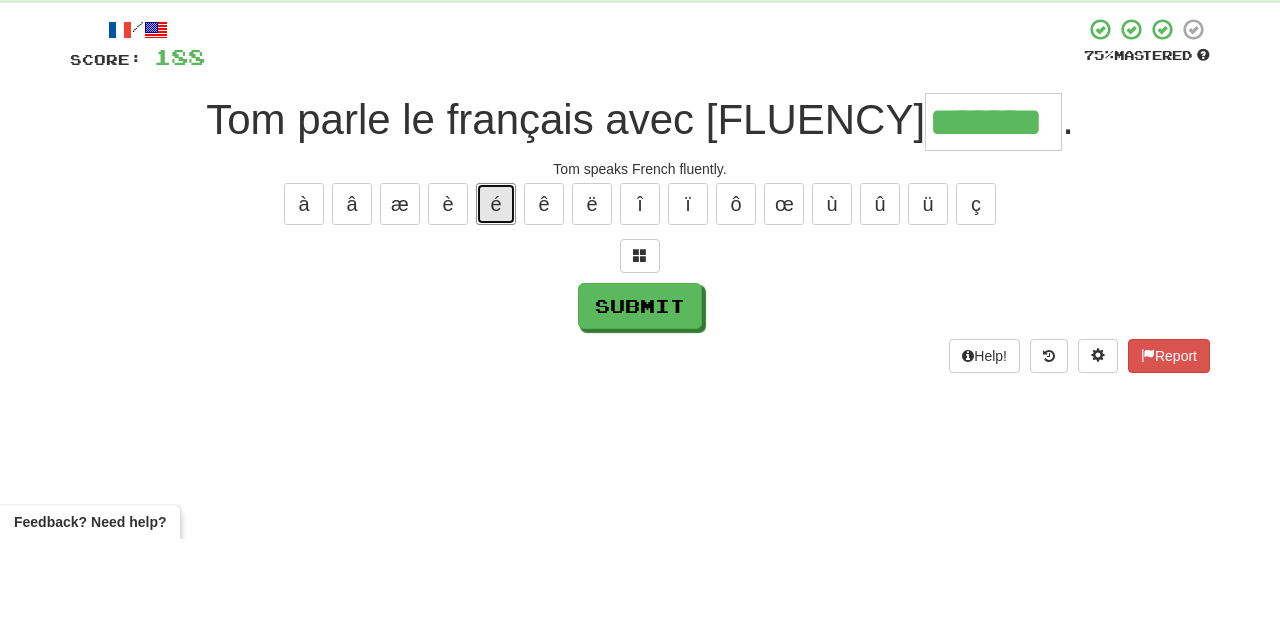 click on "é" at bounding box center (496, 309) 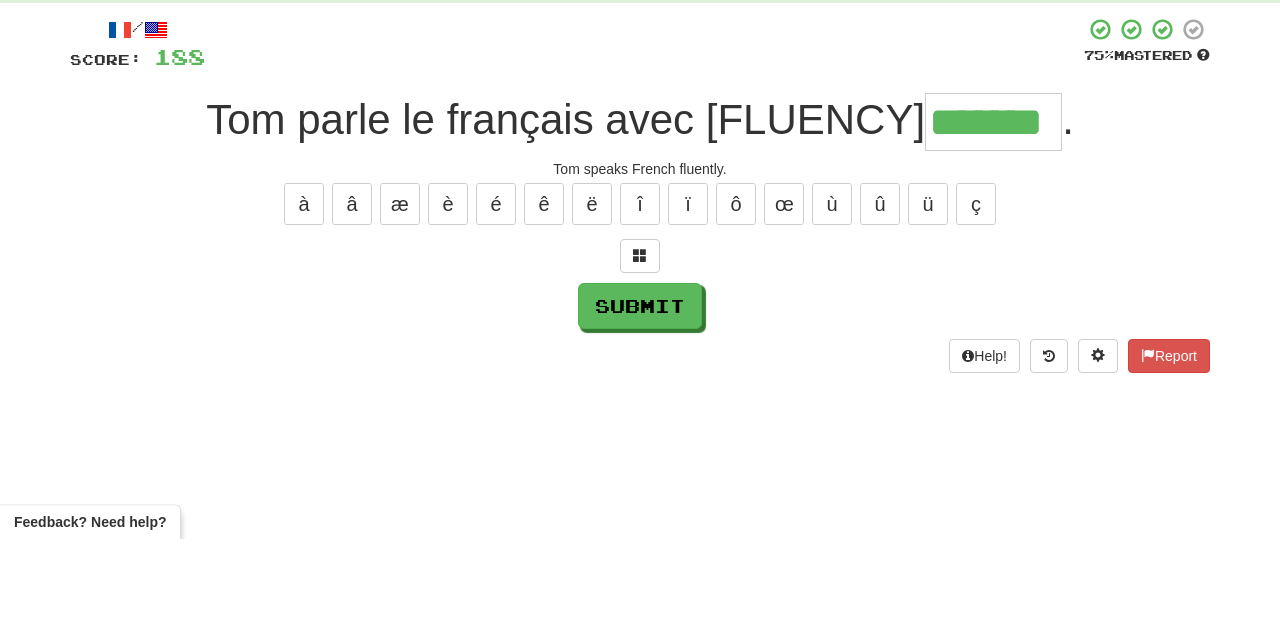 type on "********" 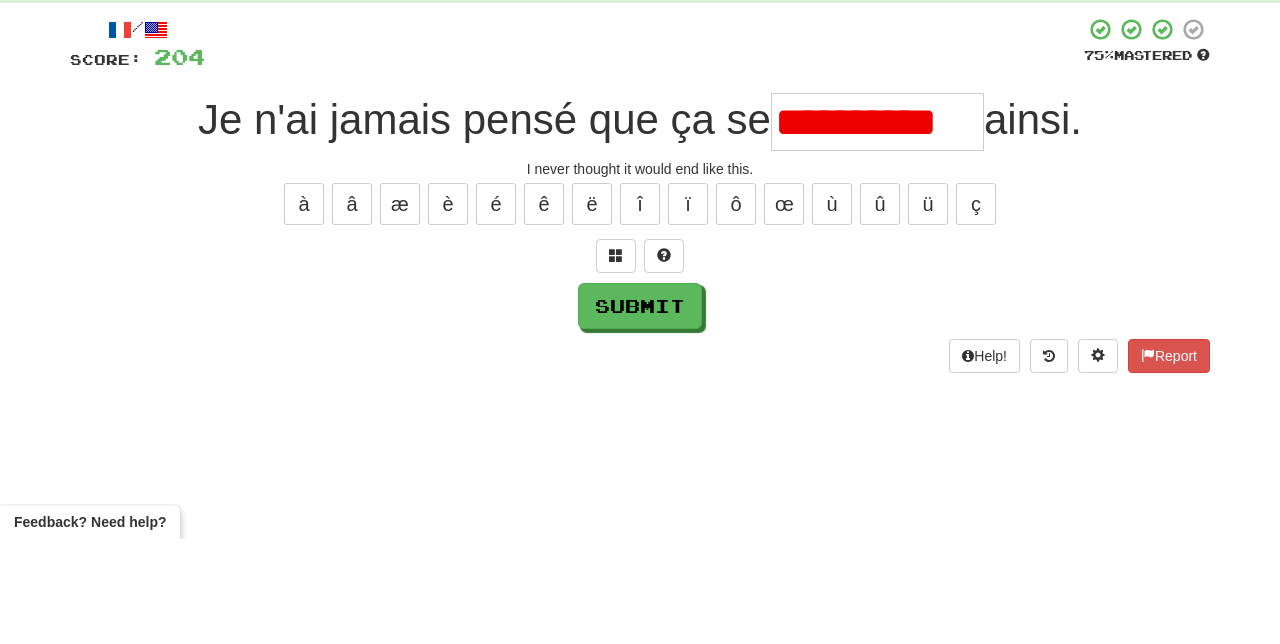 scroll, scrollTop: 0, scrollLeft: 0, axis: both 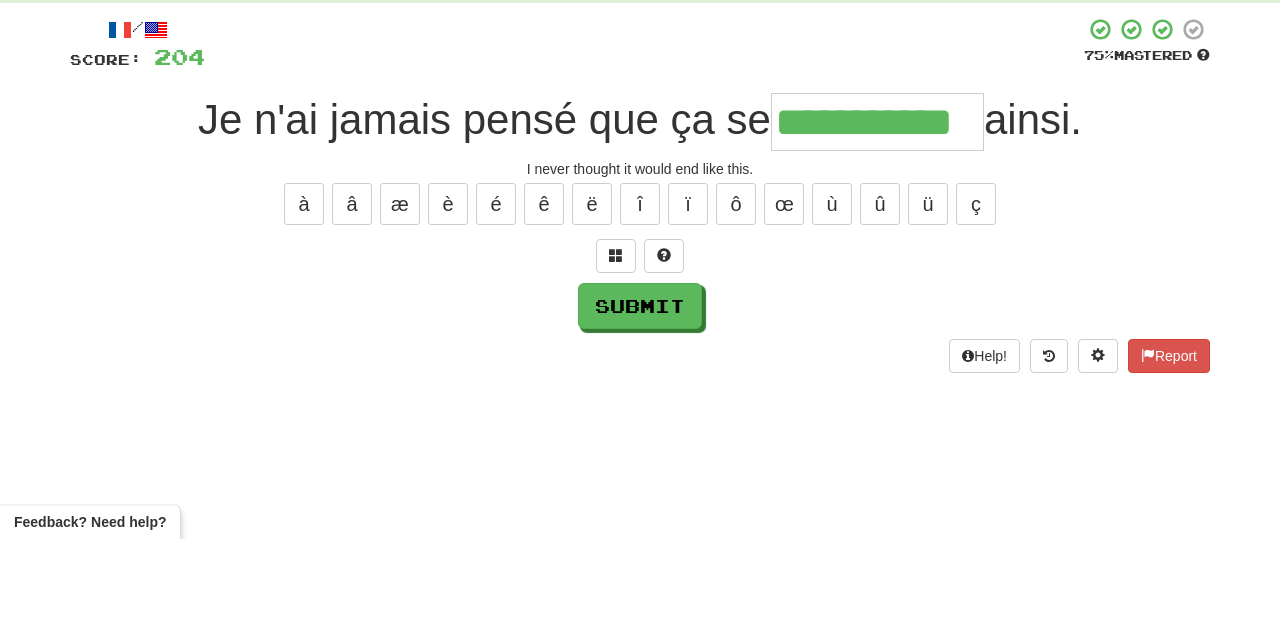 type on "**********" 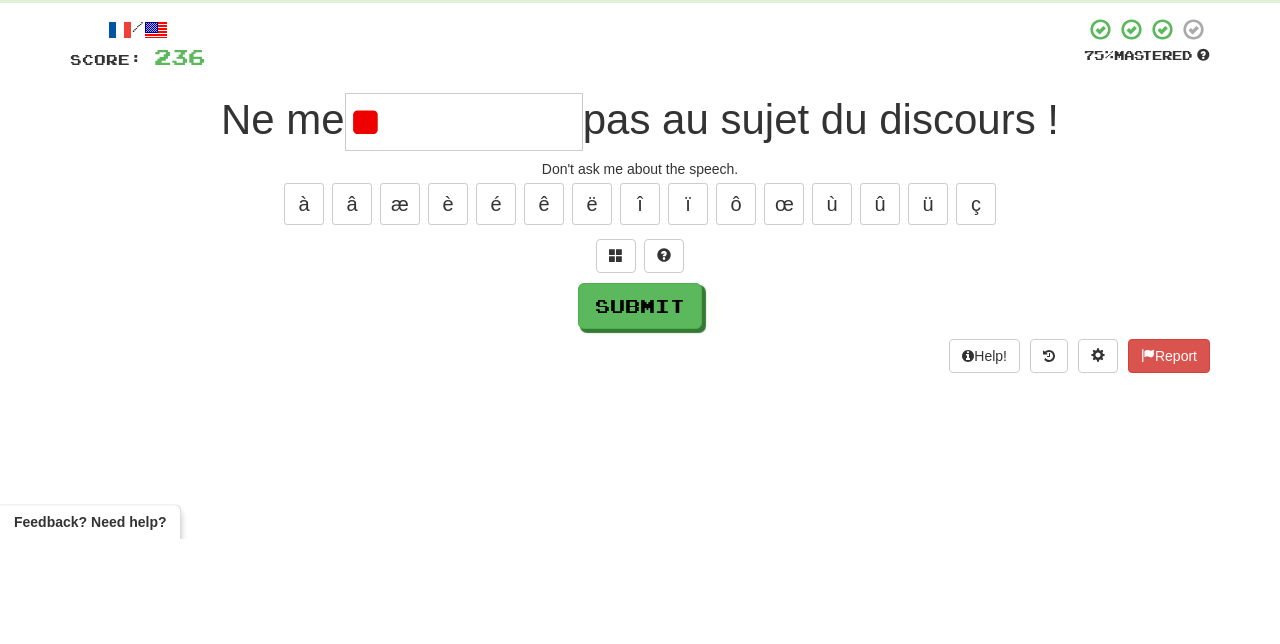 type on "*" 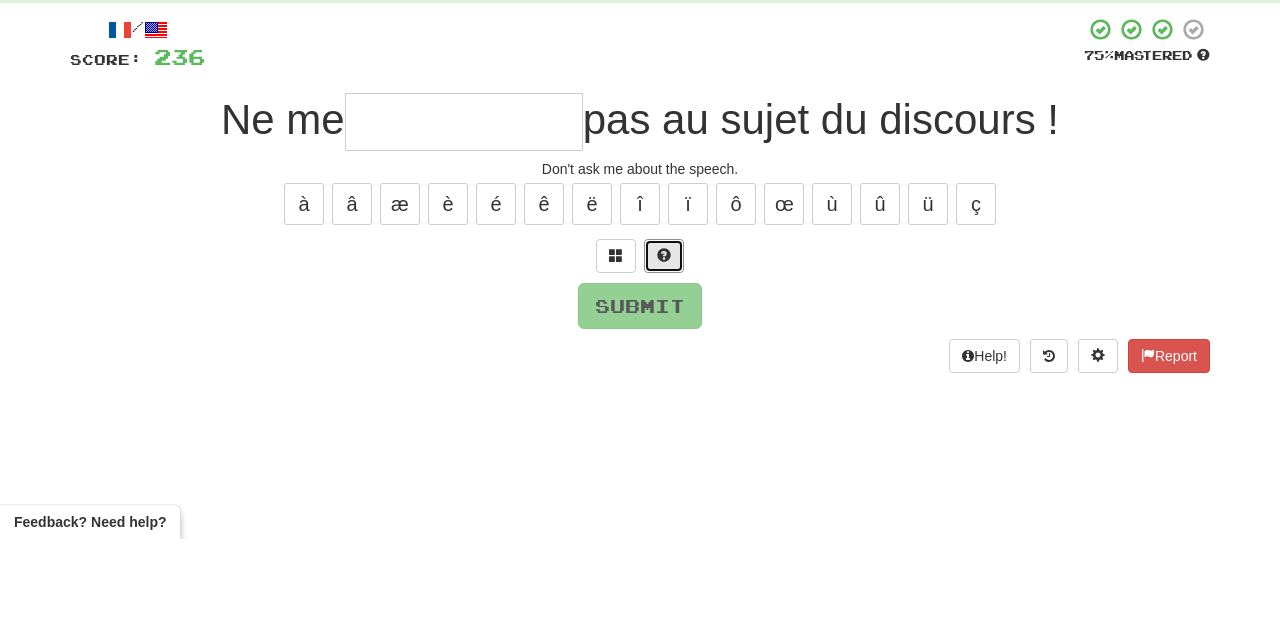 click at bounding box center [664, 361] 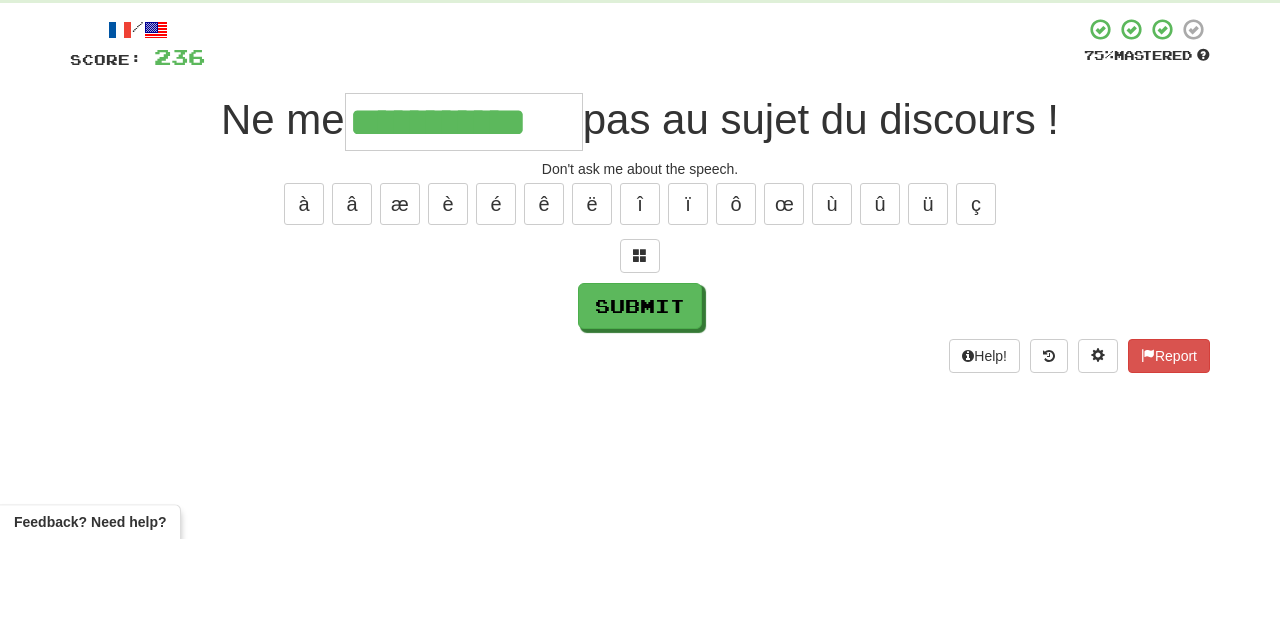 type on "**********" 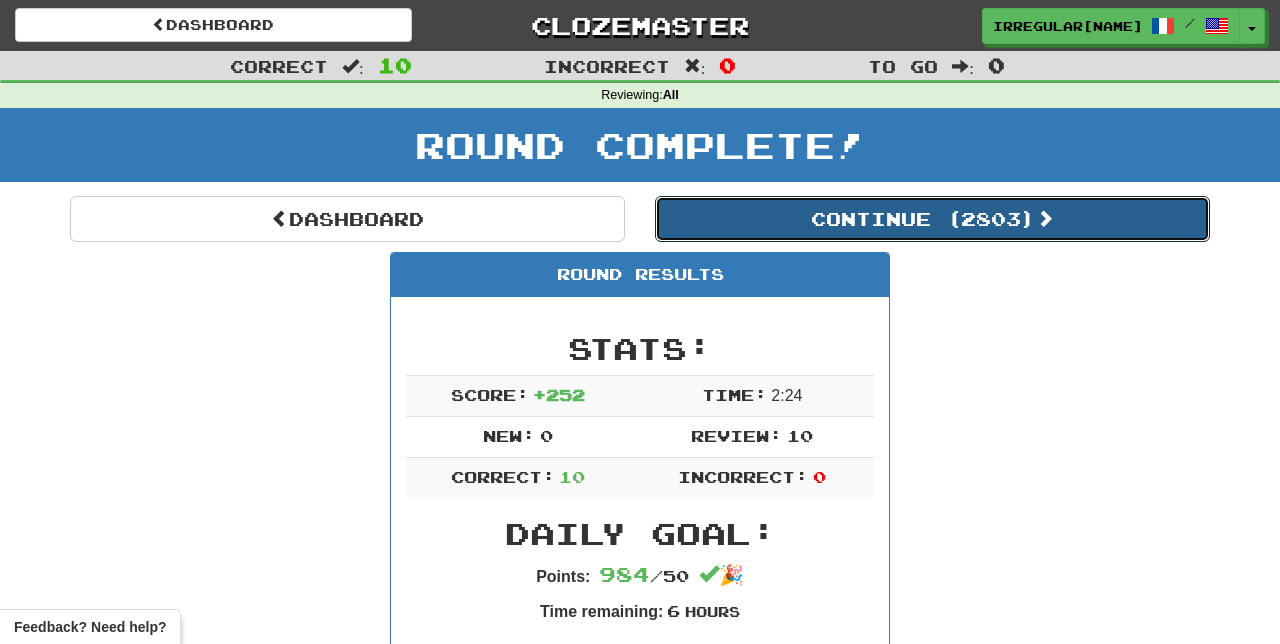 click on "Continue ( 2803 )" at bounding box center (932, 219) 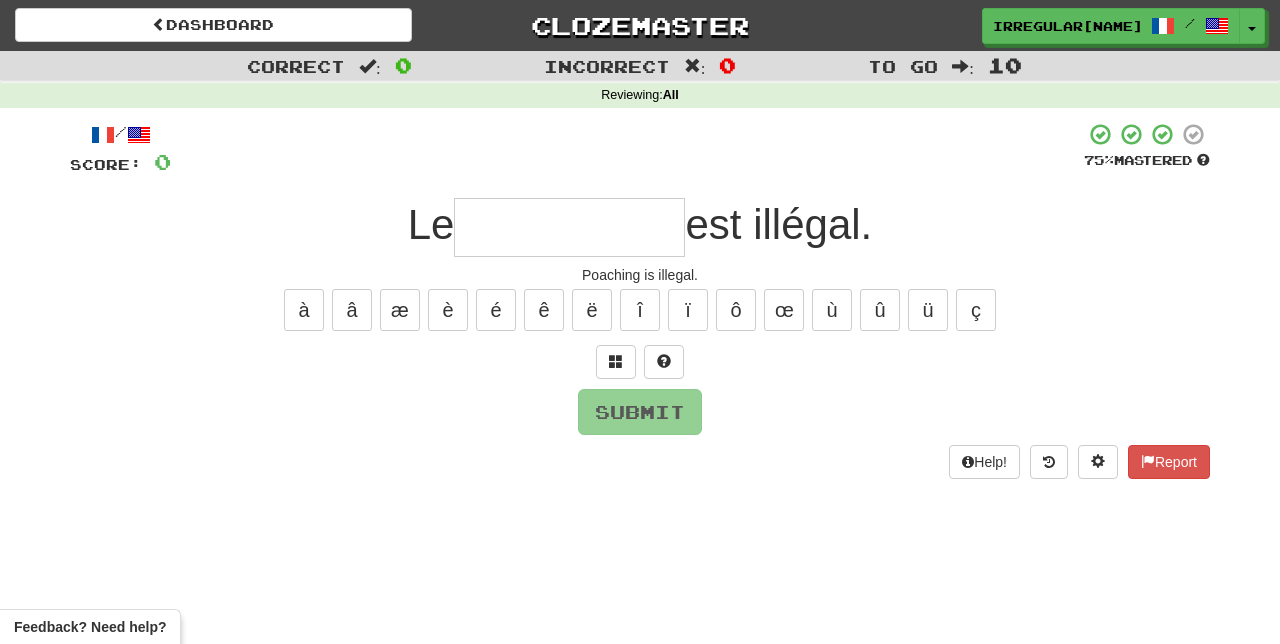 type on "*" 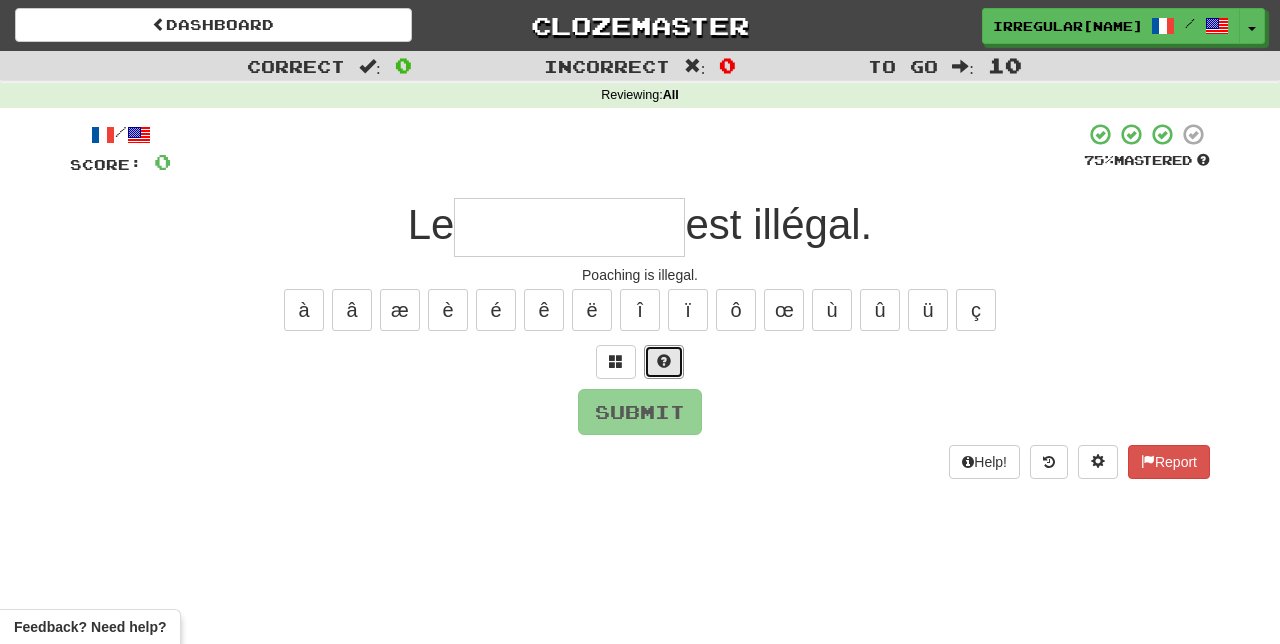 click at bounding box center [664, 361] 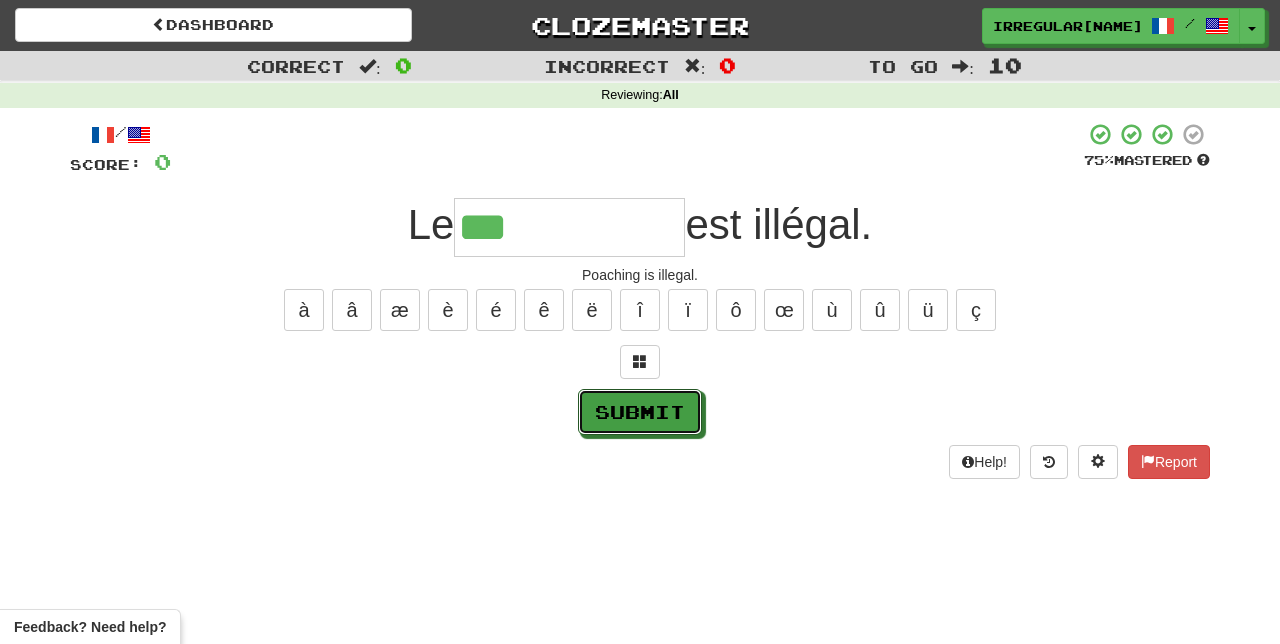 click on "Submit" at bounding box center (640, 412) 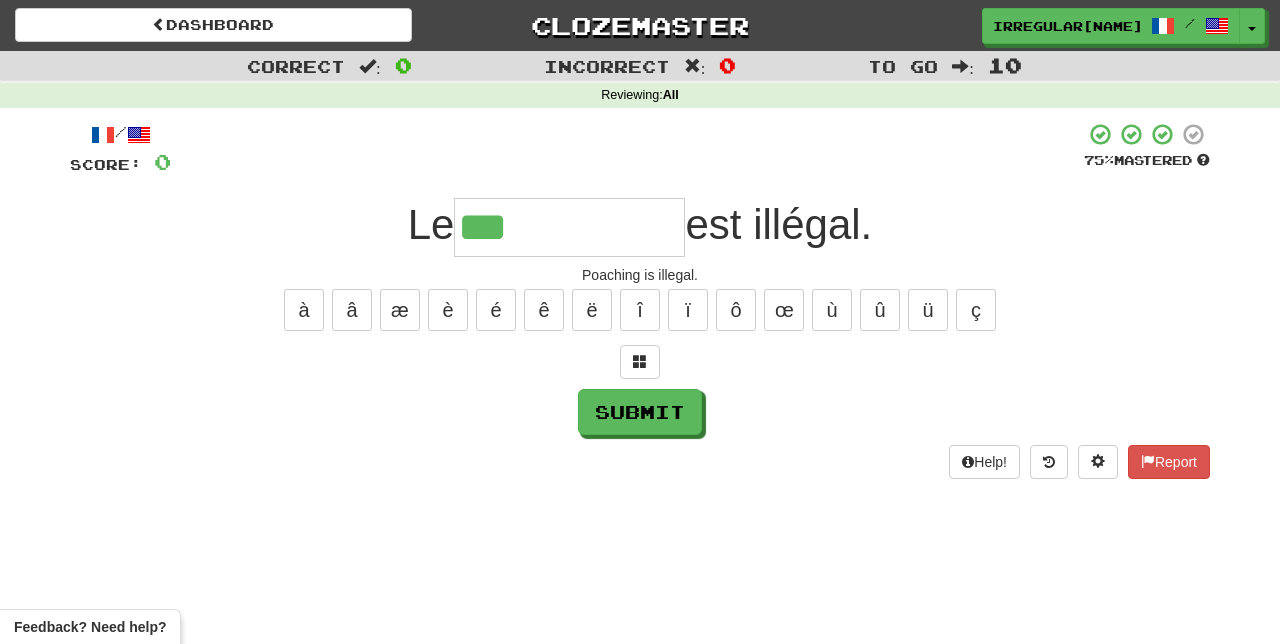 type on "**********" 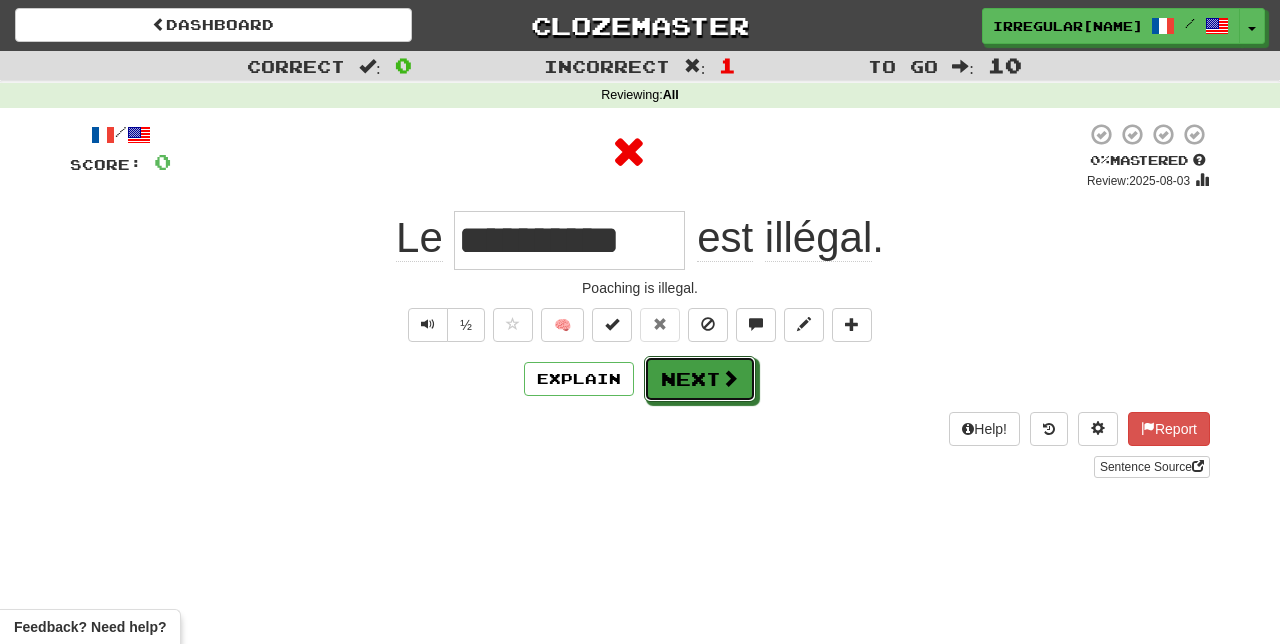 click on "Next" at bounding box center (700, 379) 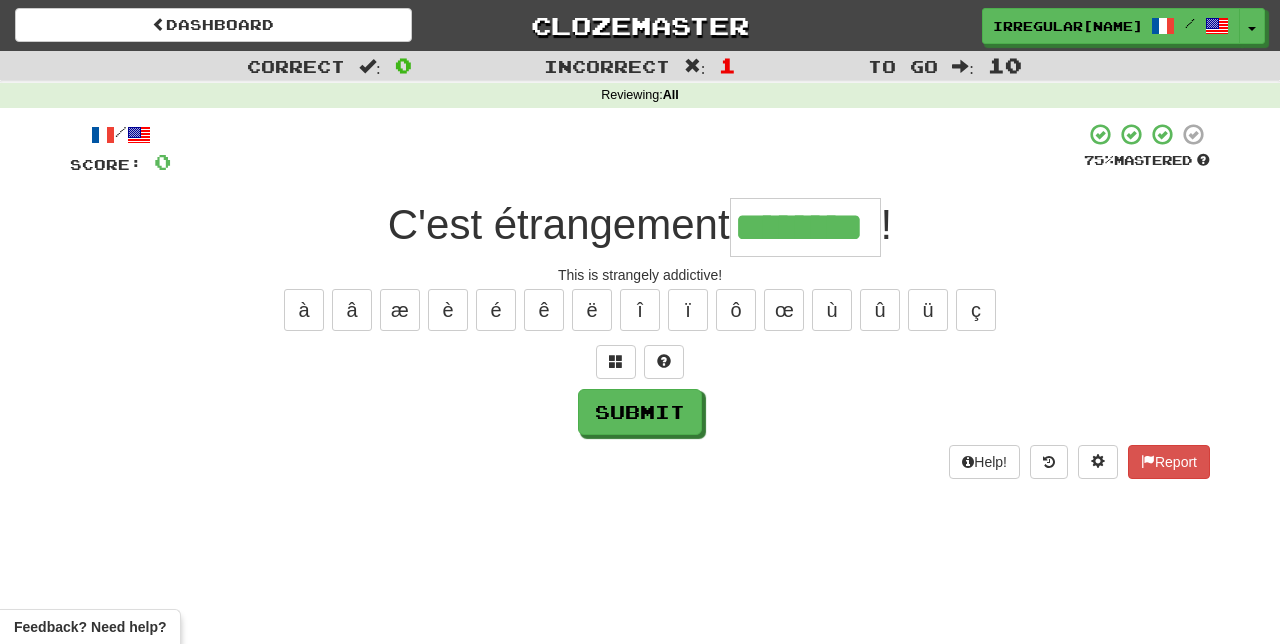 type on "********" 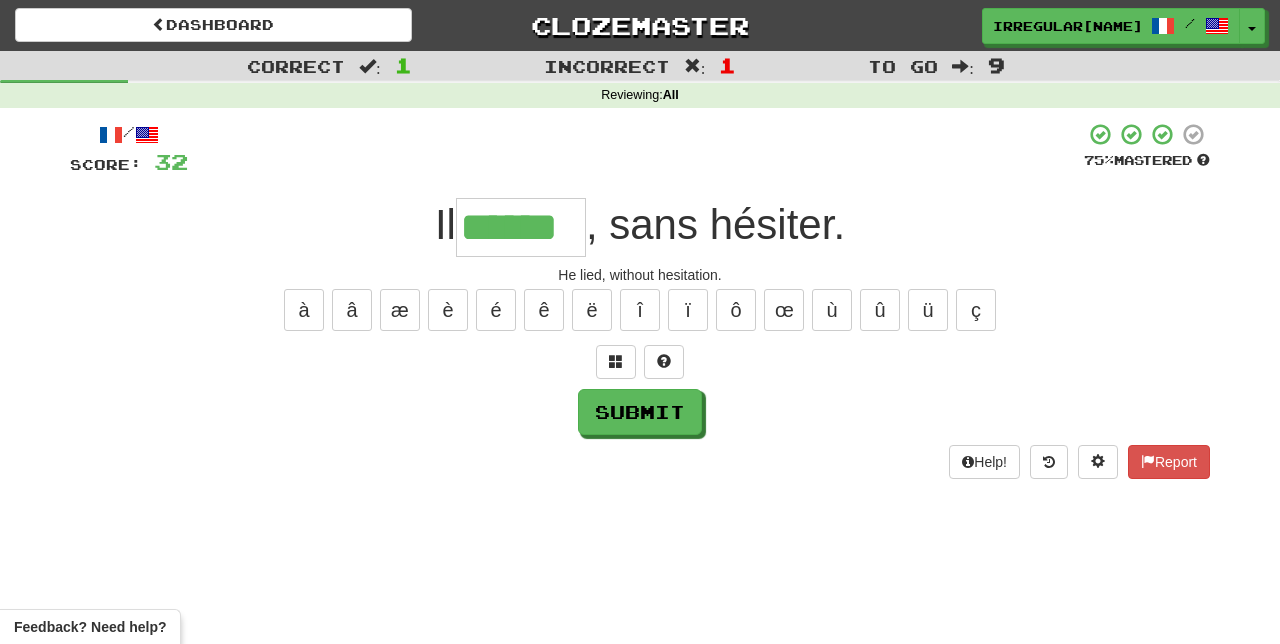 type on "******" 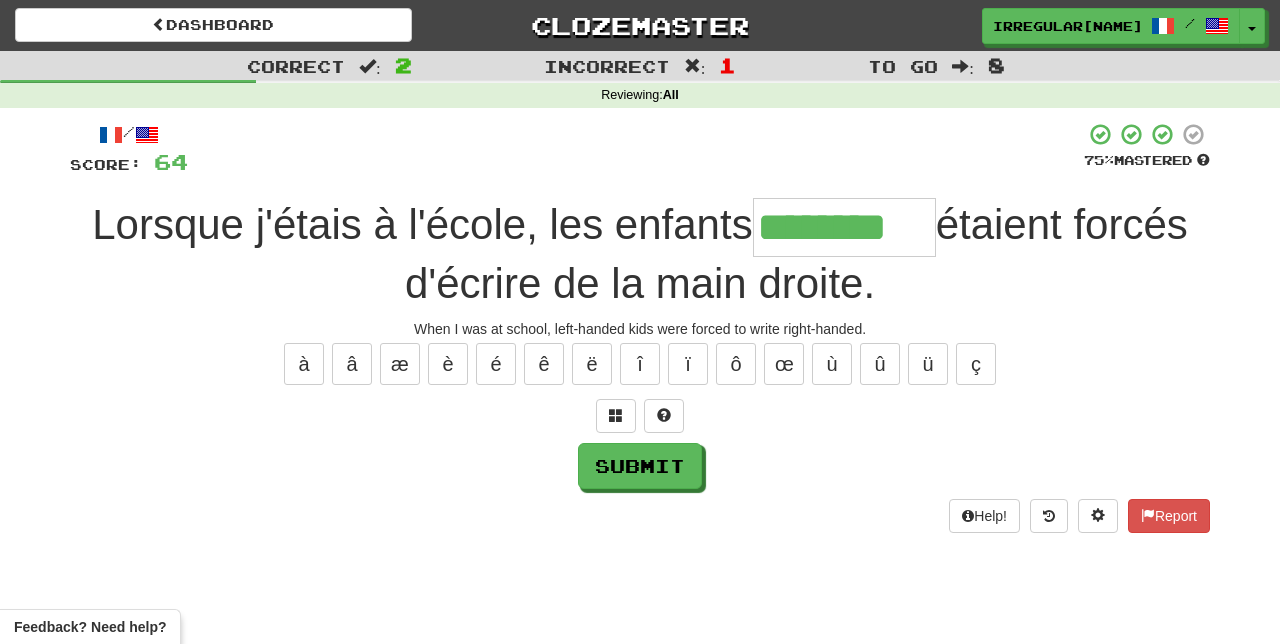 type on "********" 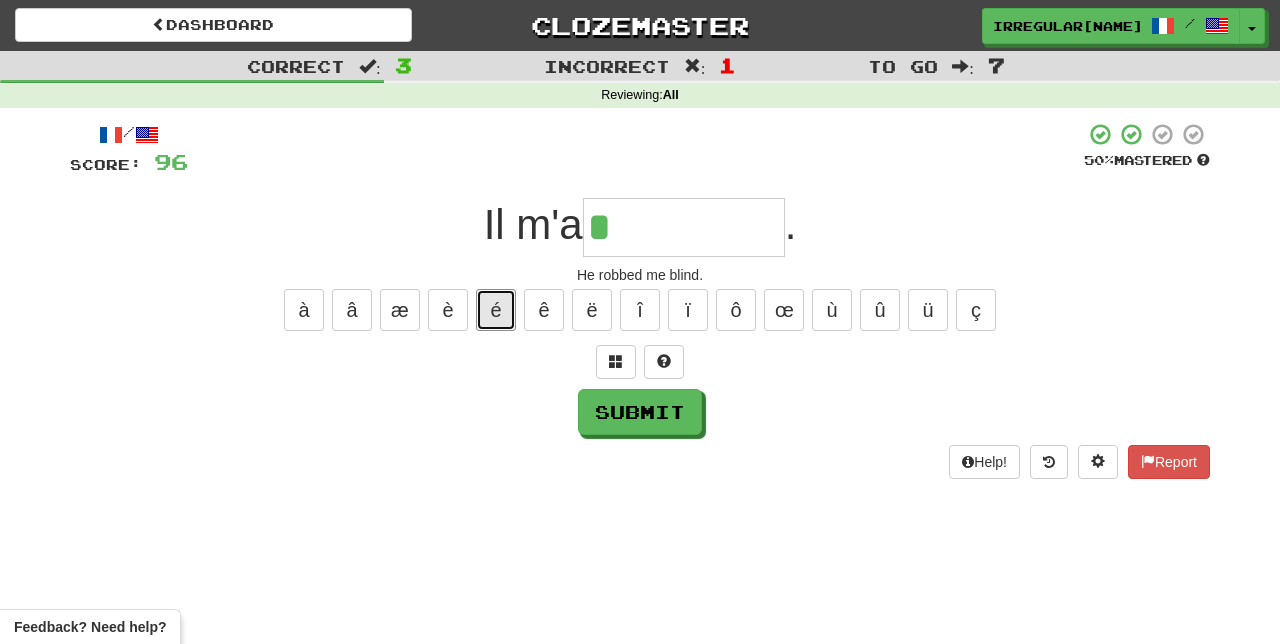 click on "é" at bounding box center (496, 310) 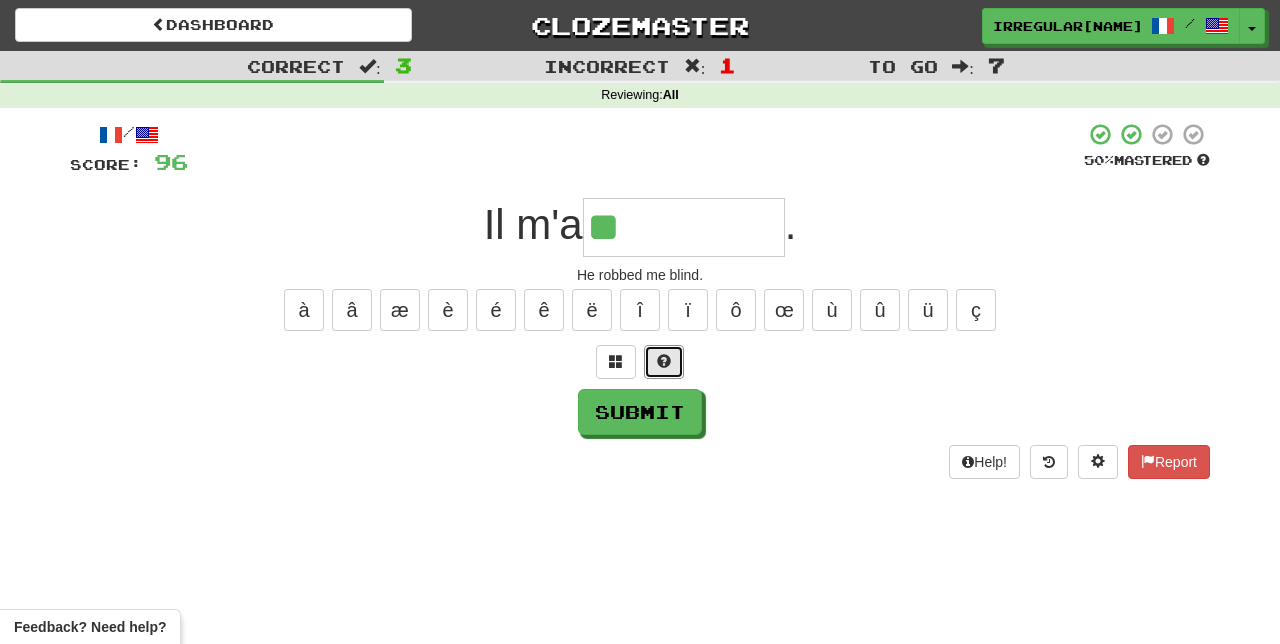 click at bounding box center (664, 361) 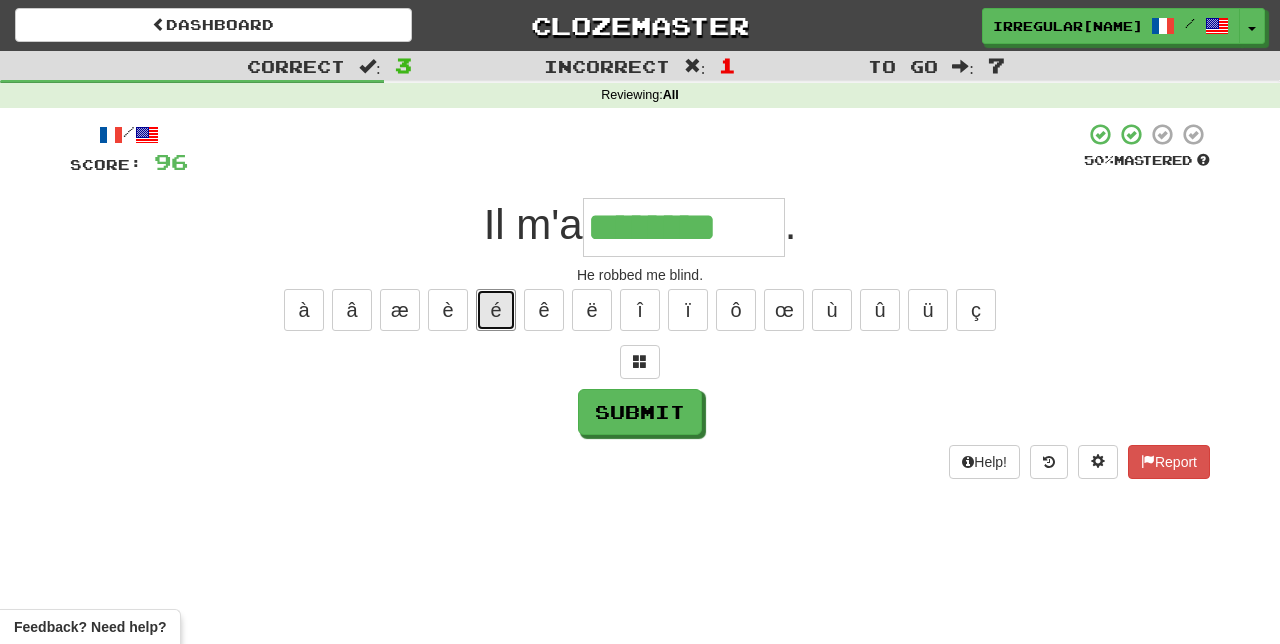 click on "é" at bounding box center [496, 310] 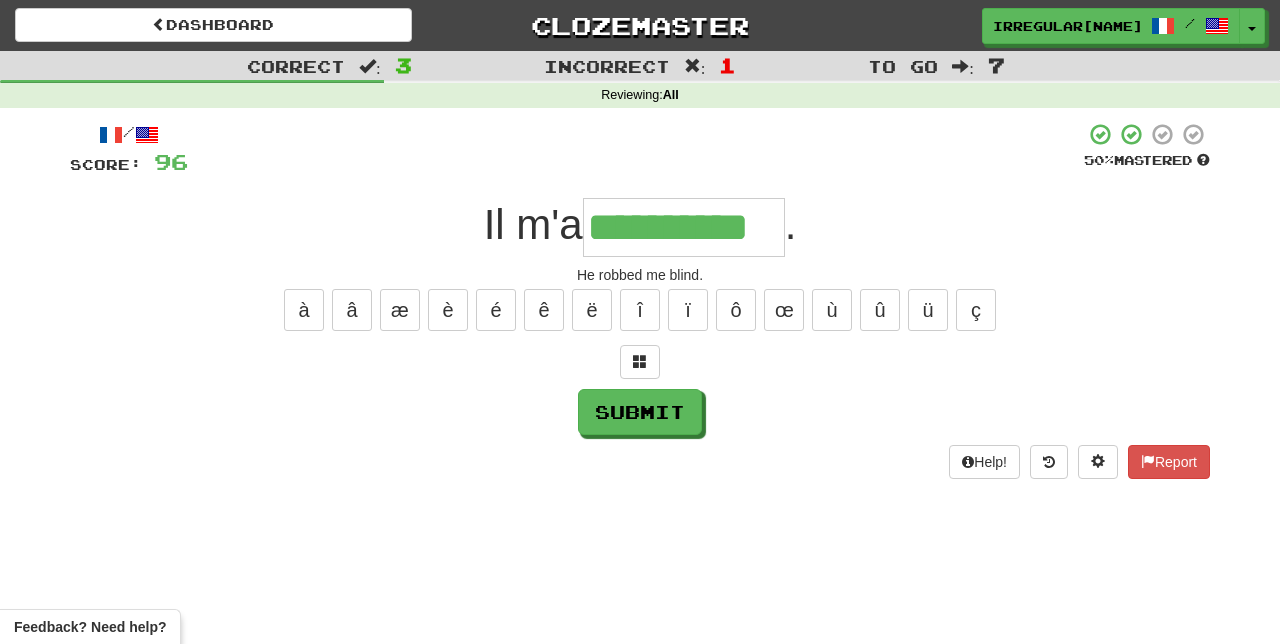 type on "**********" 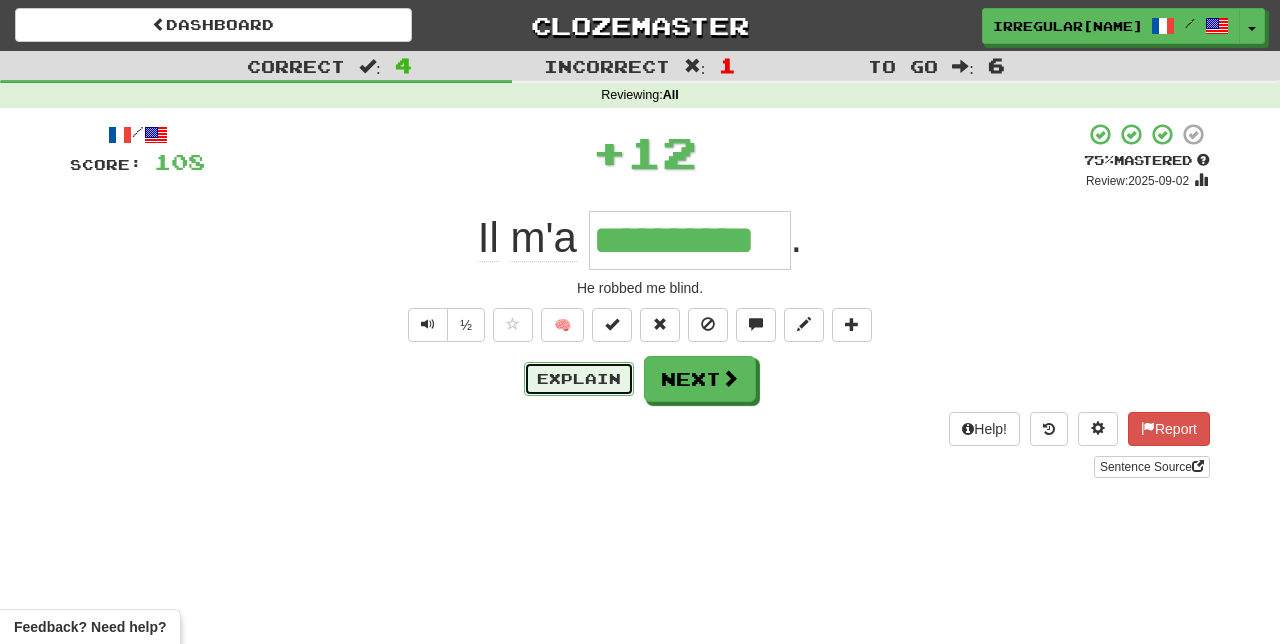click on "Explain" at bounding box center (579, 379) 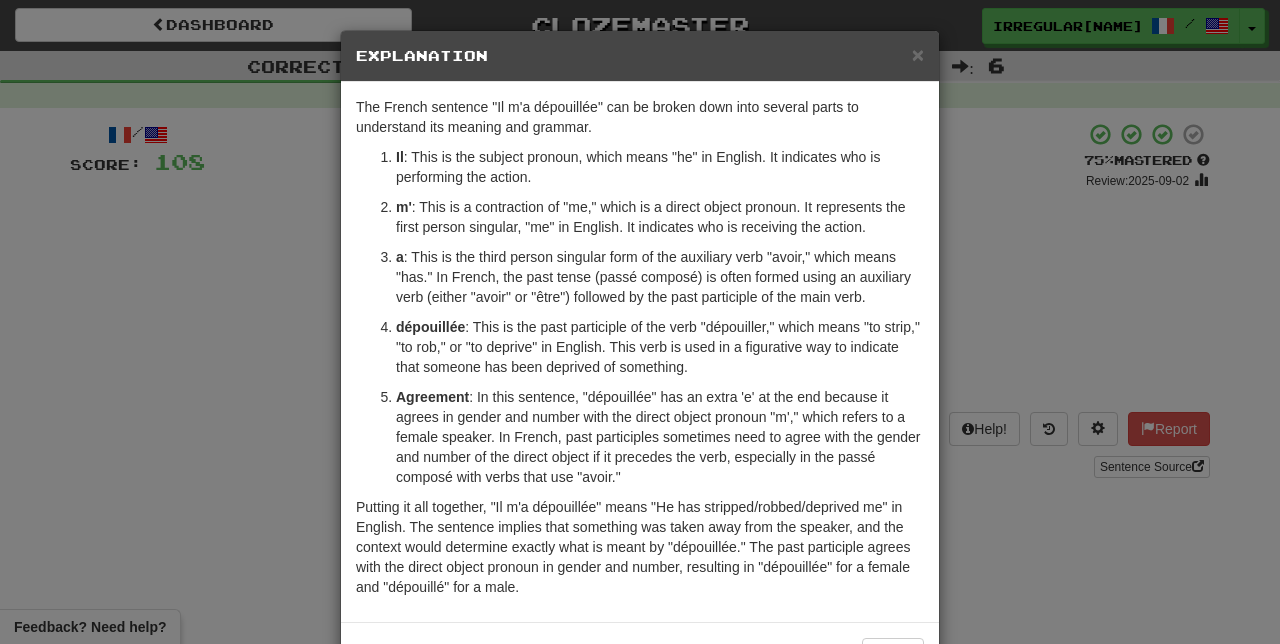 click on "× Explanation The French sentence "Il m'a dépouillée" can be broken down into several parts to understand its meaning and grammar.
Il : This is the subject pronoun, which means "he" in English. It indicates who is performing the action.
m' : This is a contraction of "me," which is a direct object pronoun. It represents the first person singular, "me" in English. It indicates who is receiving the action.
a : This is the third person singular form of the auxiliary verb "avoir," which means "has." In French, the past tense (passé composé) is often formed using an auxiliary verb (either "avoir" or "être") followed by the past participle of the main verb.
dépouillée : This is the past participle of the verb "dépouiller," which means "to strip," "to rob," or "to deprive" in English. This verb is used in a figurative way to indicate that someone has been deprived of something.
Agreement
In beta. Generated by ChatGPT. Like it? Hate it?  Let us know ! Close" at bounding box center (640, 322) 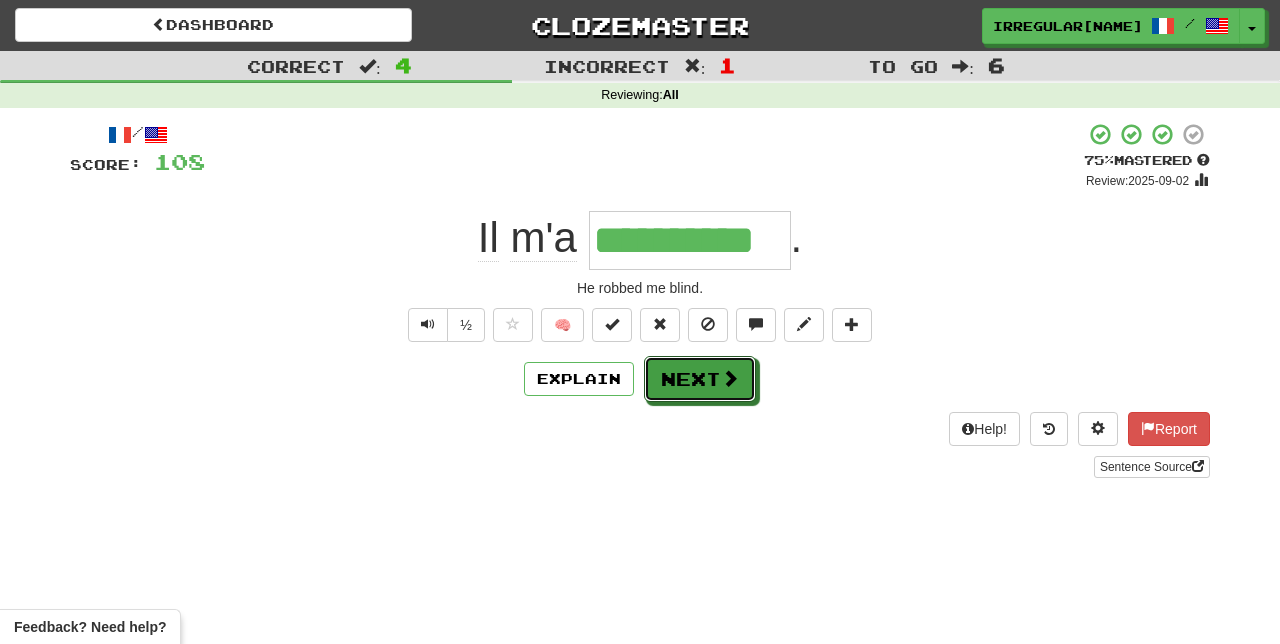 click on "Next" at bounding box center (700, 379) 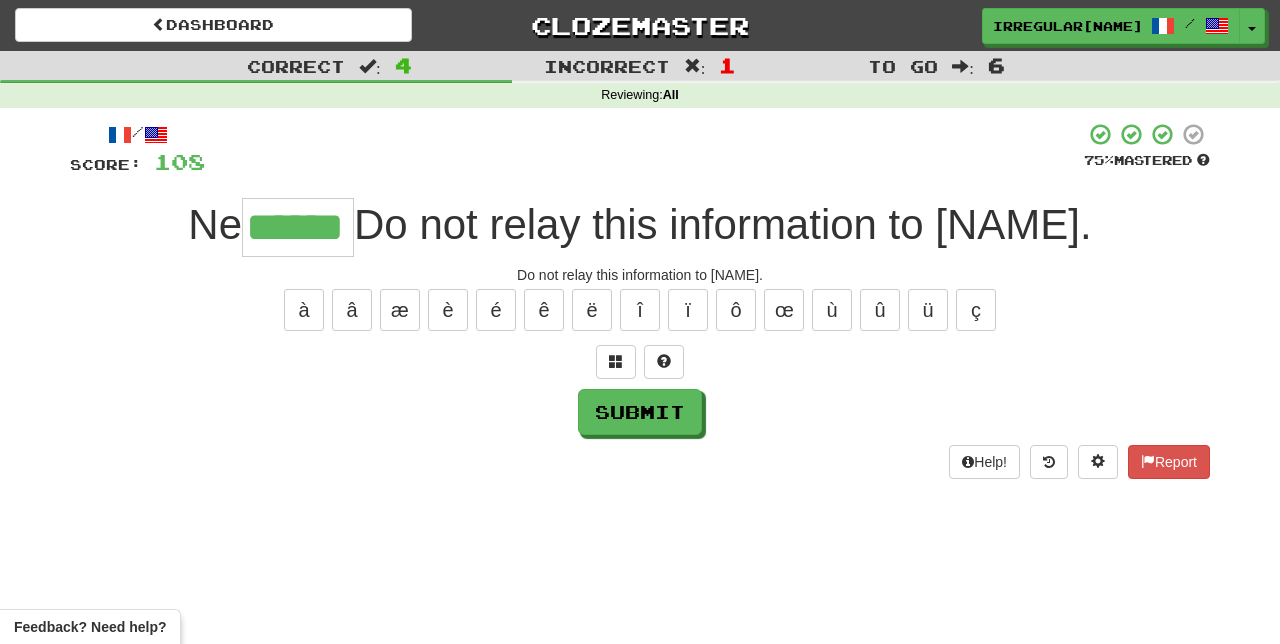 type on "******" 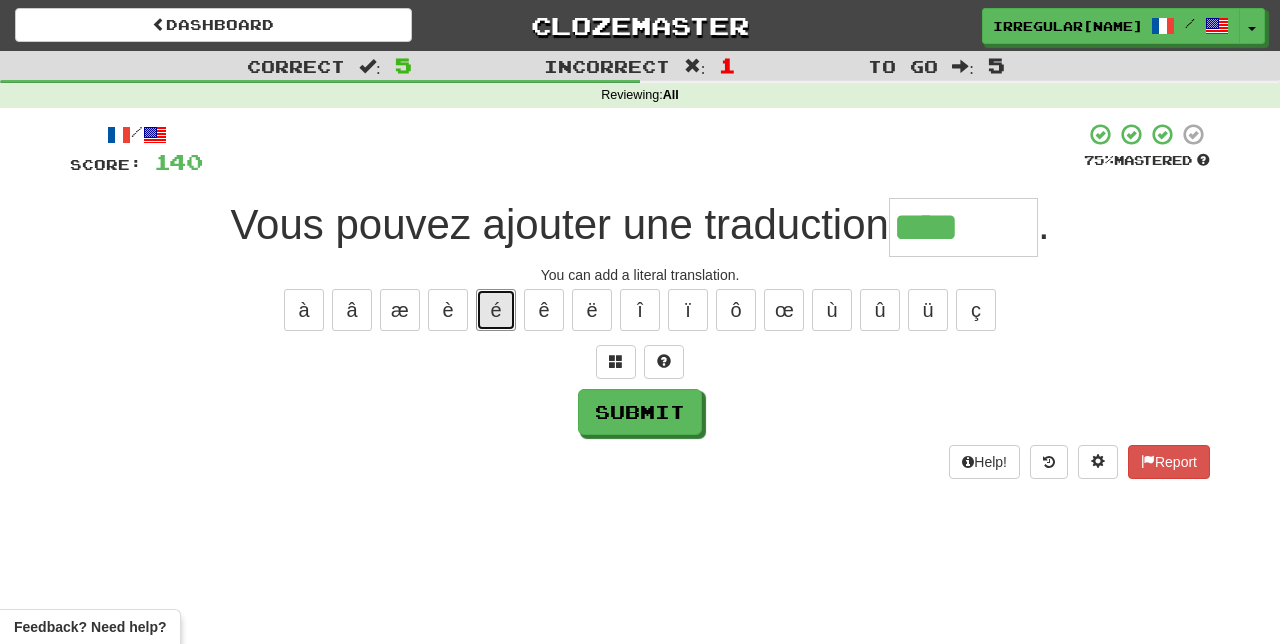 click on "é" at bounding box center [496, 310] 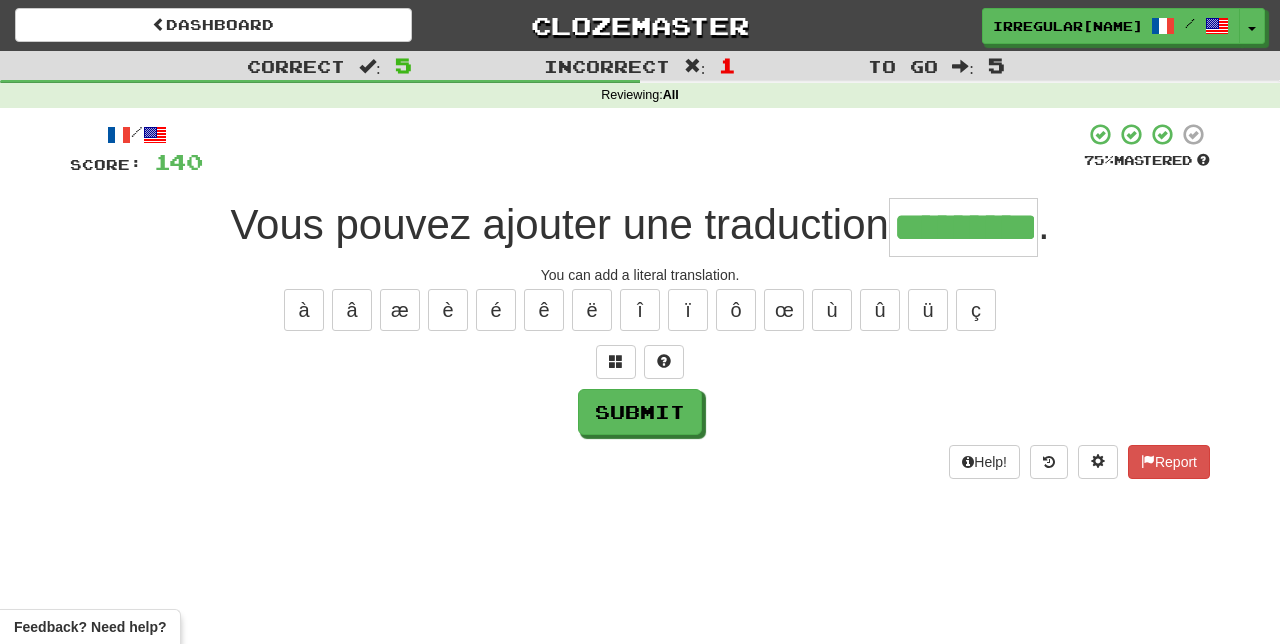 type on "*********" 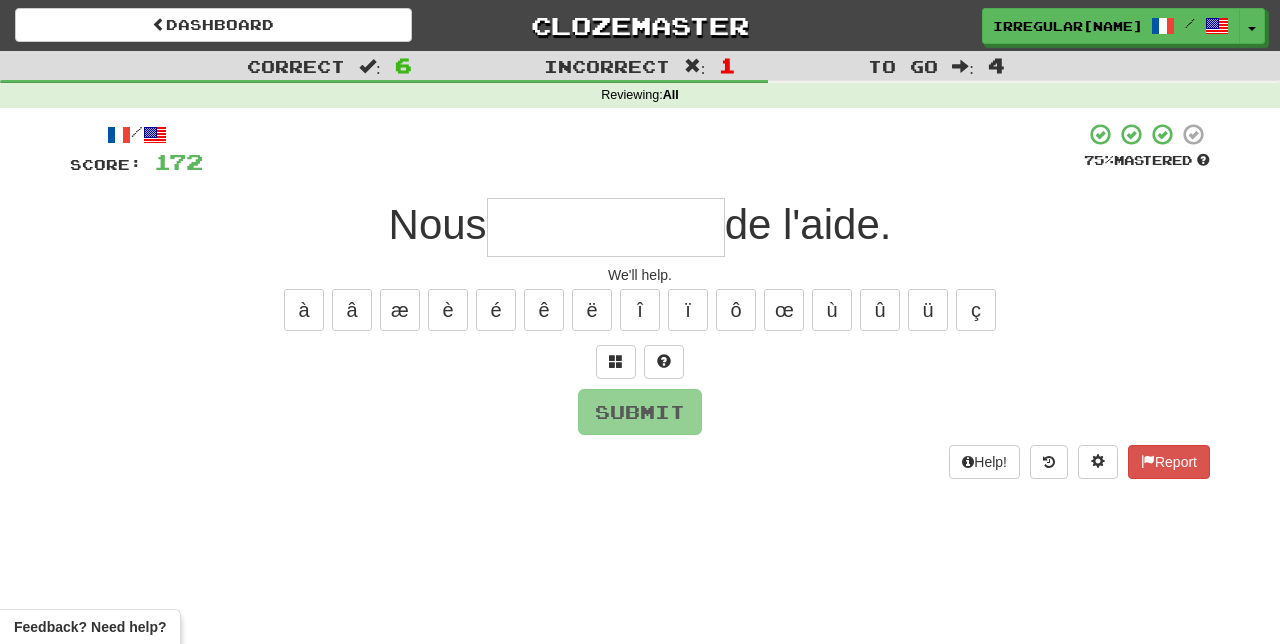 type on "*" 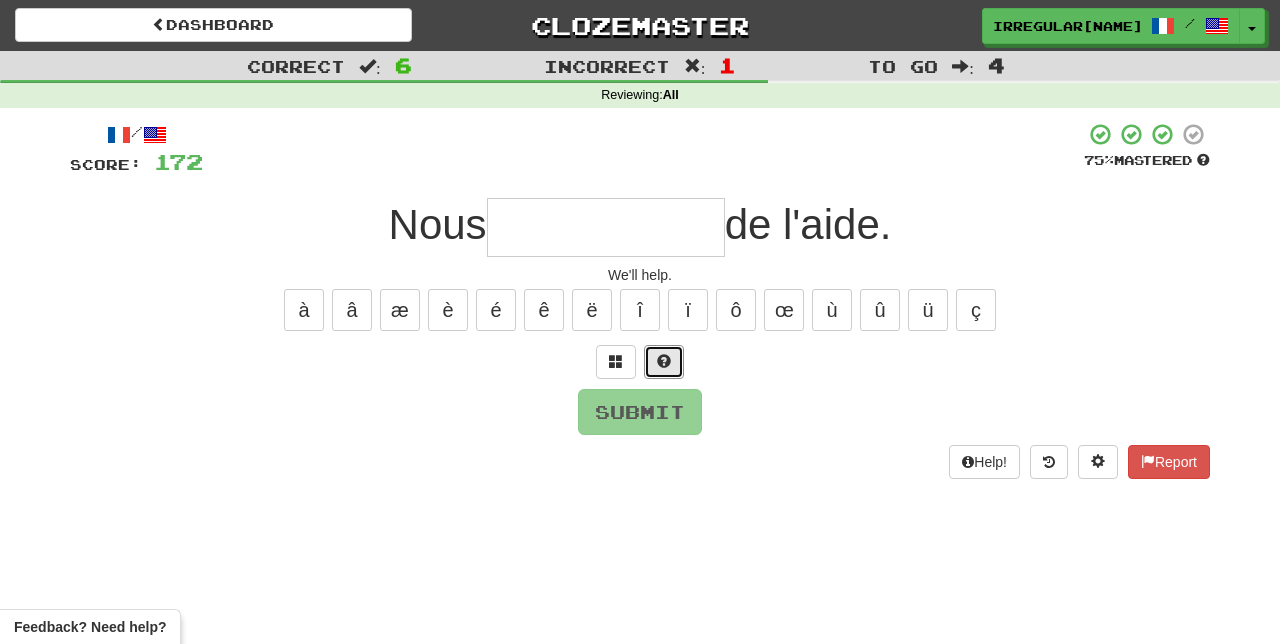 click at bounding box center [664, 362] 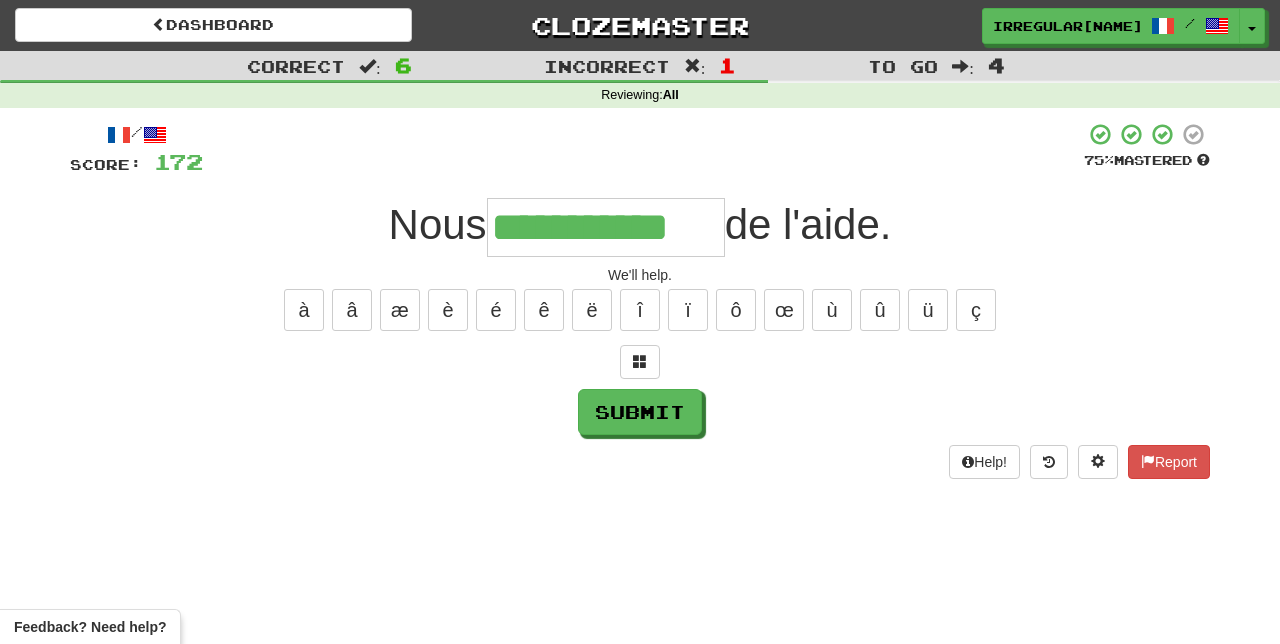 type on "**********" 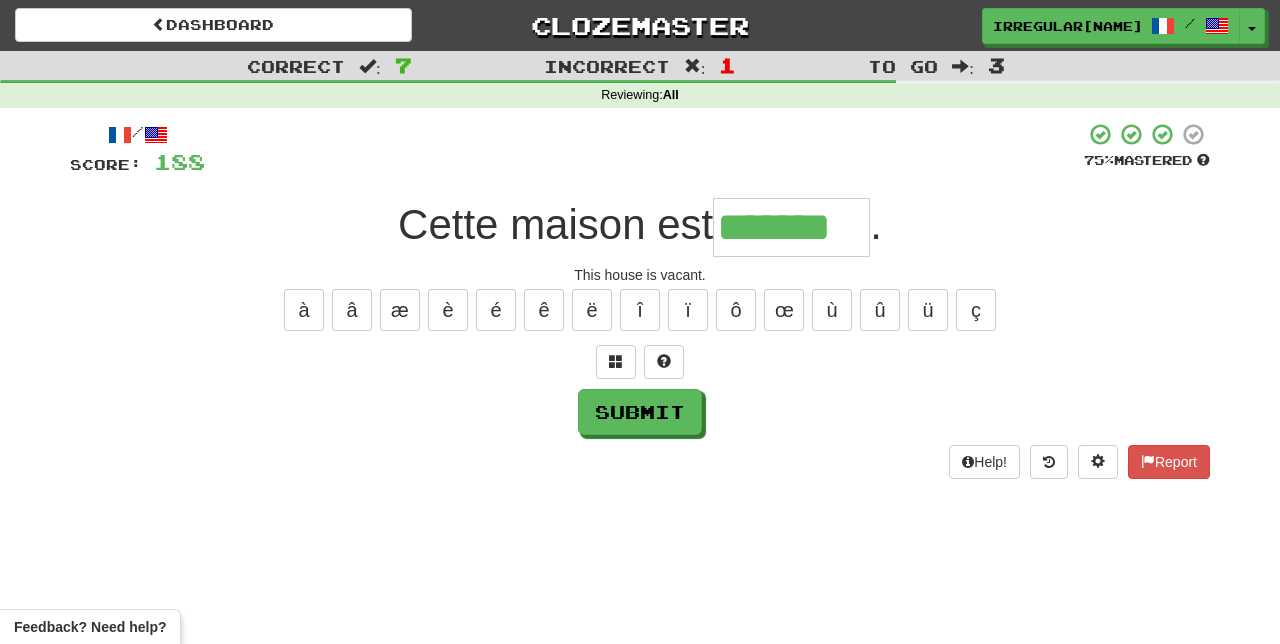 type on "*******" 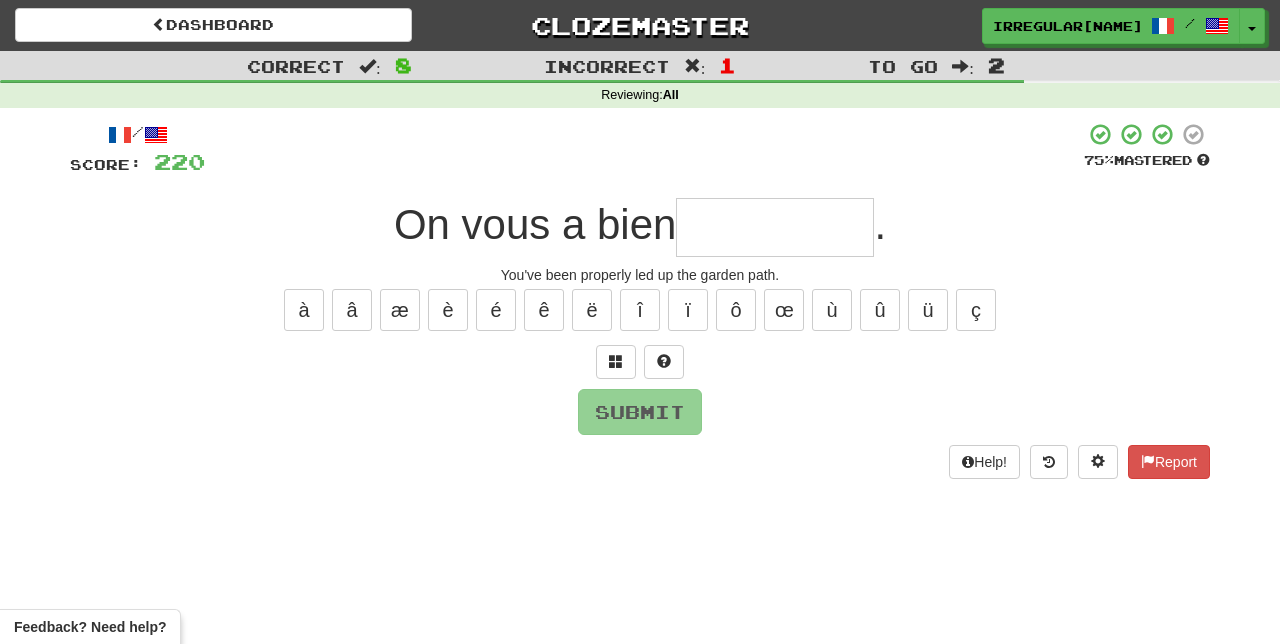 type on "*" 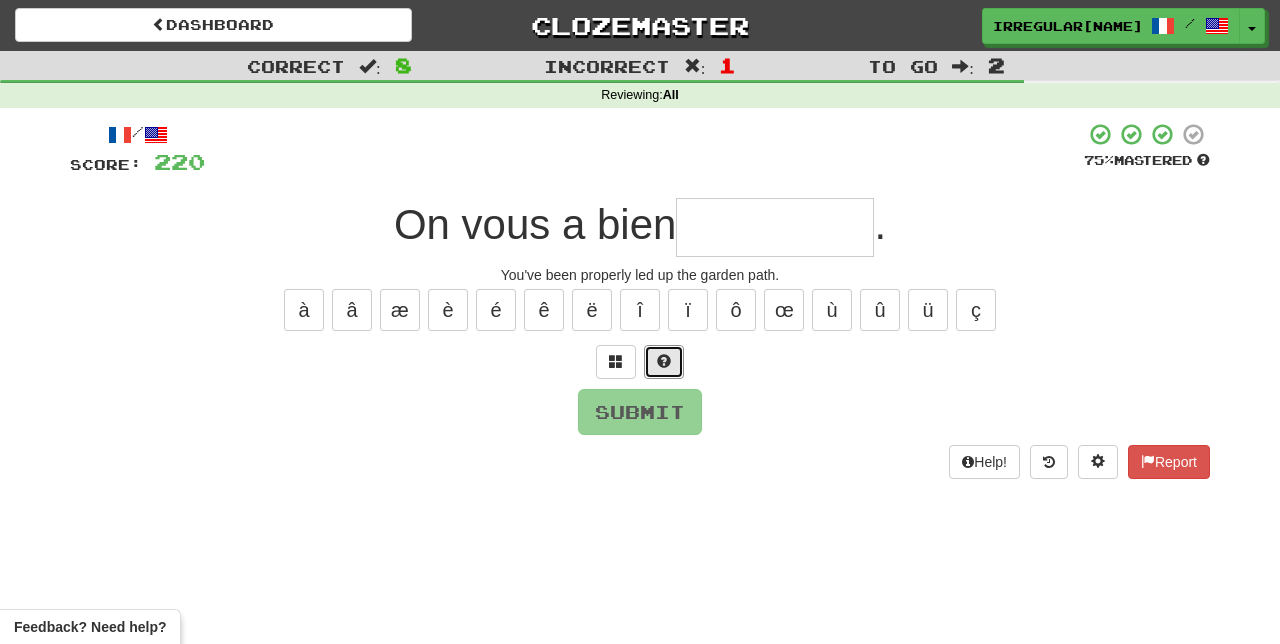 click at bounding box center [664, 361] 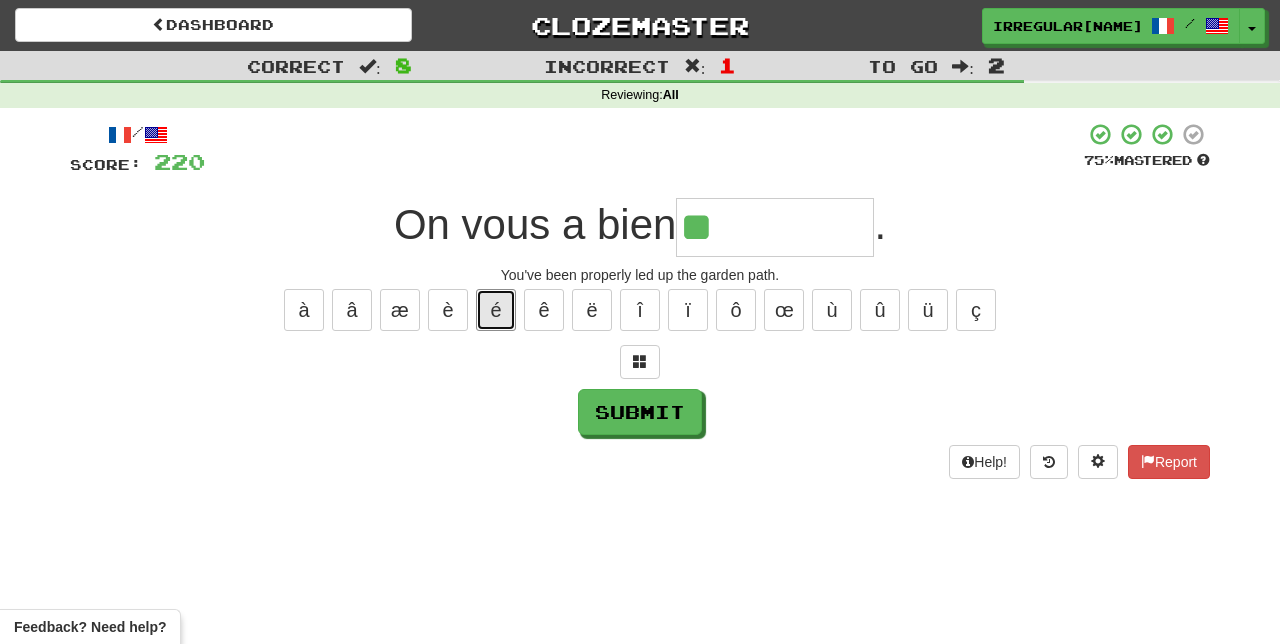 click on "é" at bounding box center (496, 310) 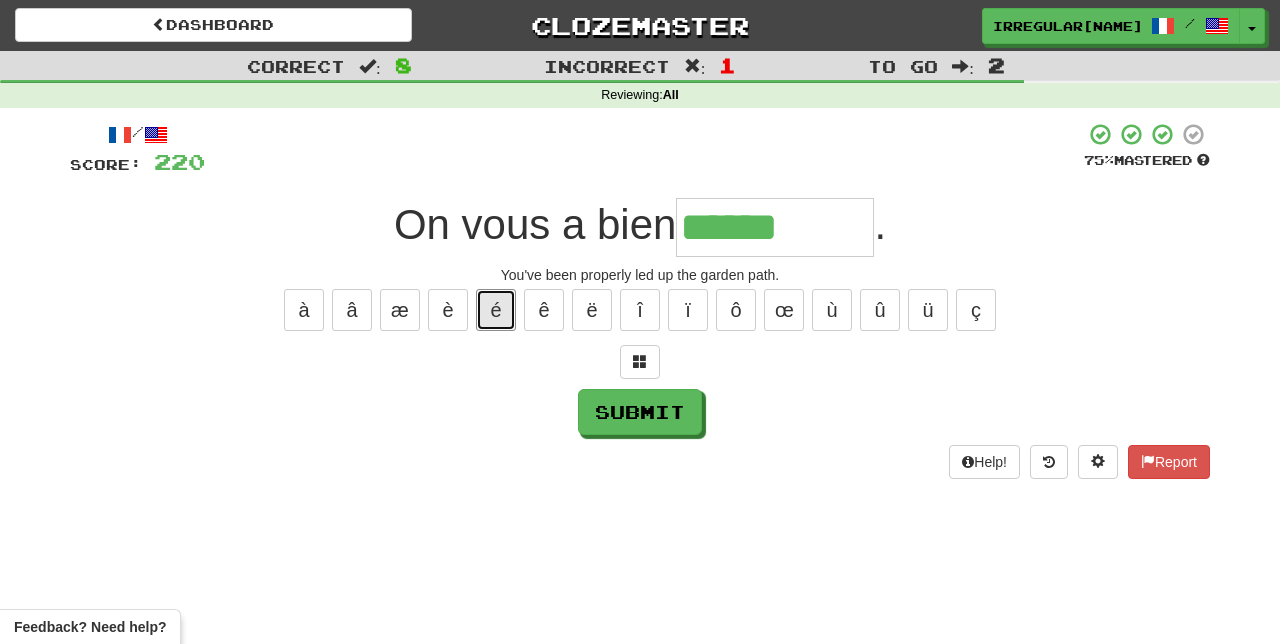 click on "é" at bounding box center (496, 310) 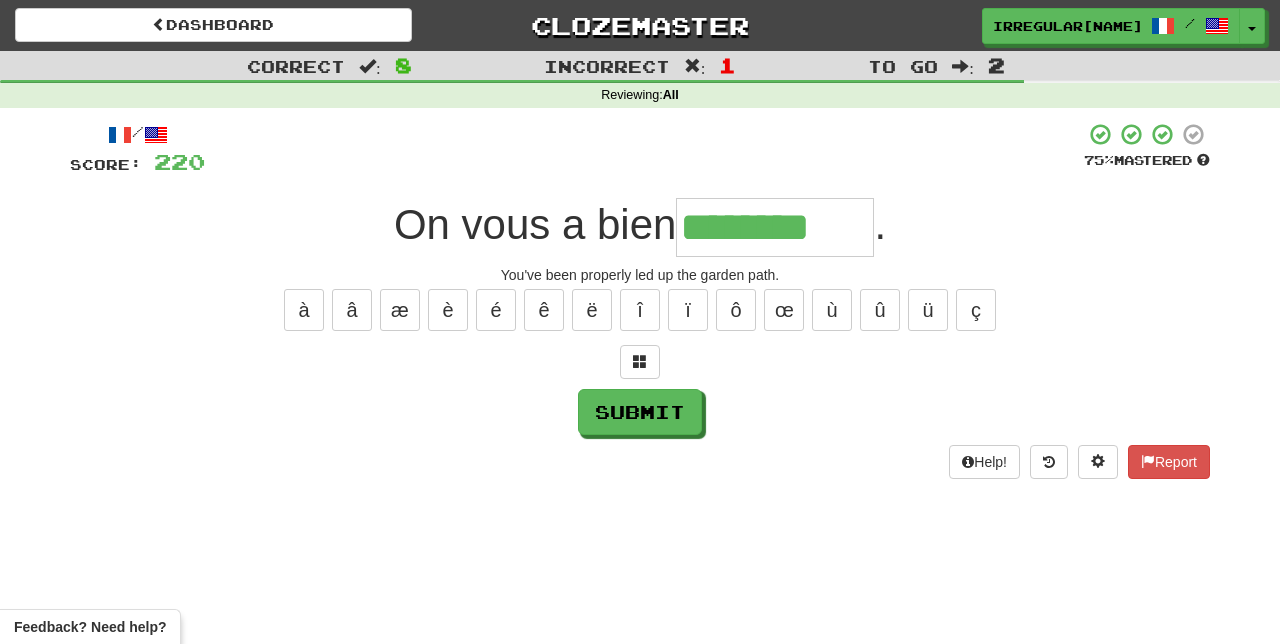 type on "********" 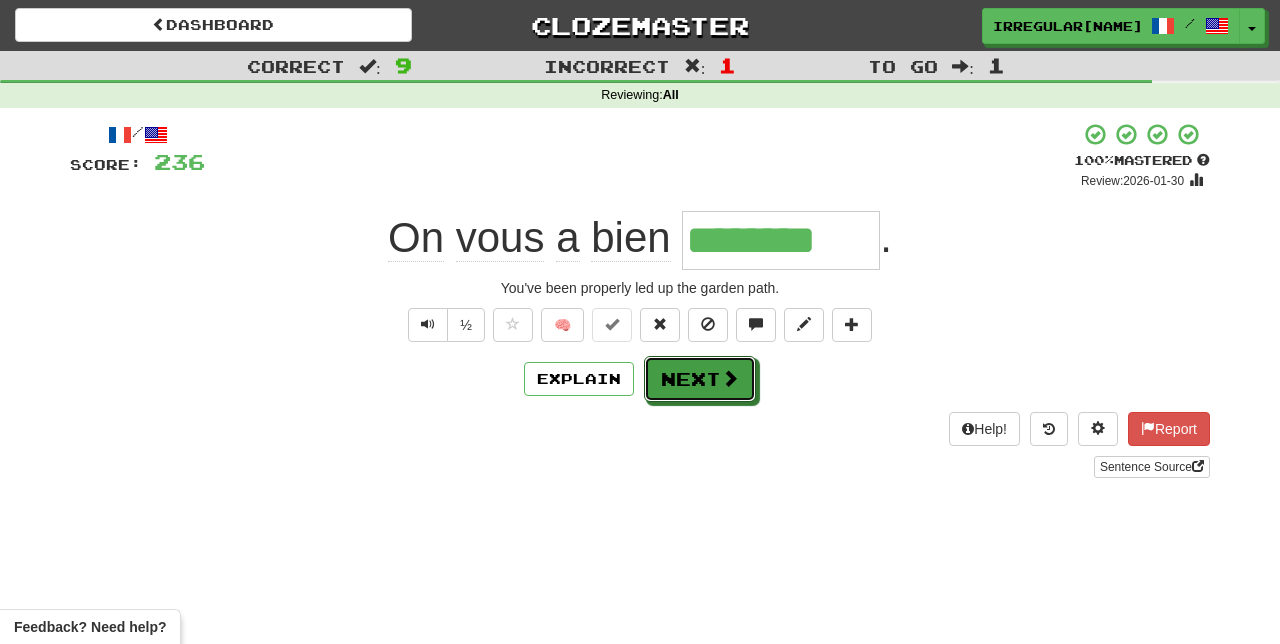 click on "Next" at bounding box center [700, 379] 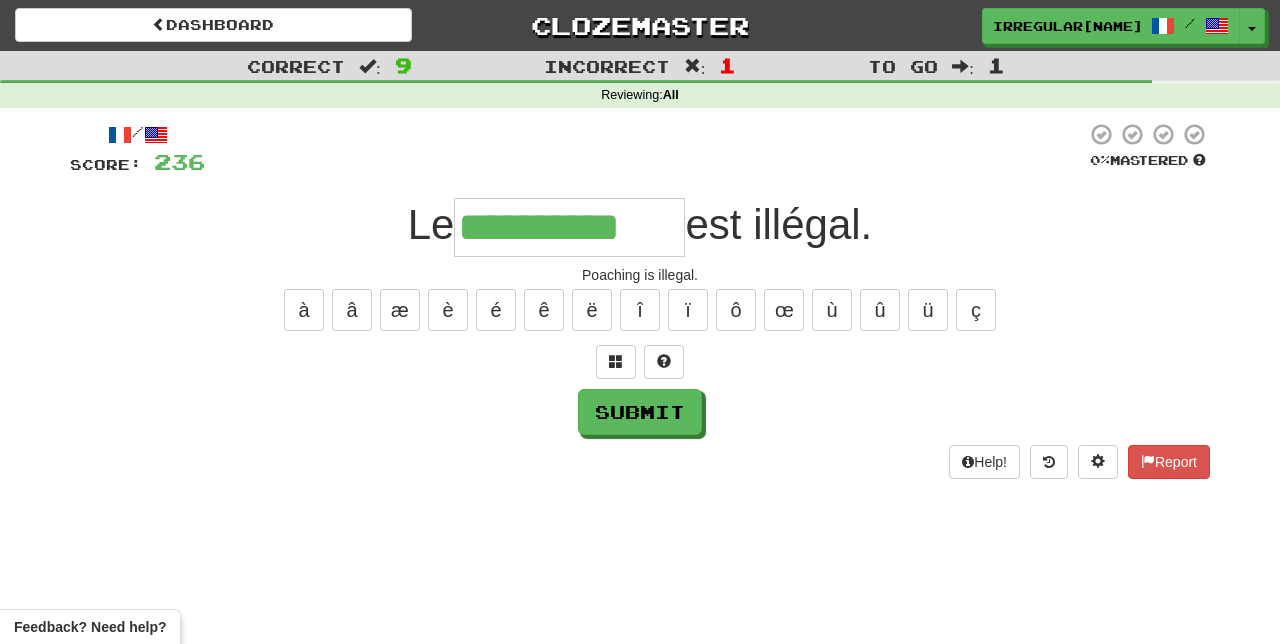type on "**********" 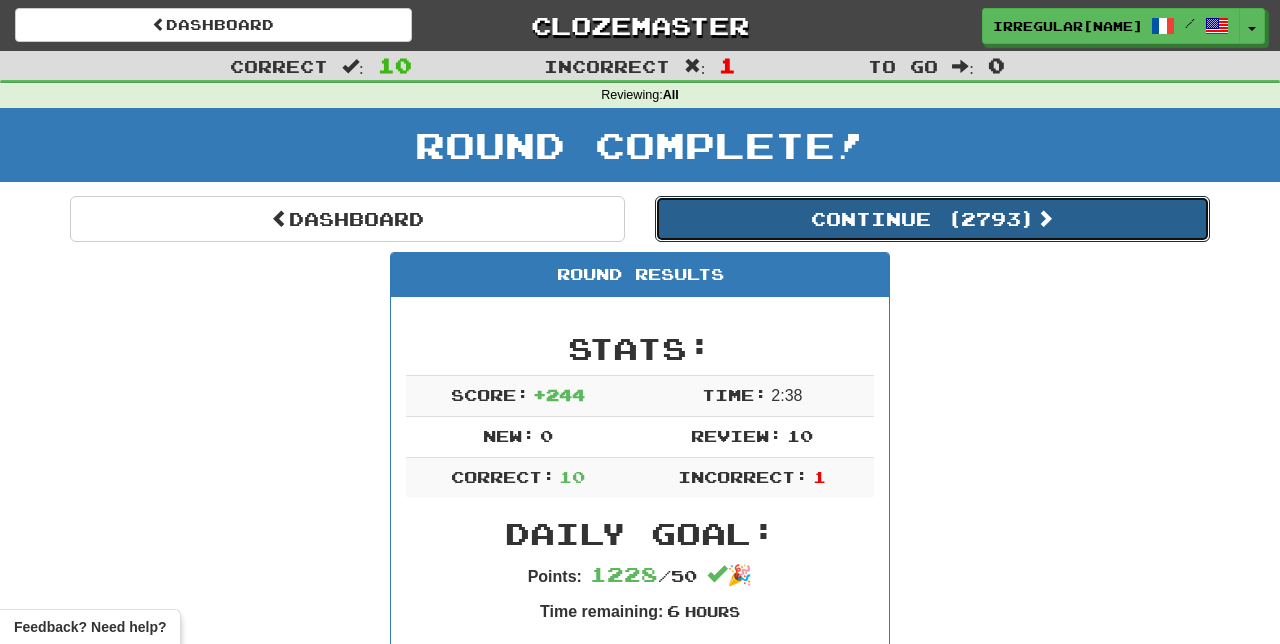 click on "Continue ( 2793 )" at bounding box center [932, 219] 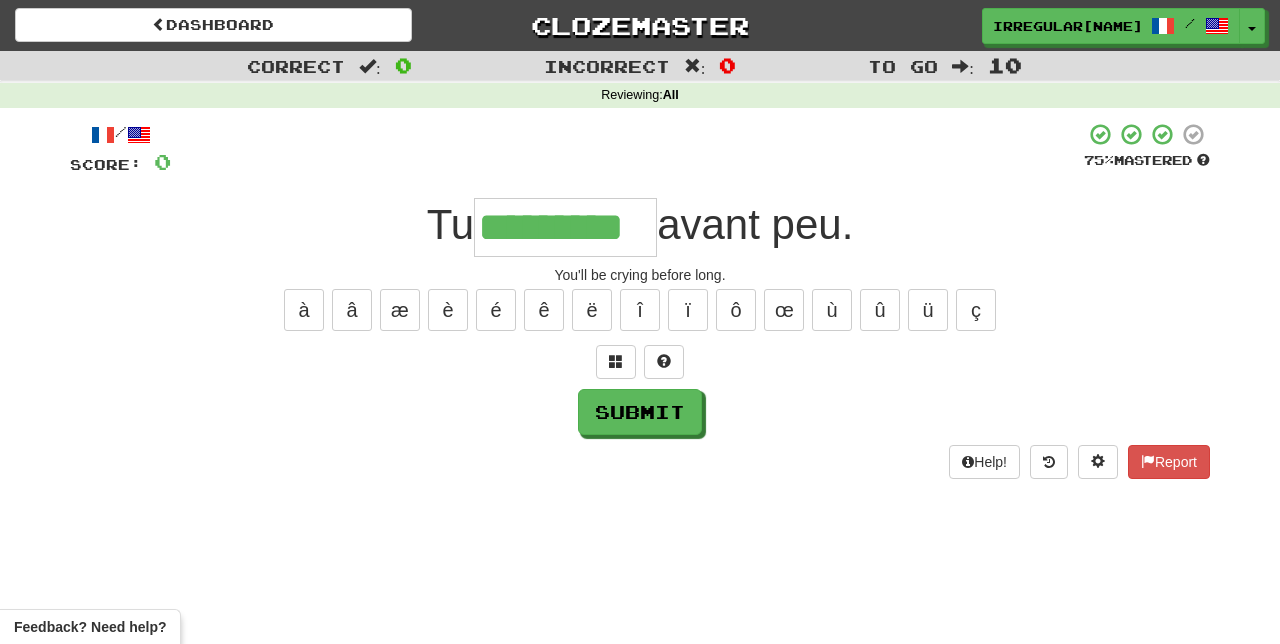 type on "*********" 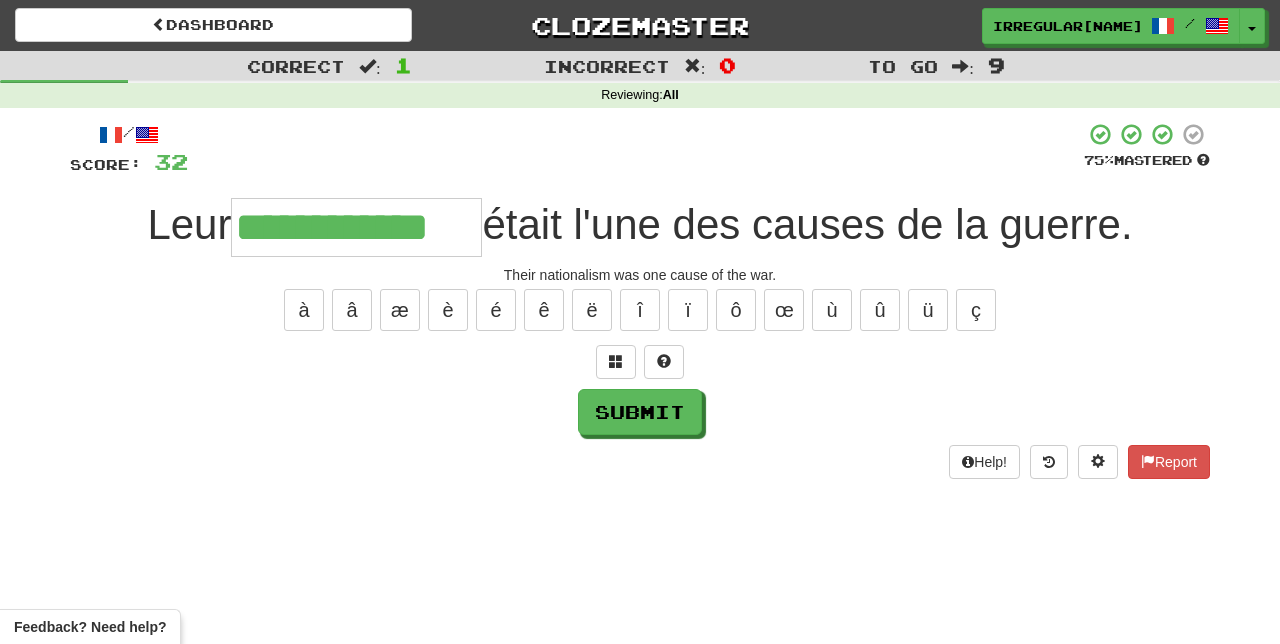 type on "**********" 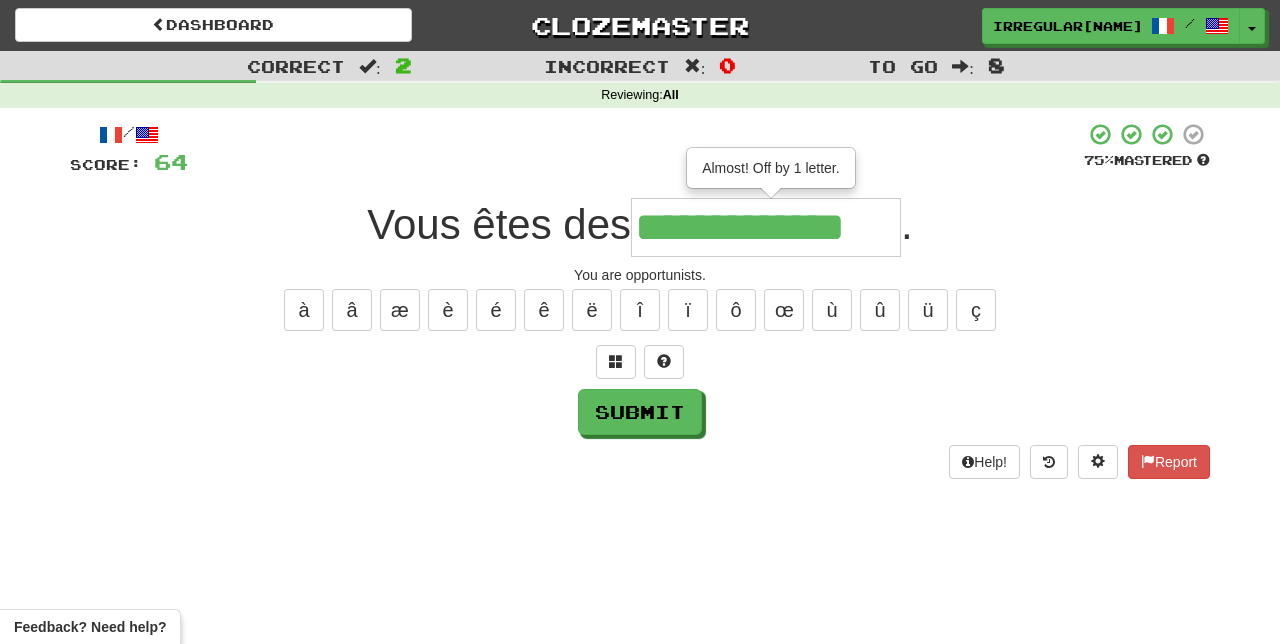 type on "**********" 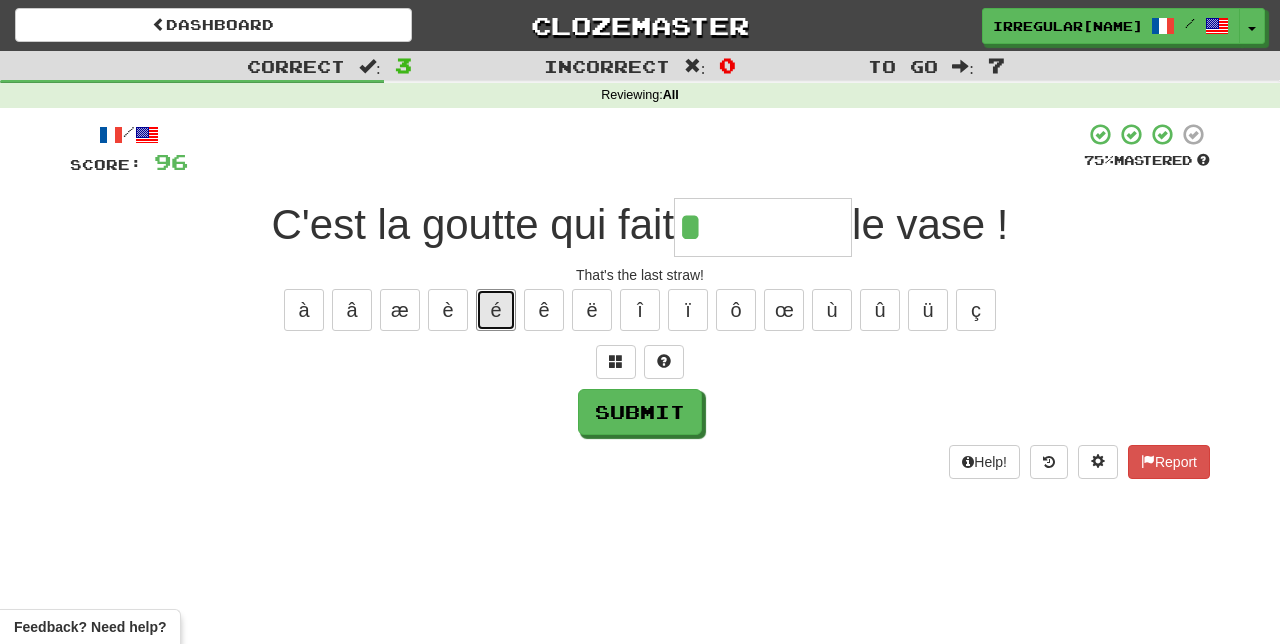 click on "é" at bounding box center [496, 310] 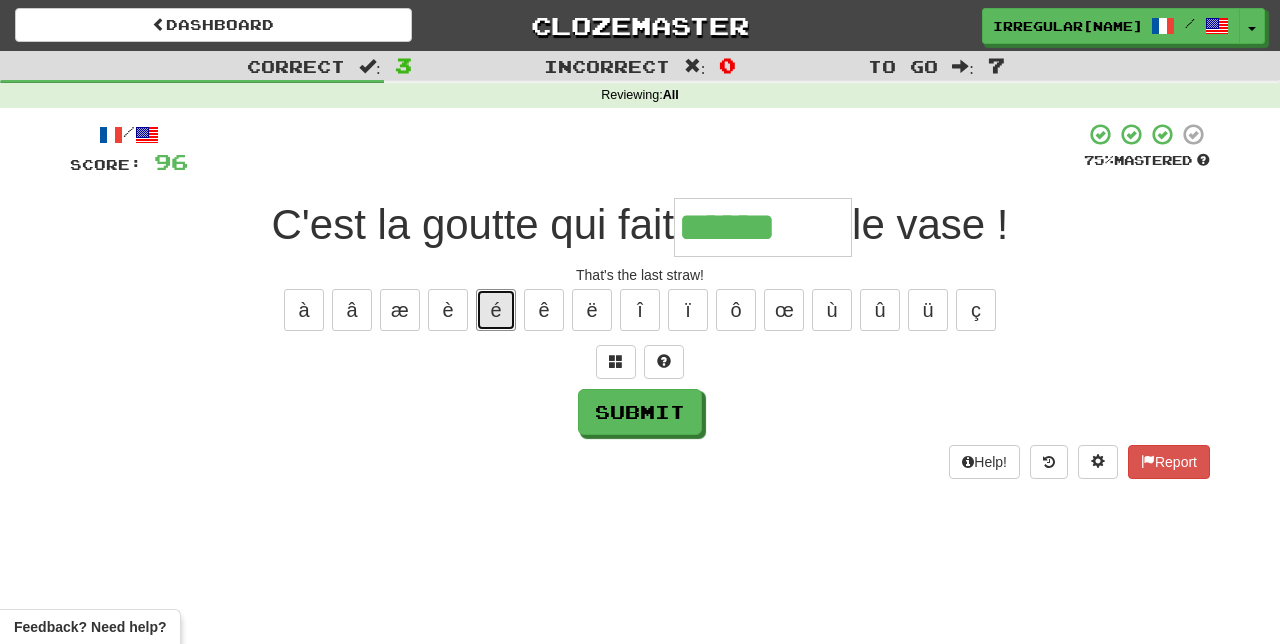 click on "é" at bounding box center [496, 310] 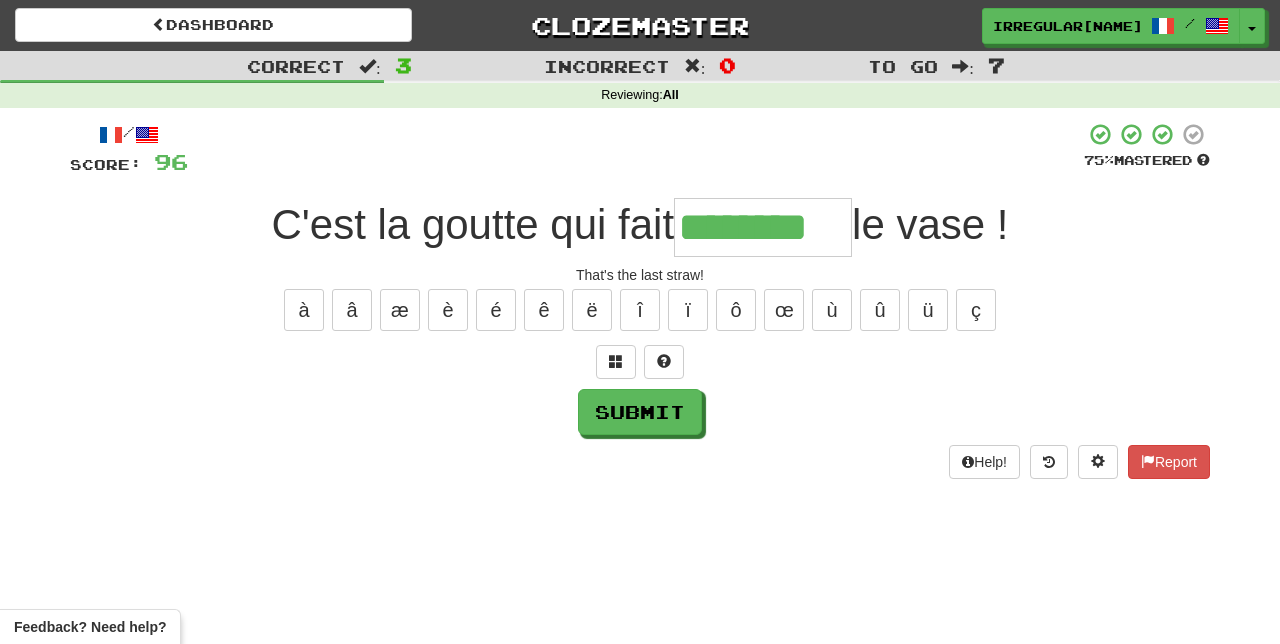 type on "********" 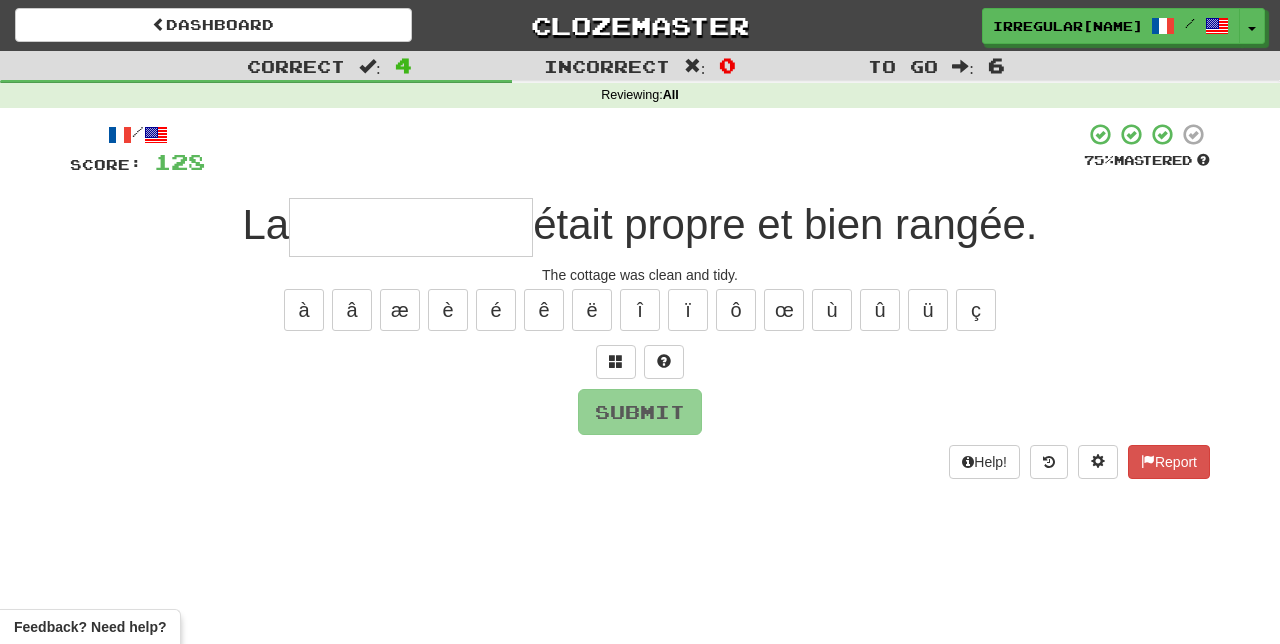 type on "*" 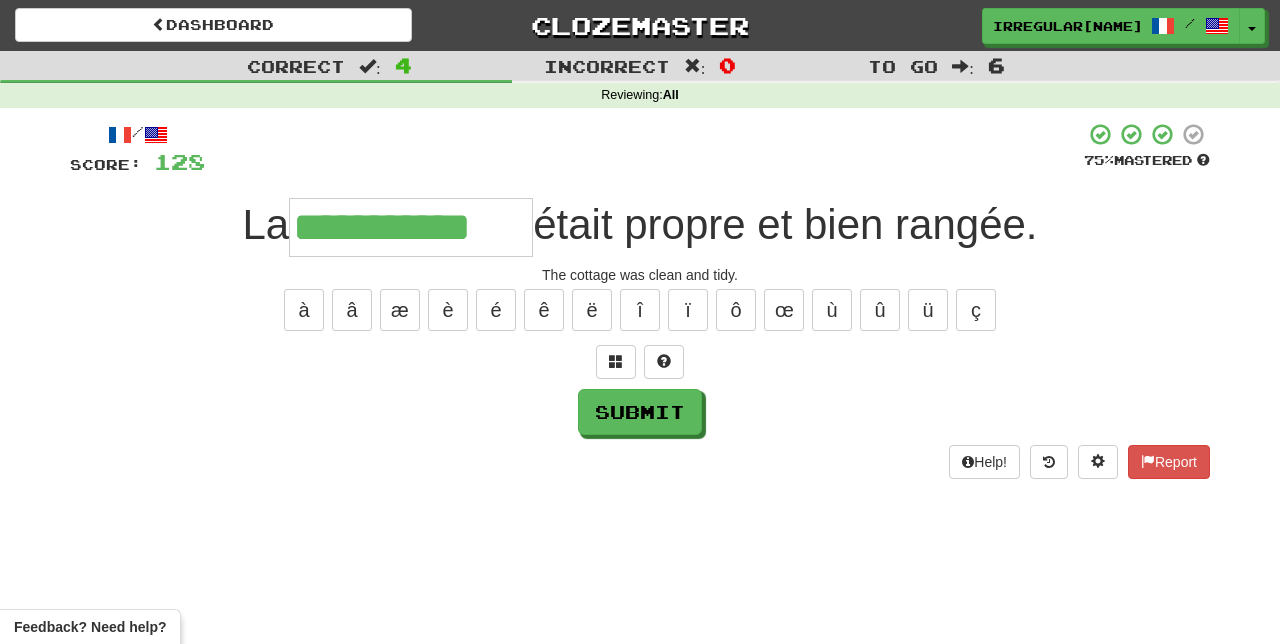 type on "**********" 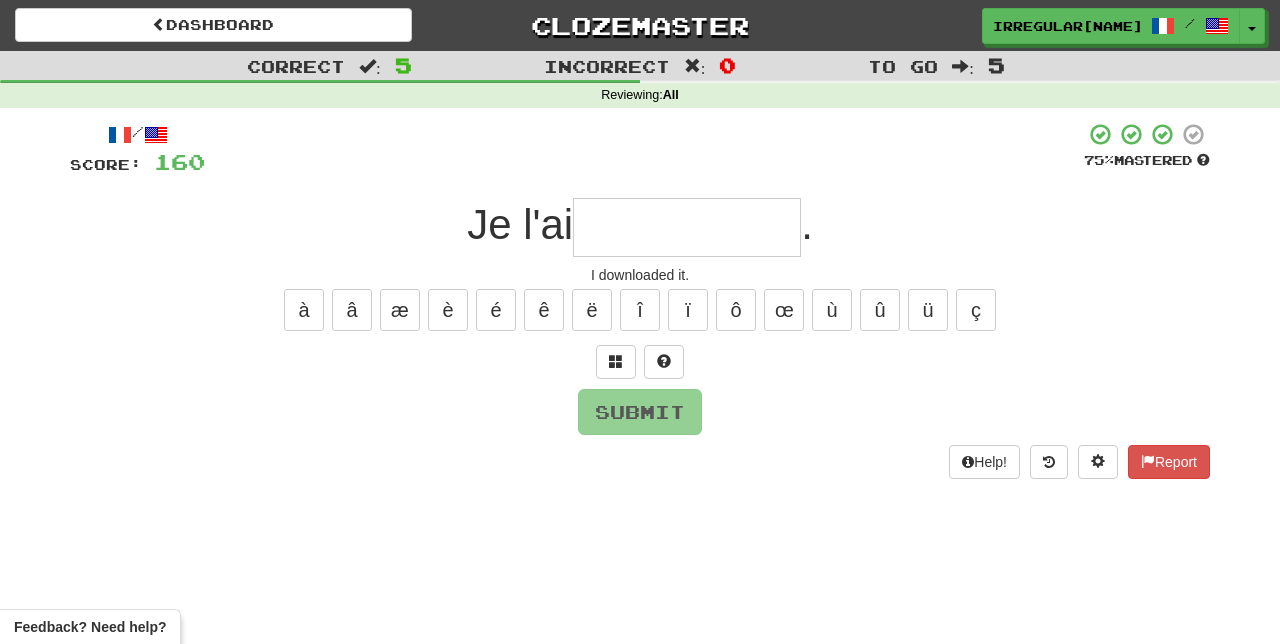 type on "*" 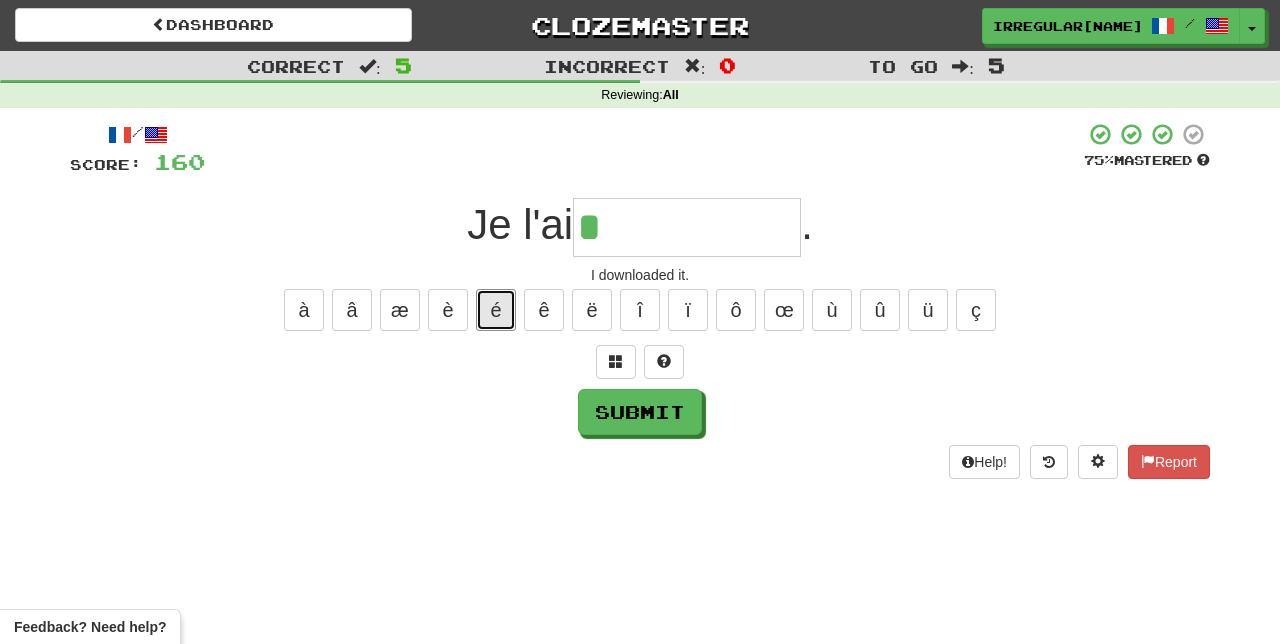 click on "é" at bounding box center (496, 310) 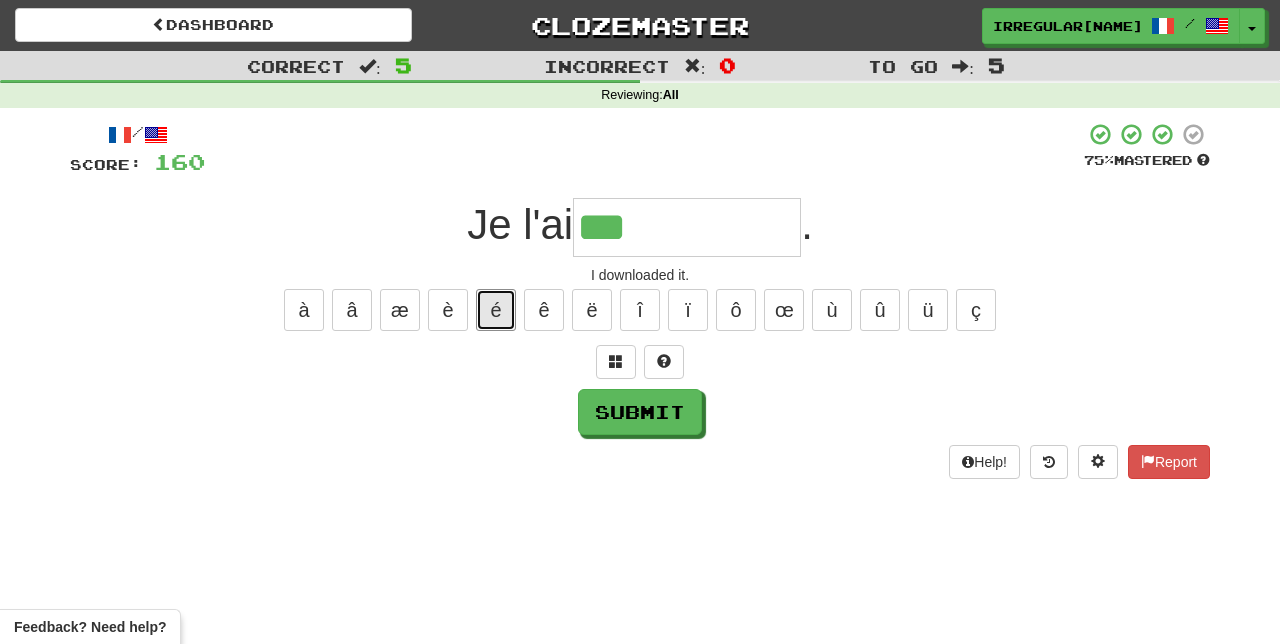 click on "é" at bounding box center [496, 310] 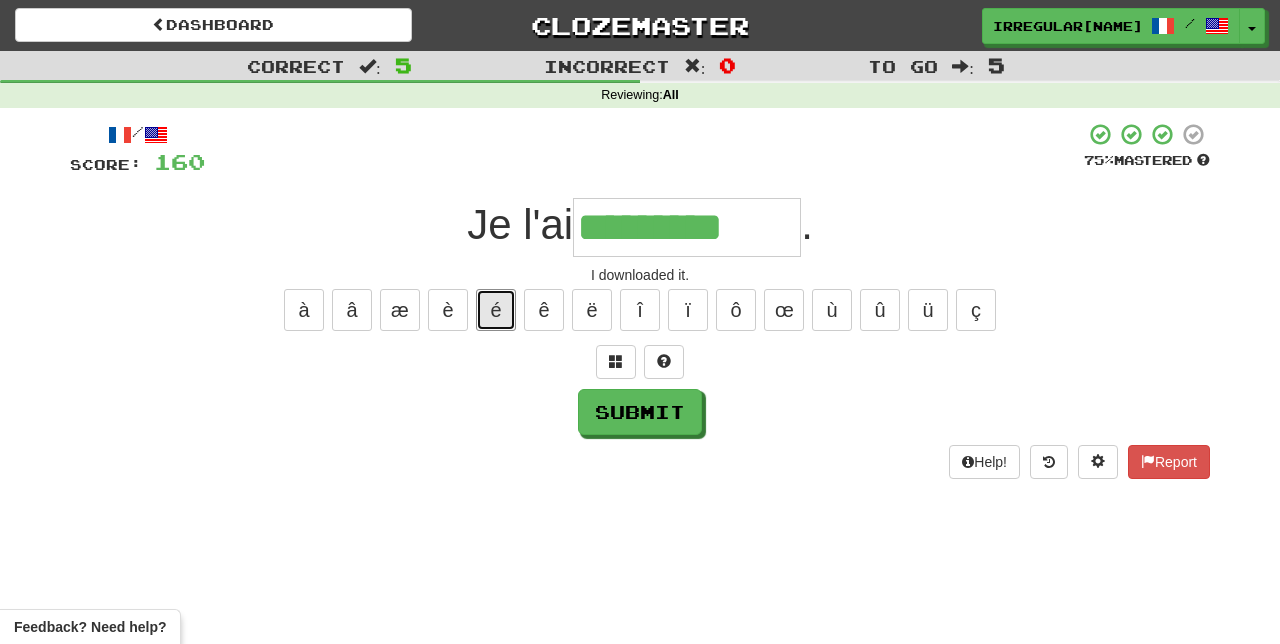 click on "é" at bounding box center (496, 310) 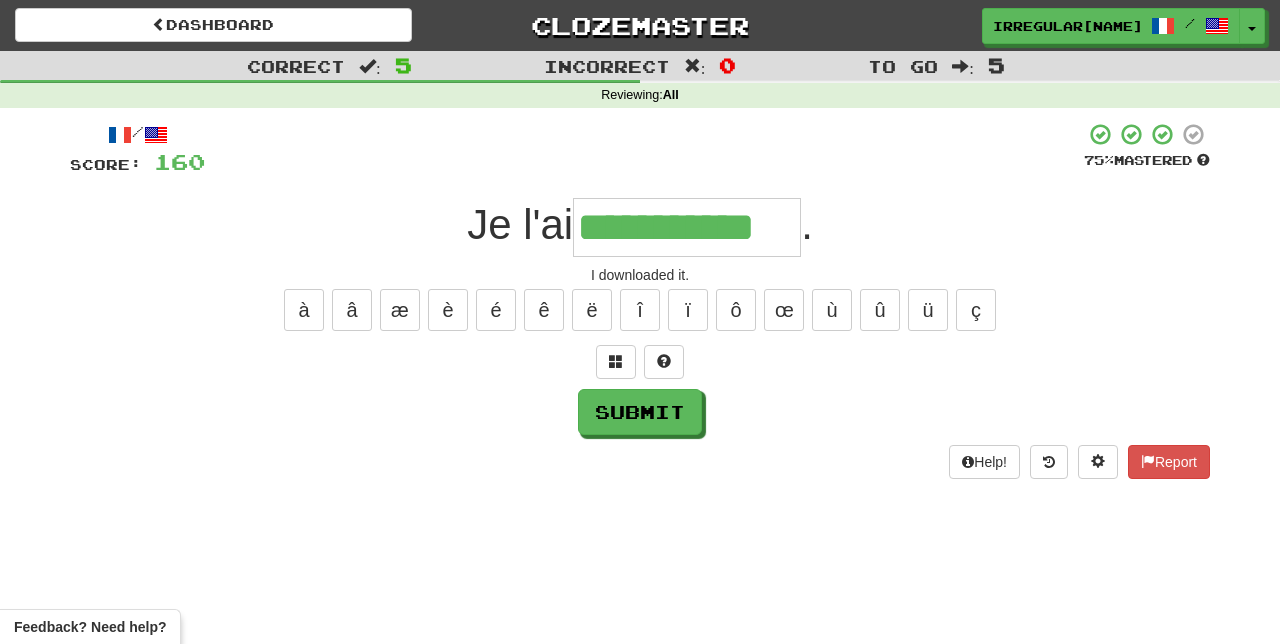 type on "**********" 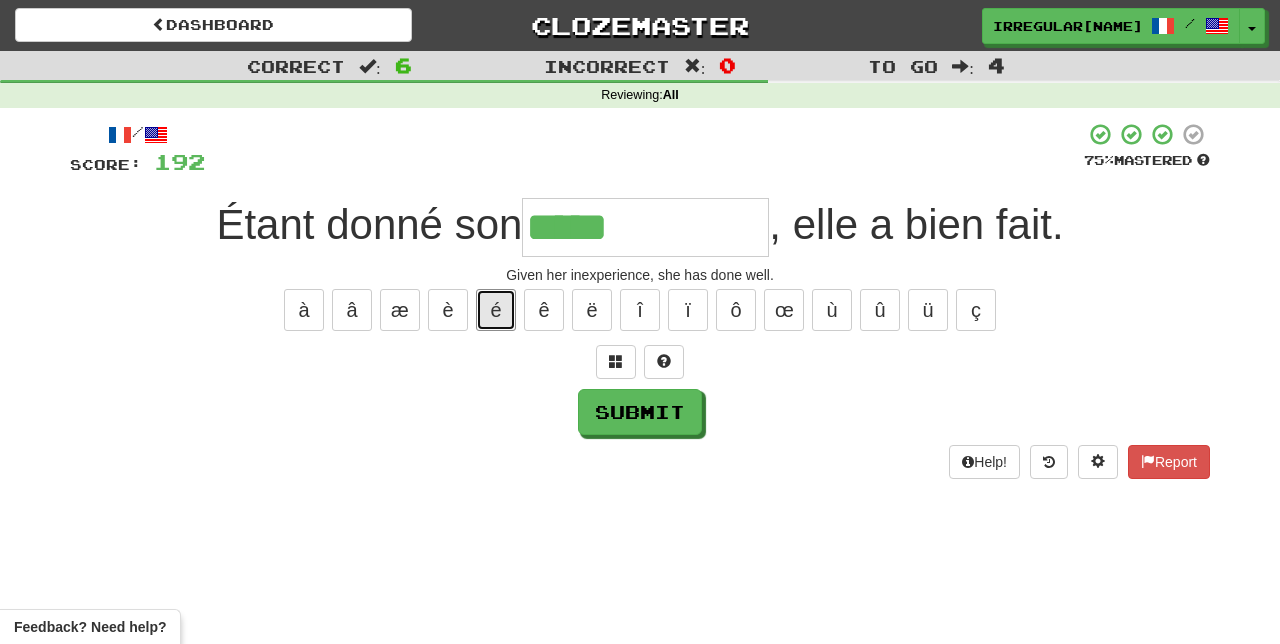 click on "é" at bounding box center (496, 310) 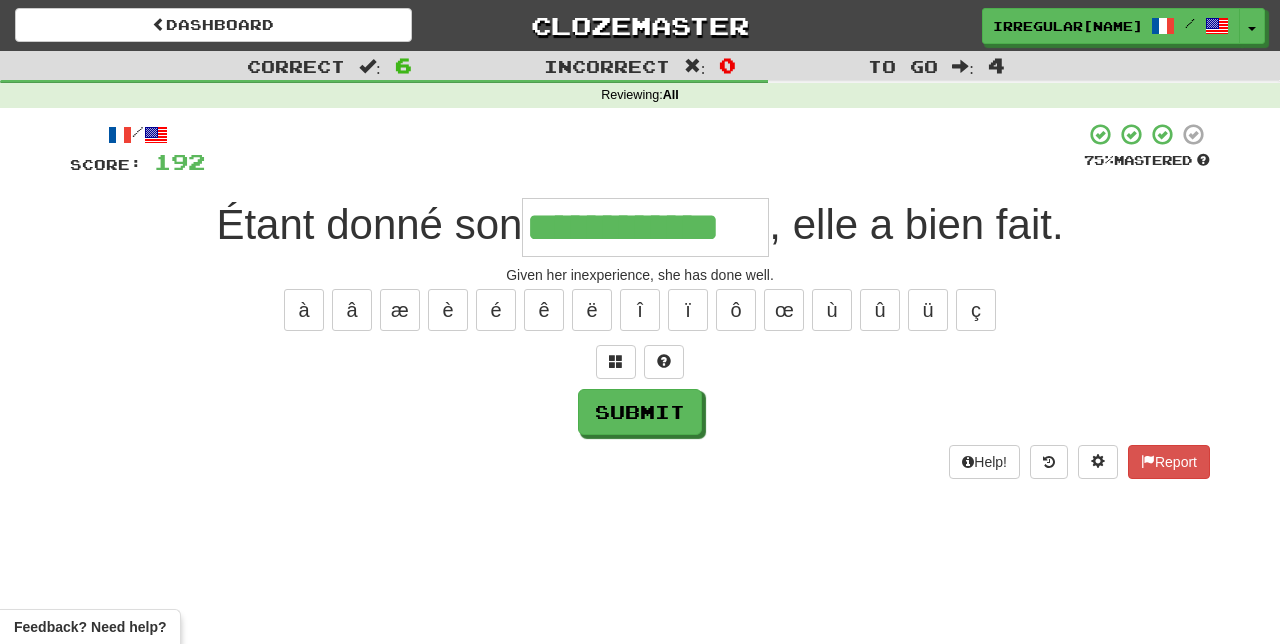 type on "**********" 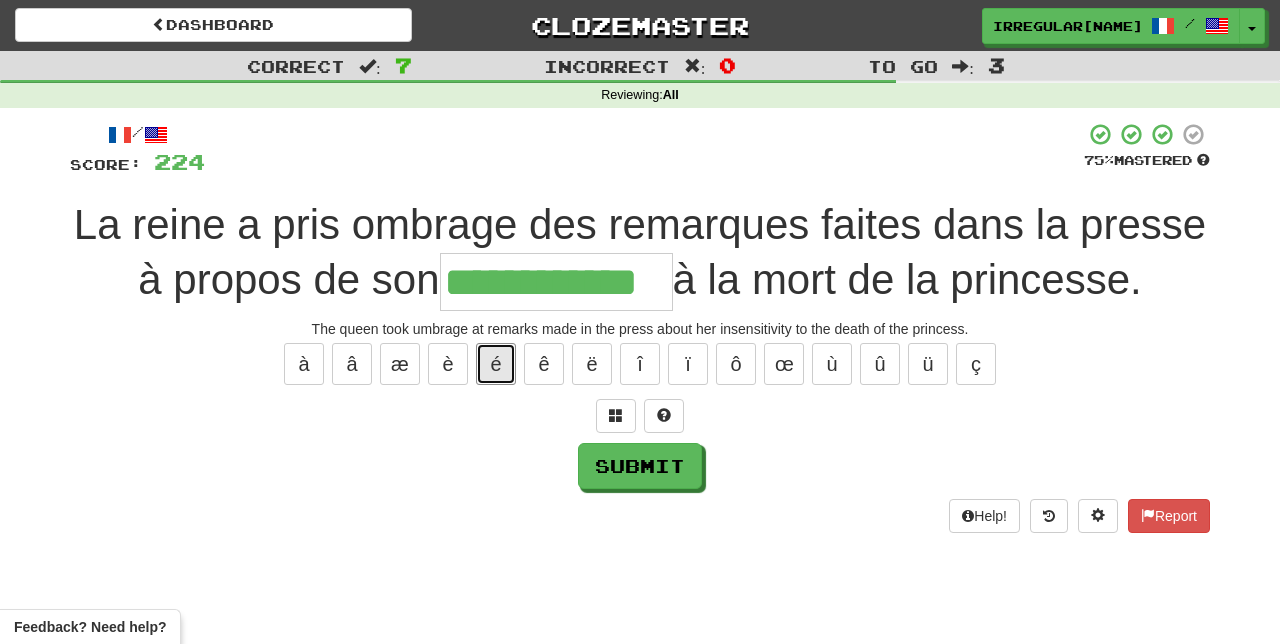 click on "é" at bounding box center [496, 364] 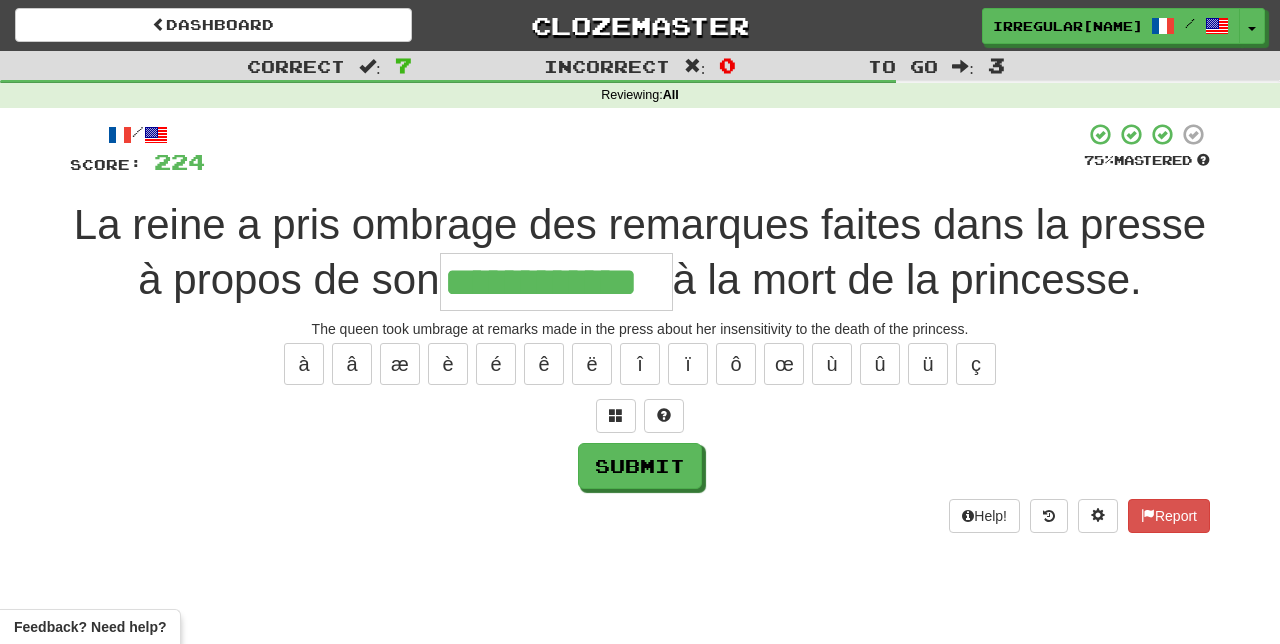 type on "**********" 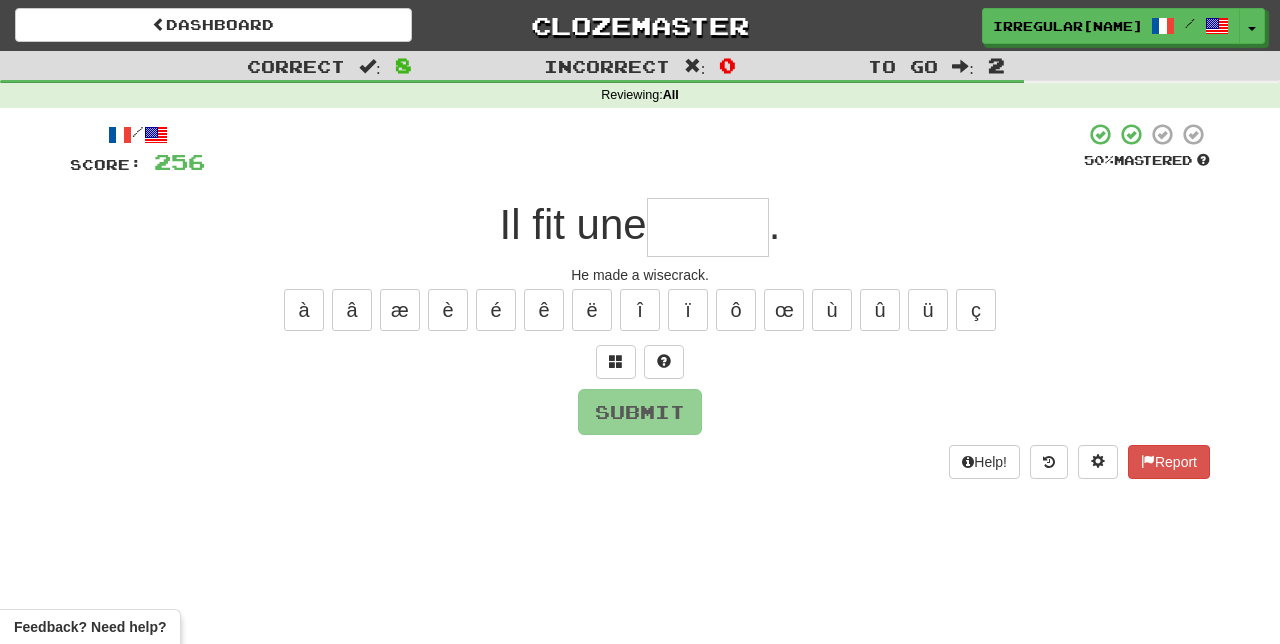 type on "*" 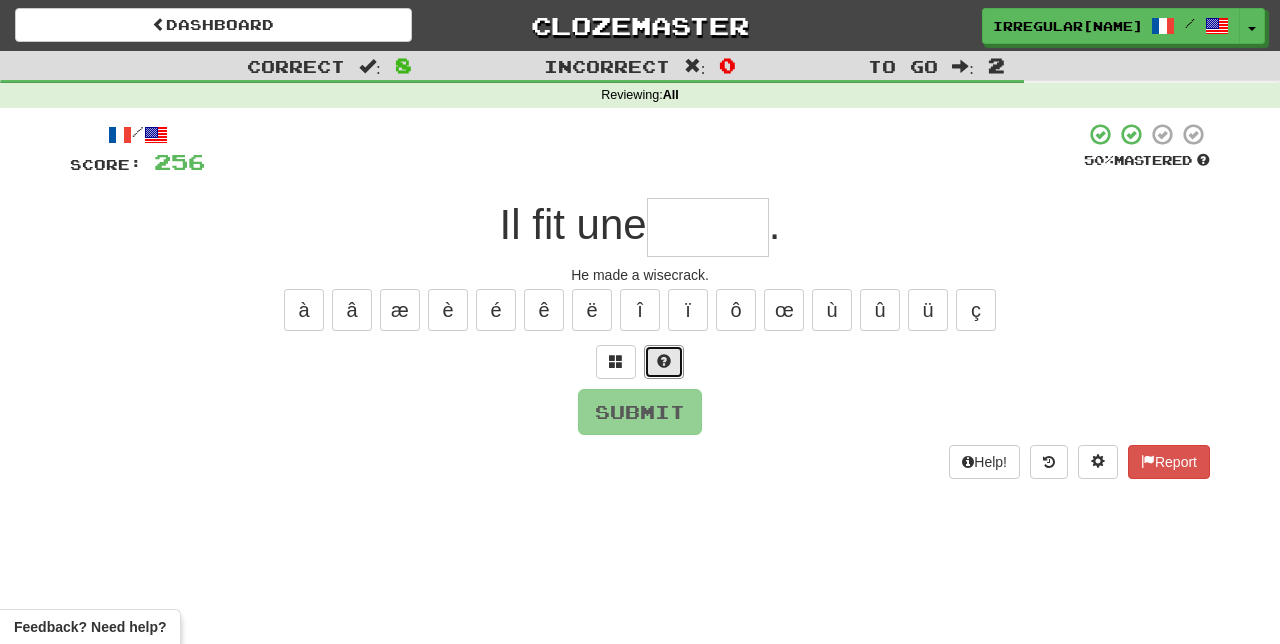 click at bounding box center [664, 361] 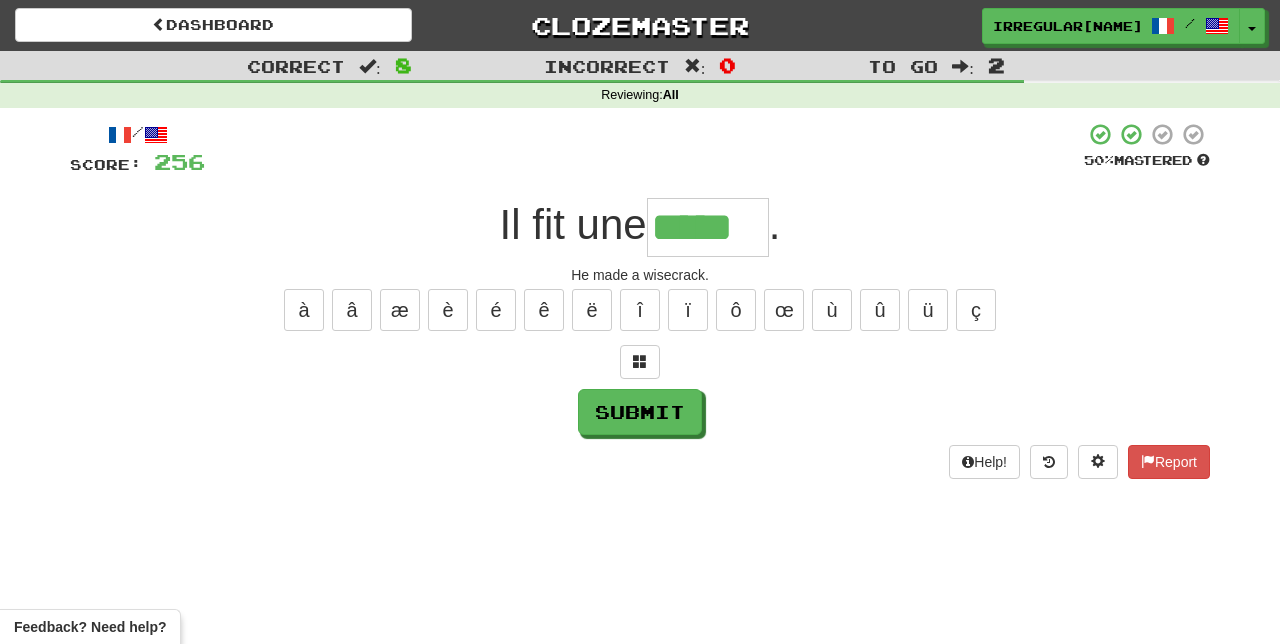 type on "*****" 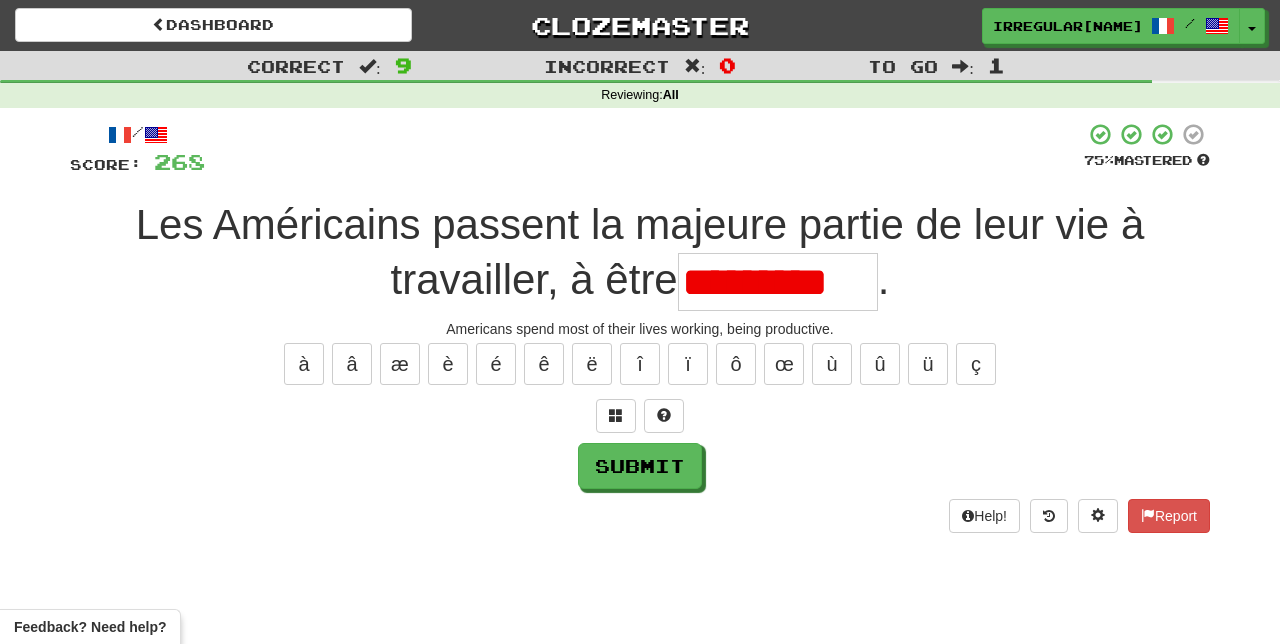 scroll, scrollTop: 0, scrollLeft: 0, axis: both 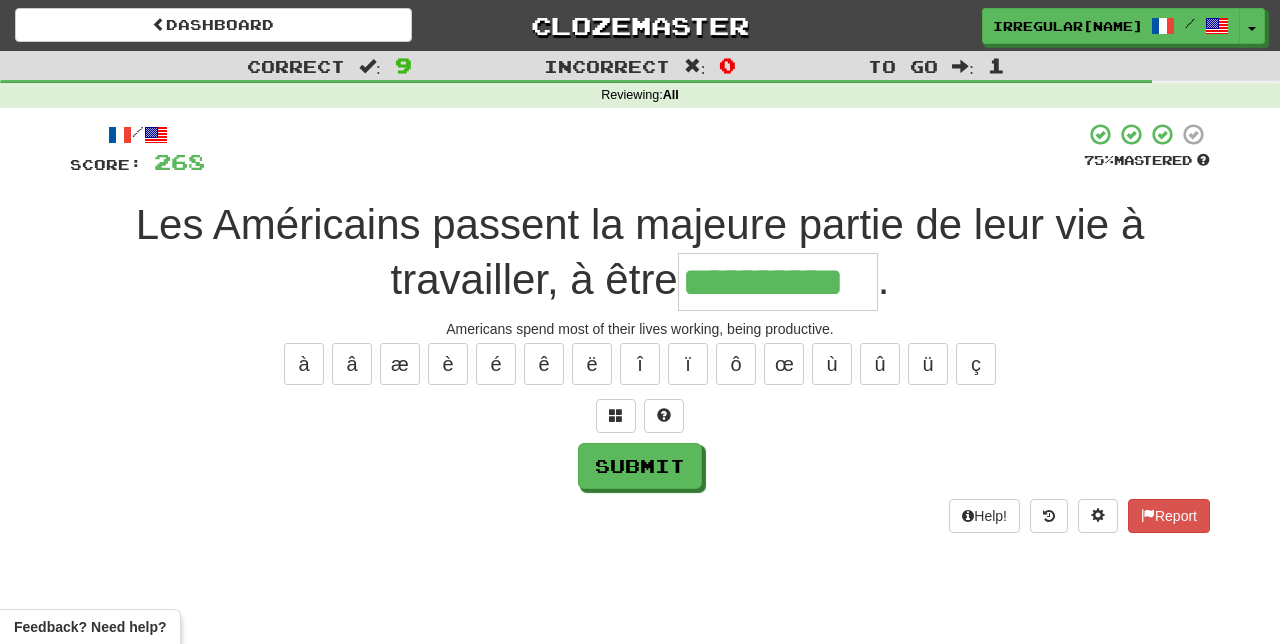 type on "**********" 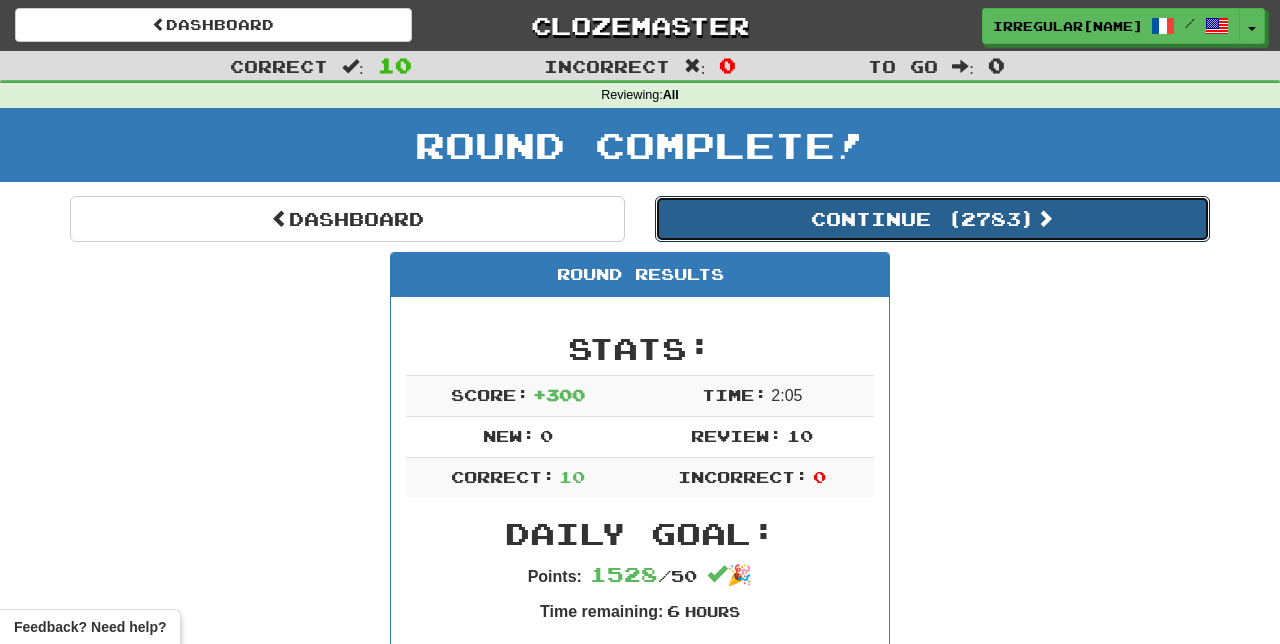 click on "Continue ( 2783 )" at bounding box center [932, 219] 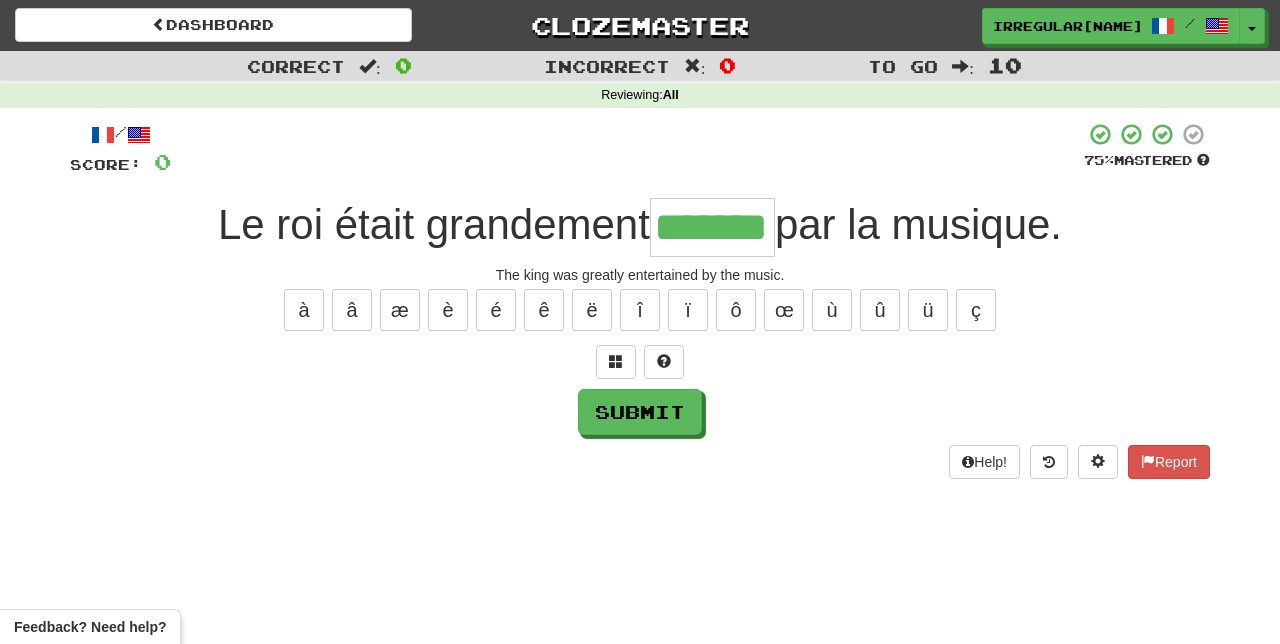 type on "*******" 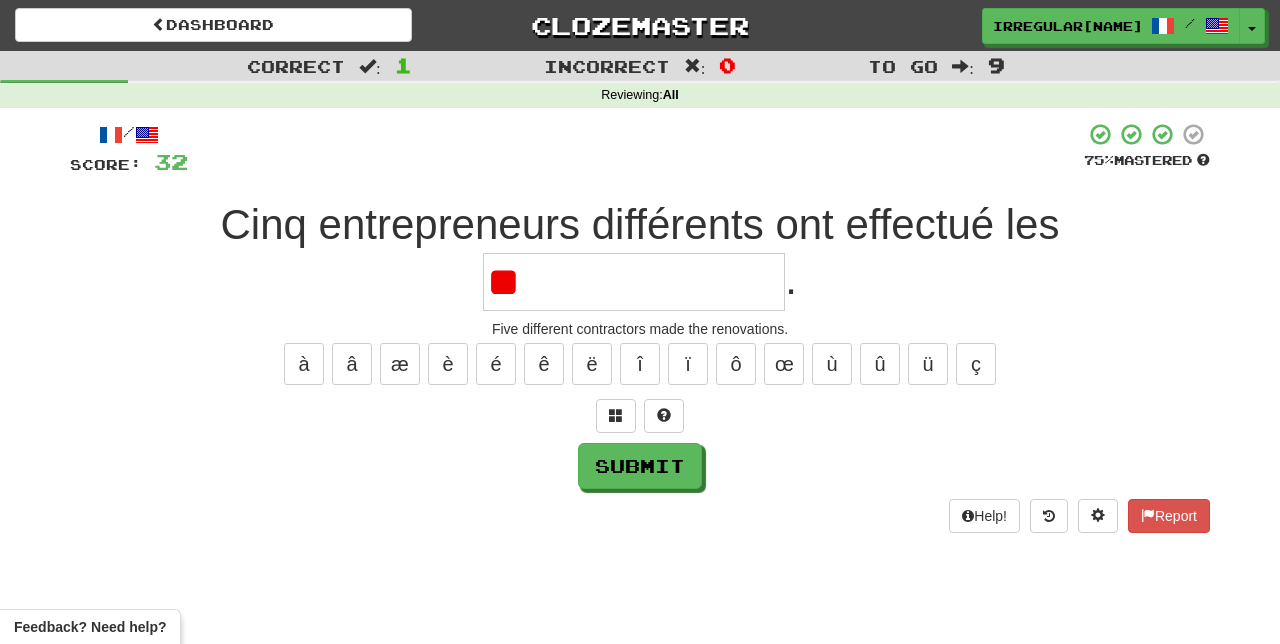 type on "*" 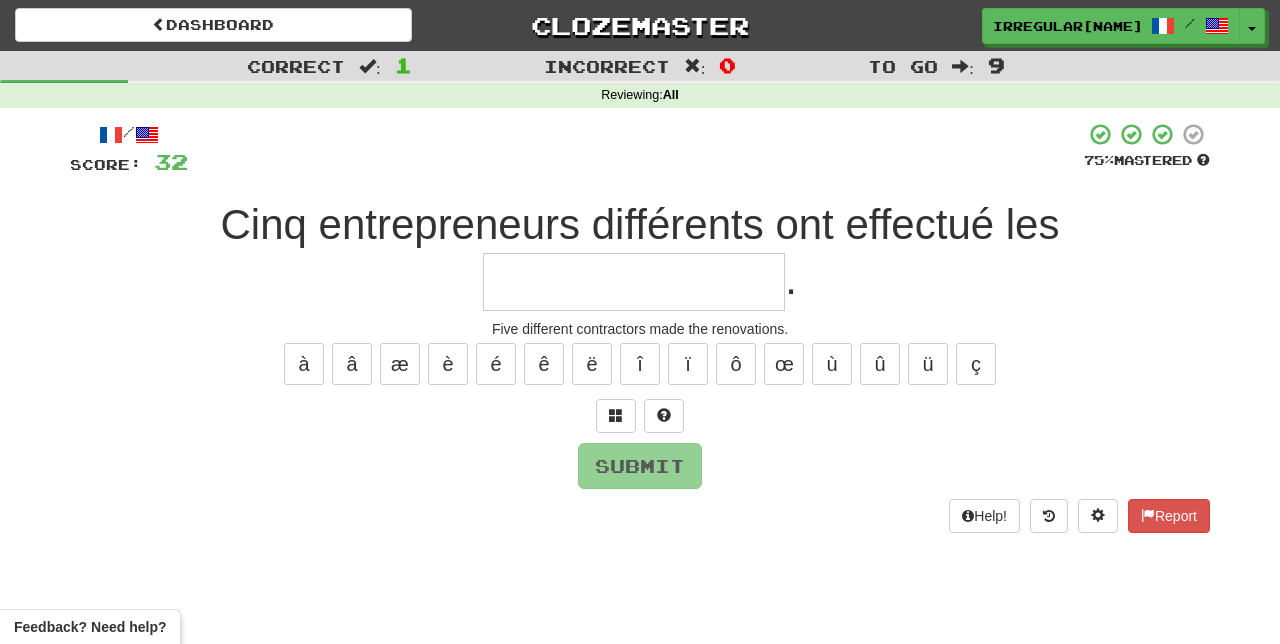 type on "*" 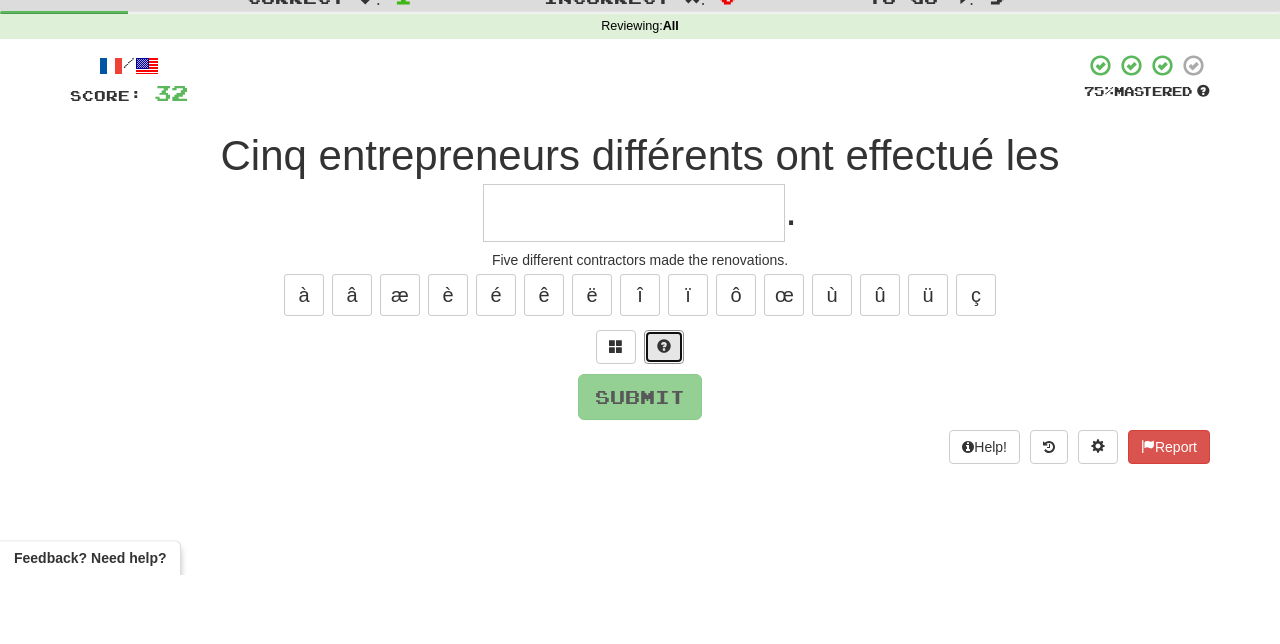 click at bounding box center [664, 415] 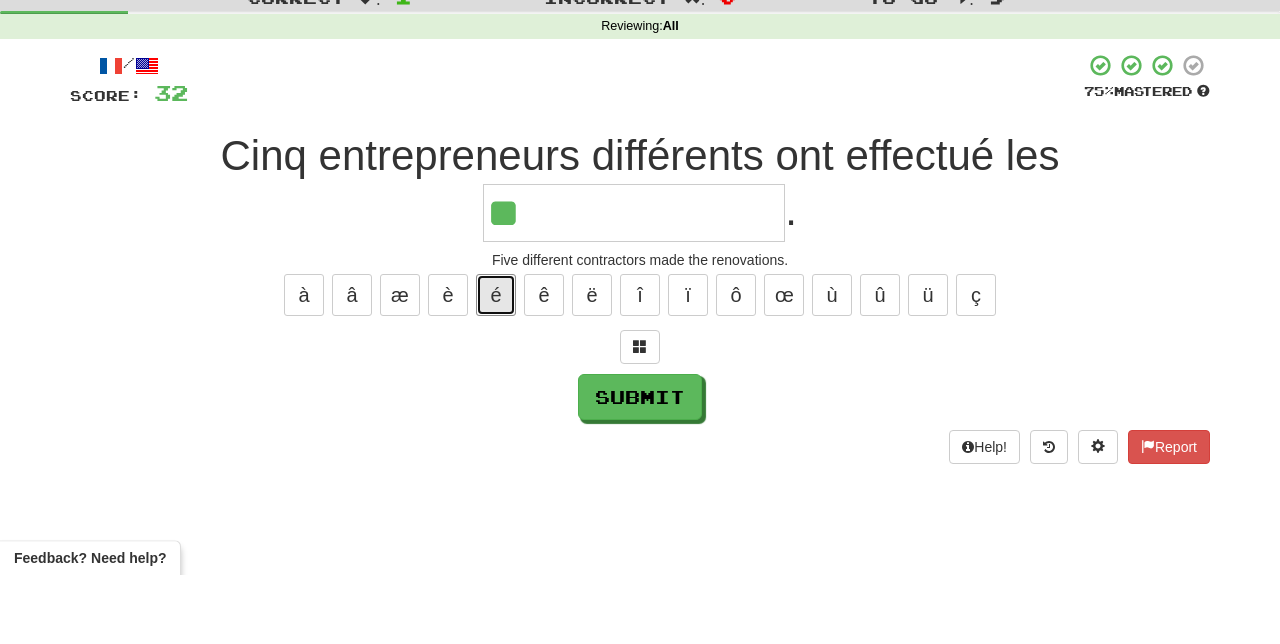 click on "é" at bounding box center [496, 364] 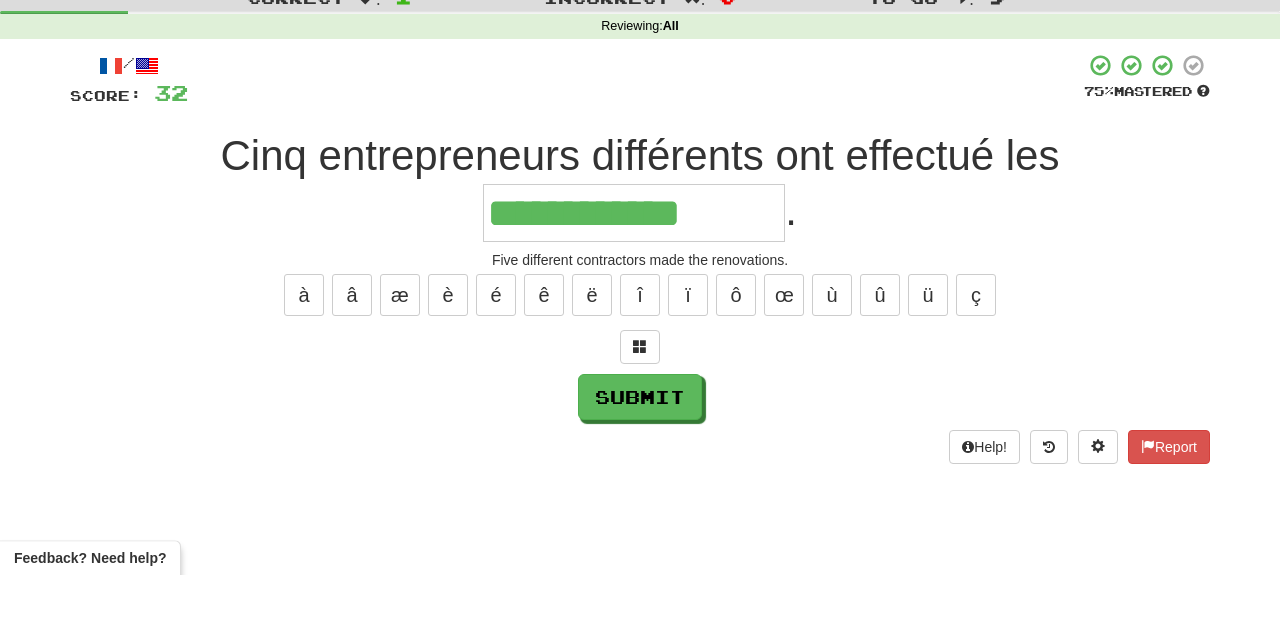type on "**********" 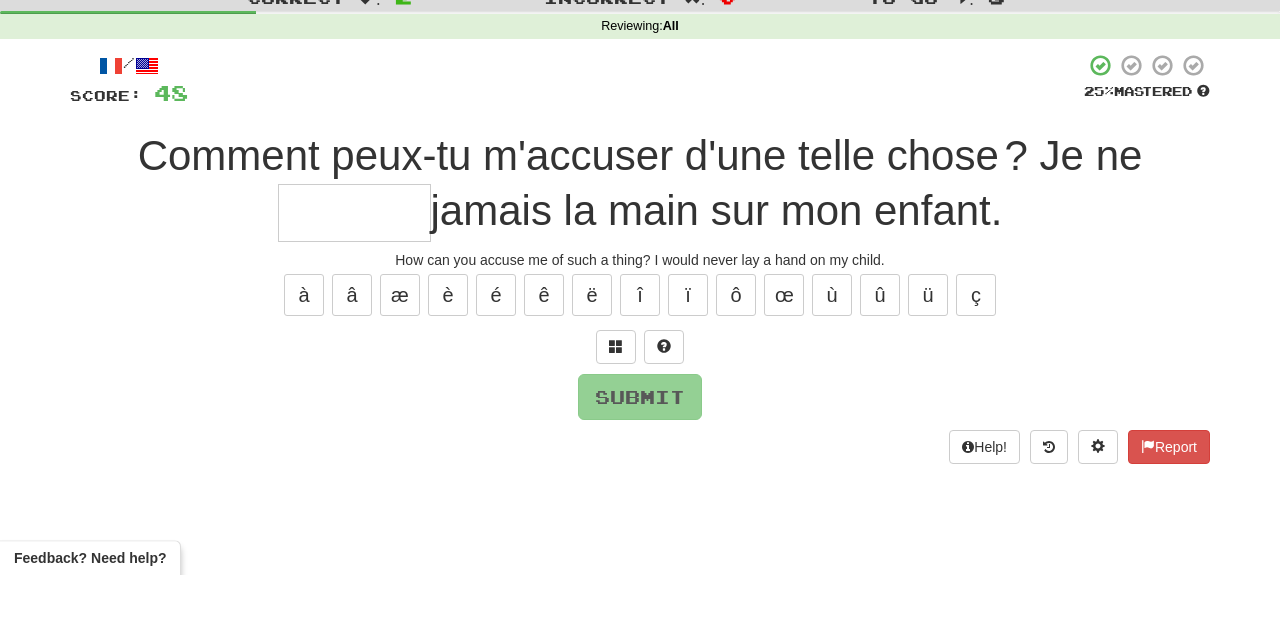 type on "*" 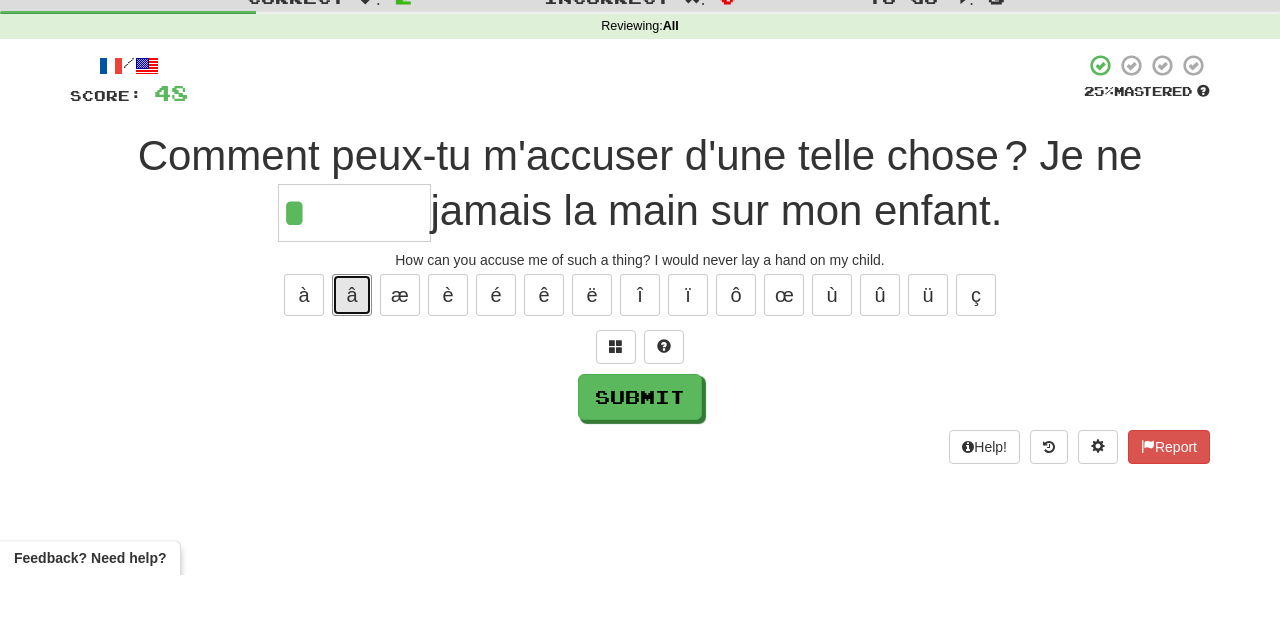 click on "â" at bounding box center (352, 364) 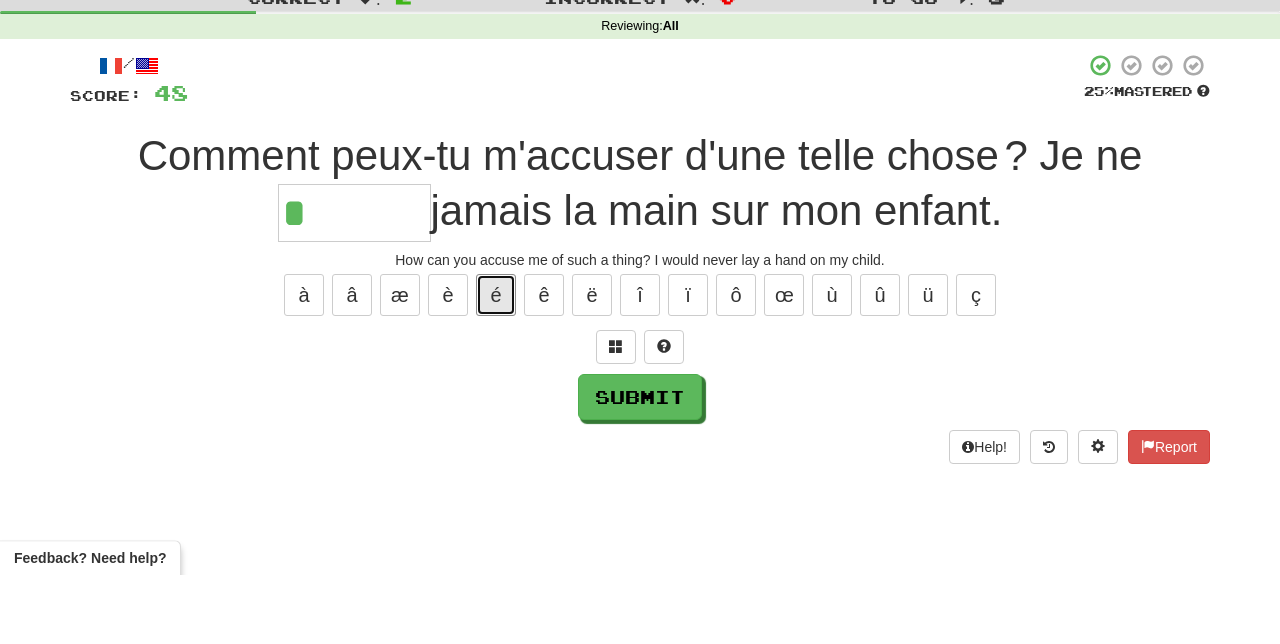 click on "é" at bounding box center [496, 364] 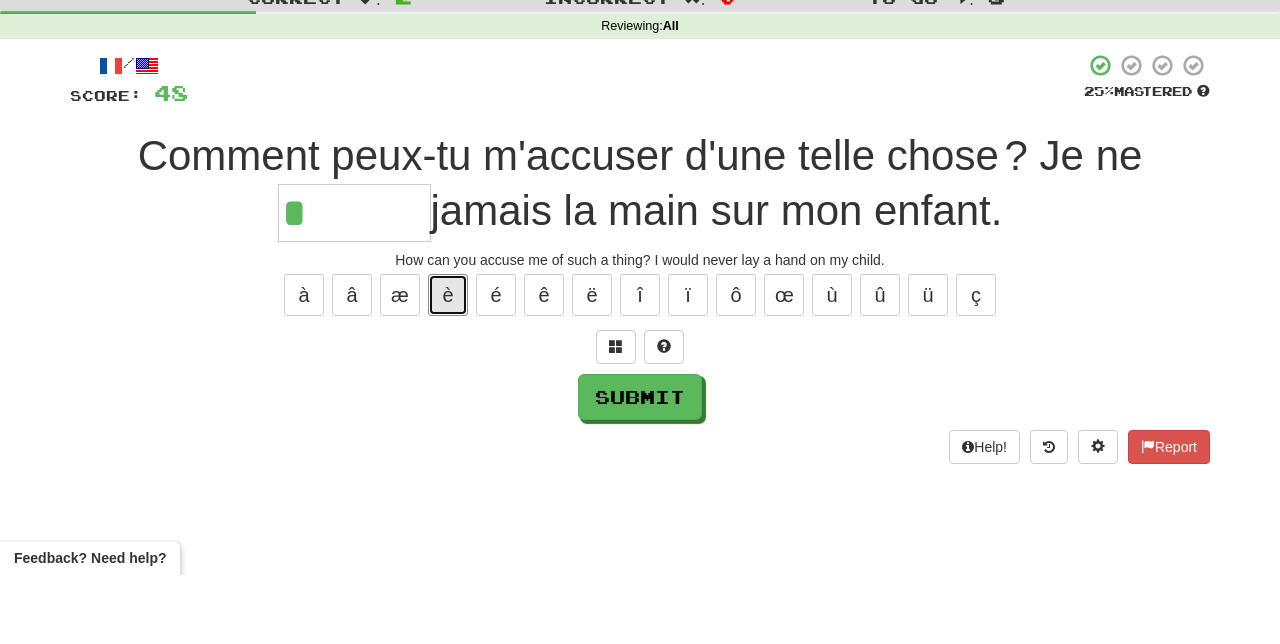 click on "è" at bounding box center [448, 364] 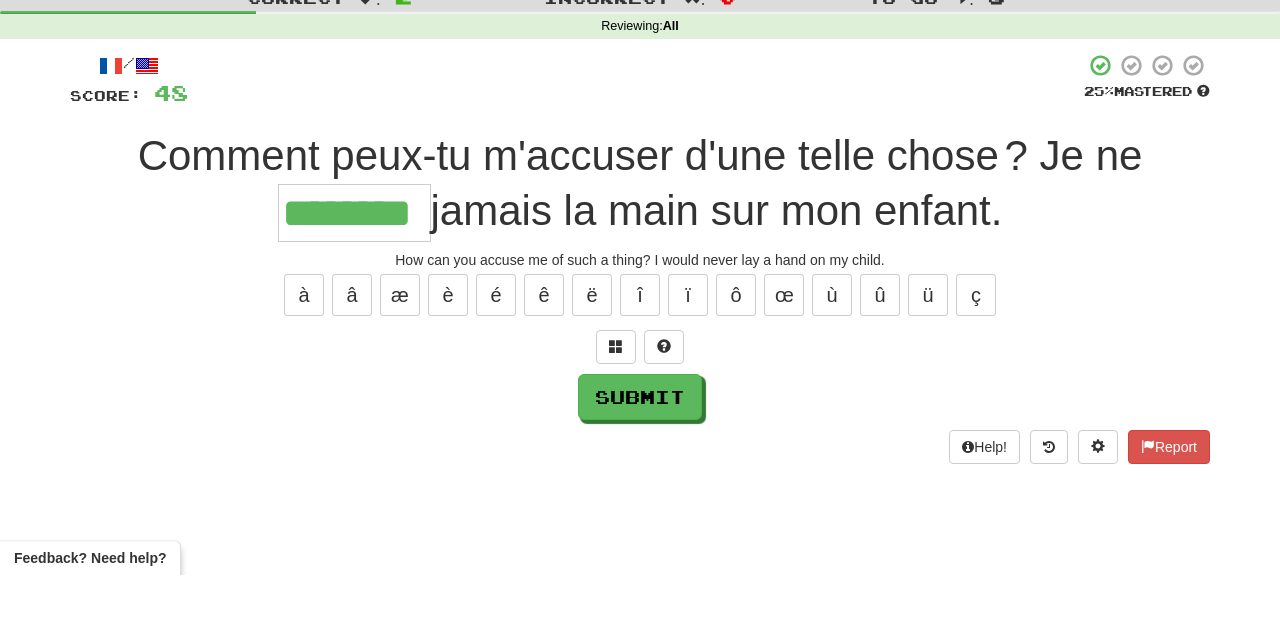 type on "********" 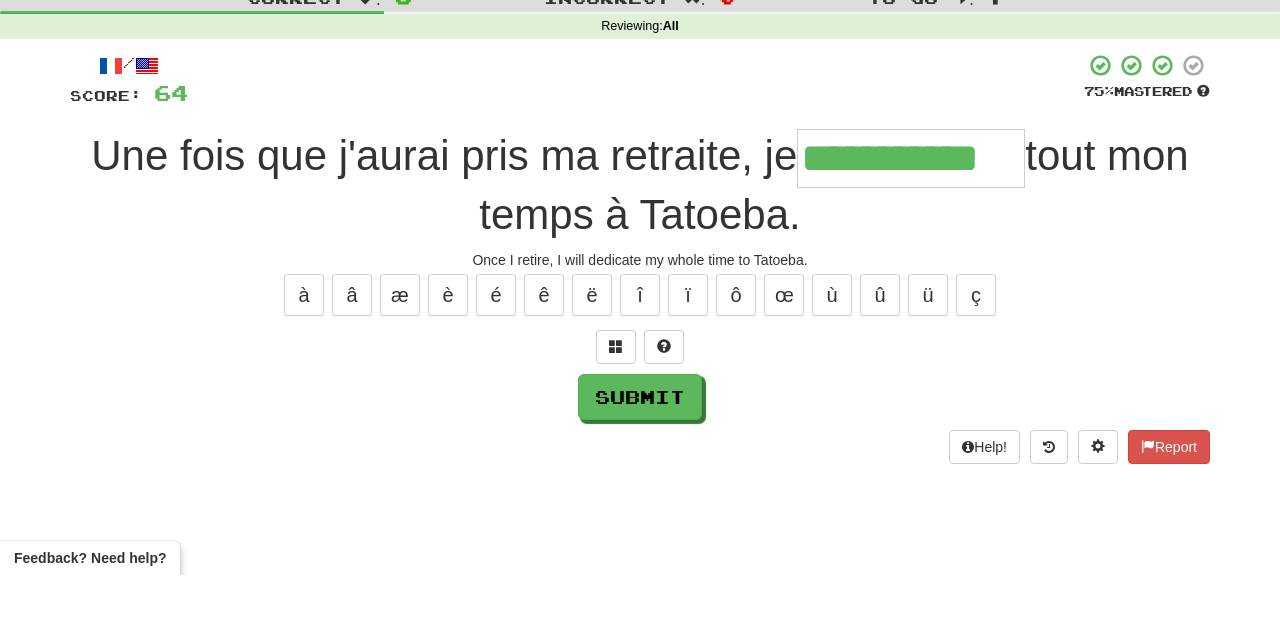 type on "**********" 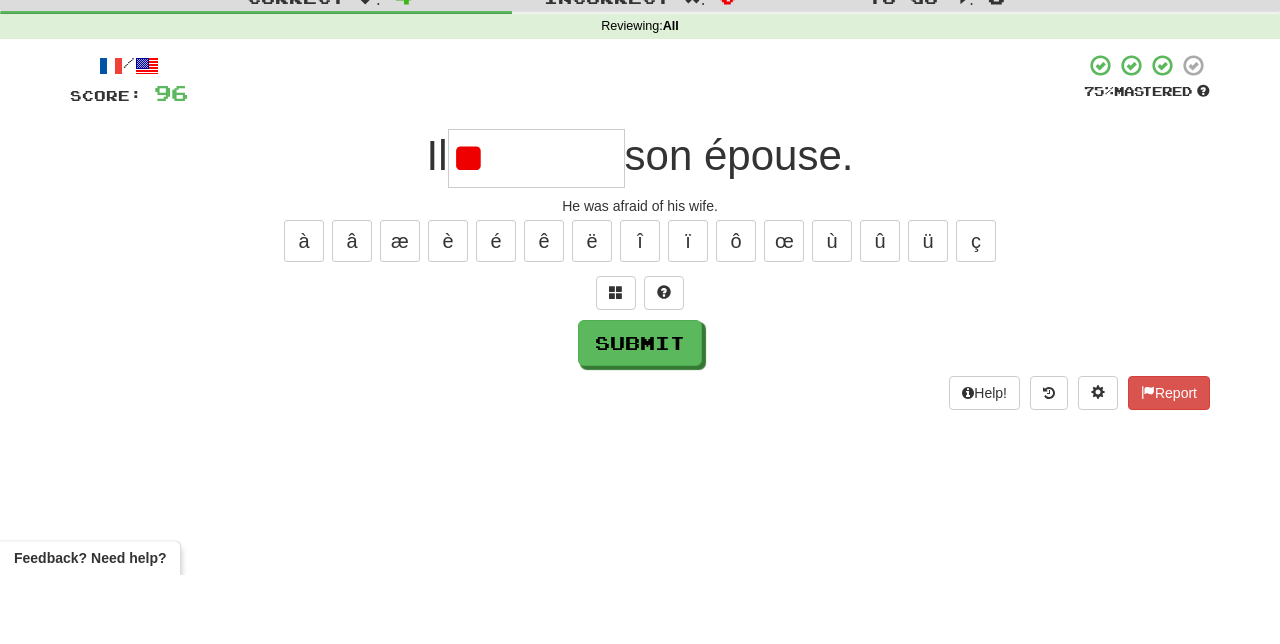 type on "*" 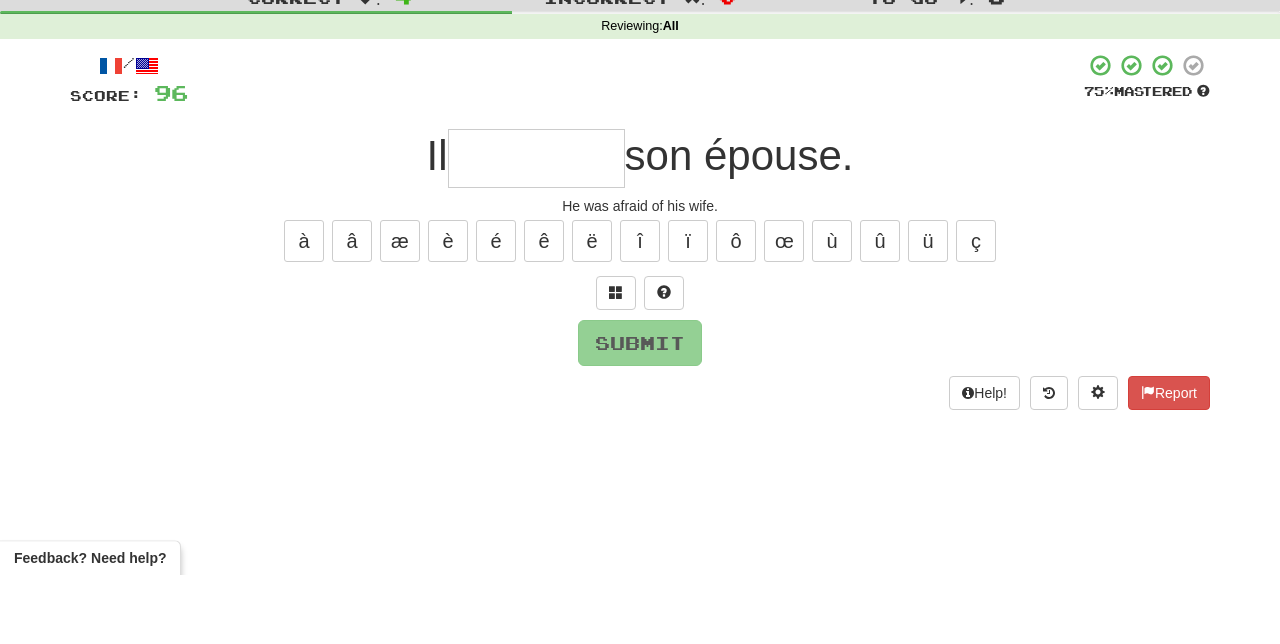 type on "*" 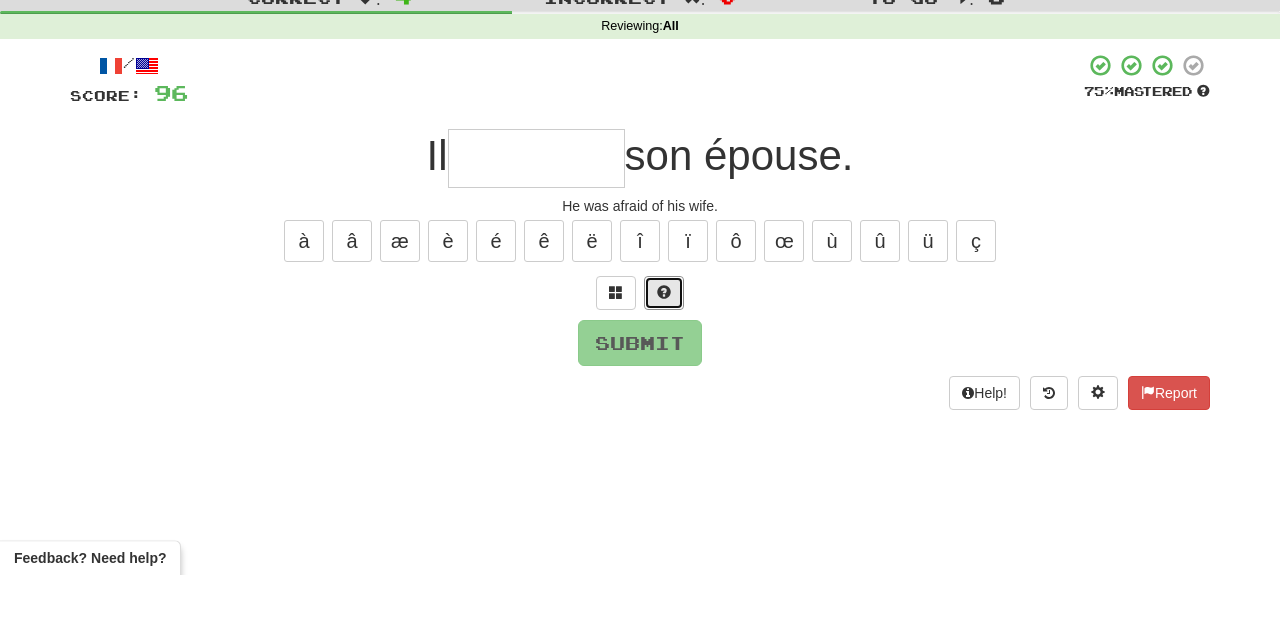 click at bounding box center [664, 361] 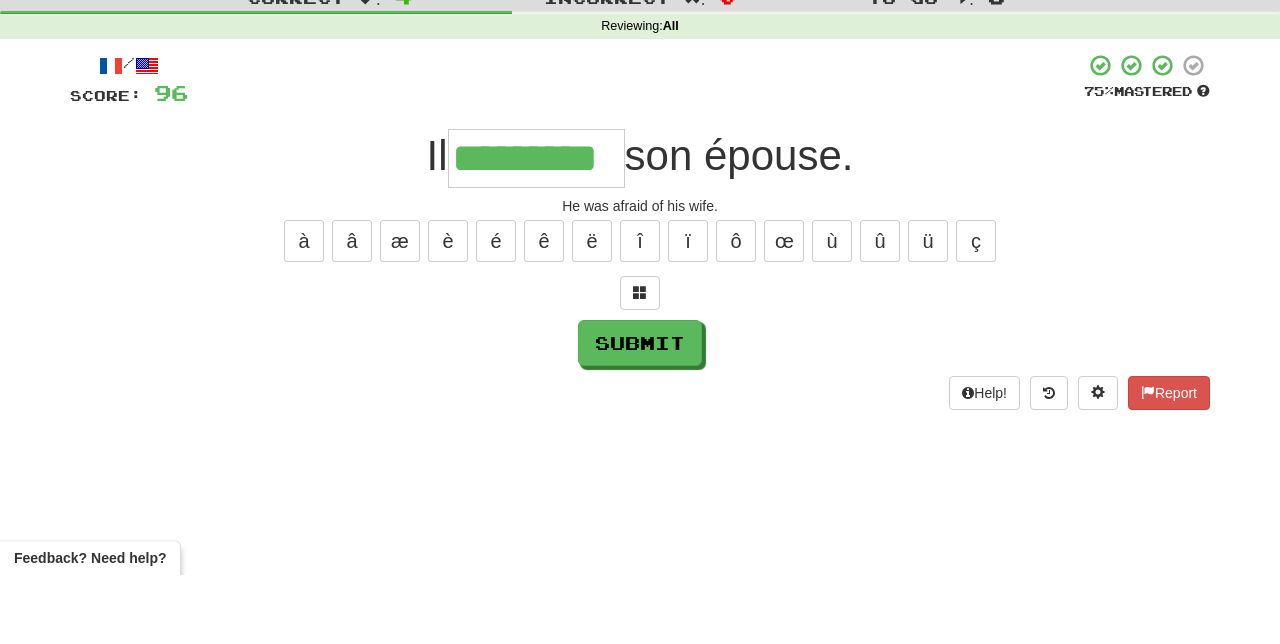 type on "*********" 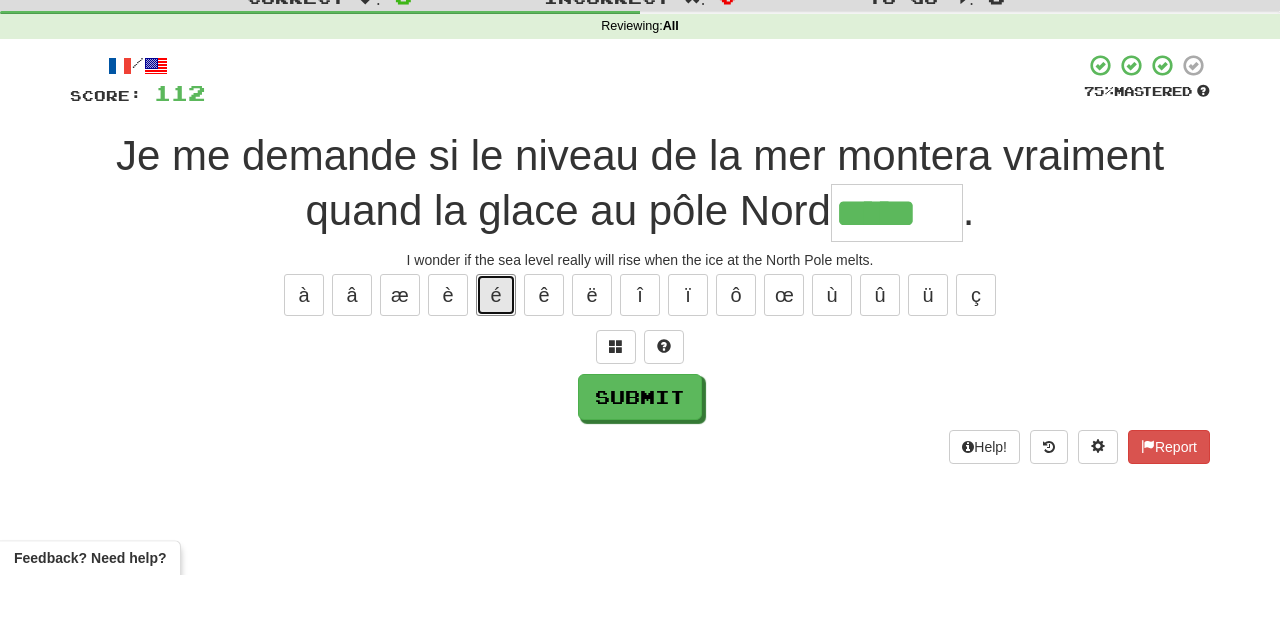 click on "é" at bounding box center [496, 364] 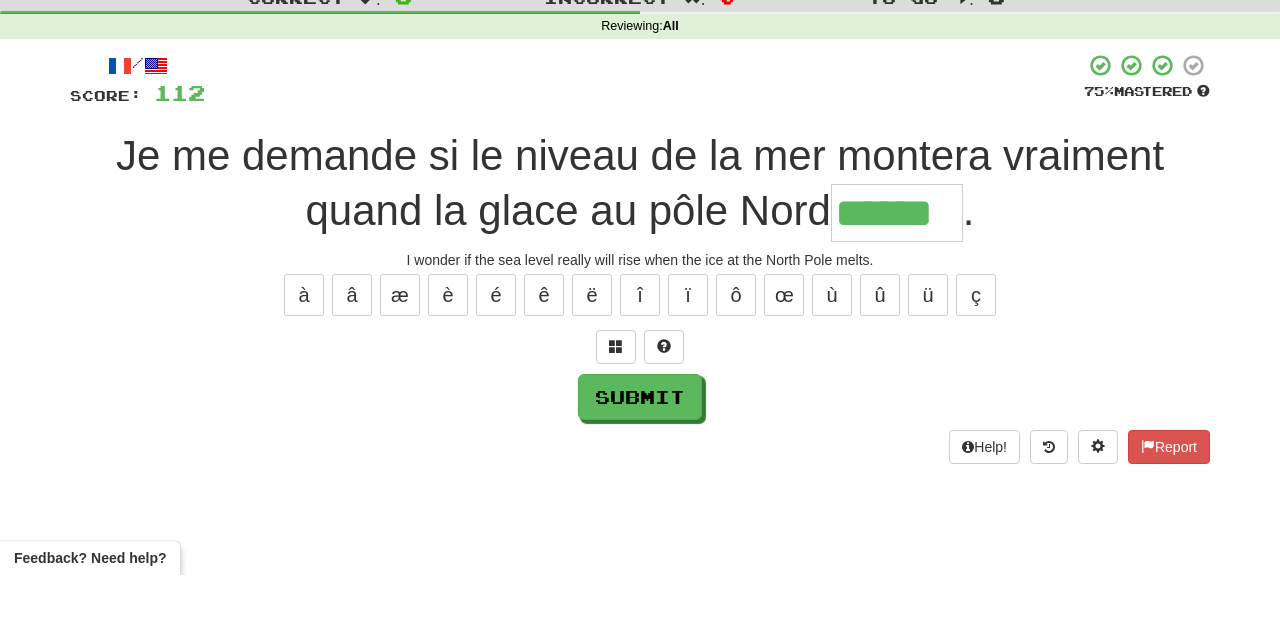 type on "******" 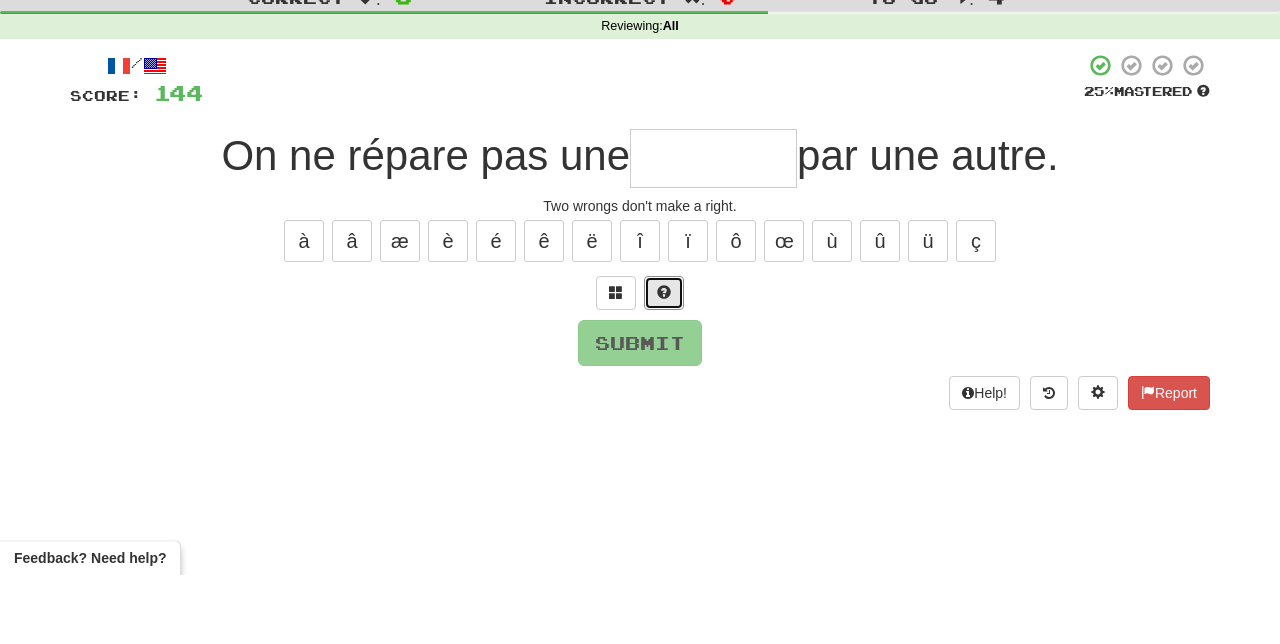 click at bounding box center [664, 361] 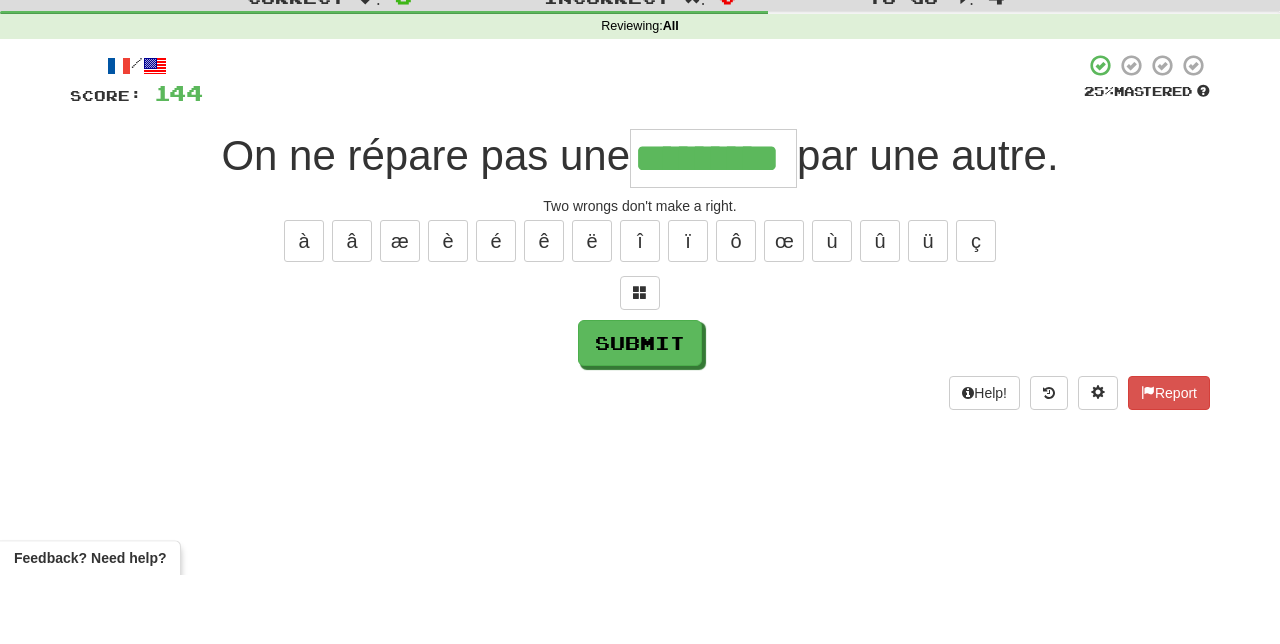 type on "*********" 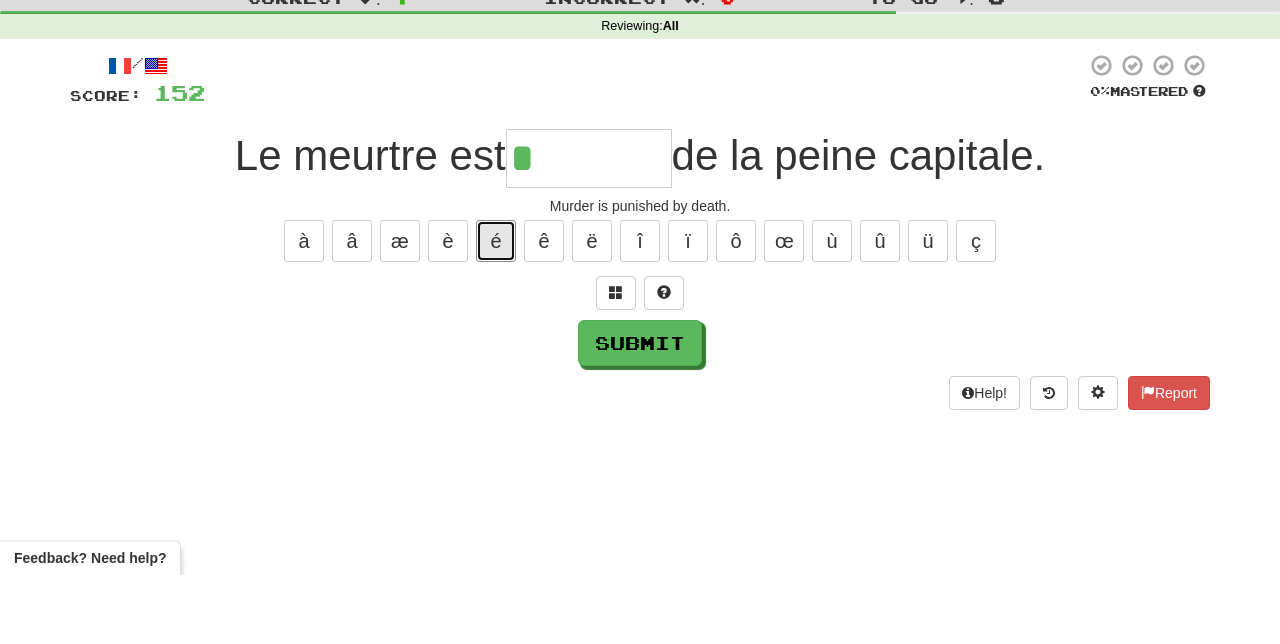 click on "é" at bounding box center (496, 310) 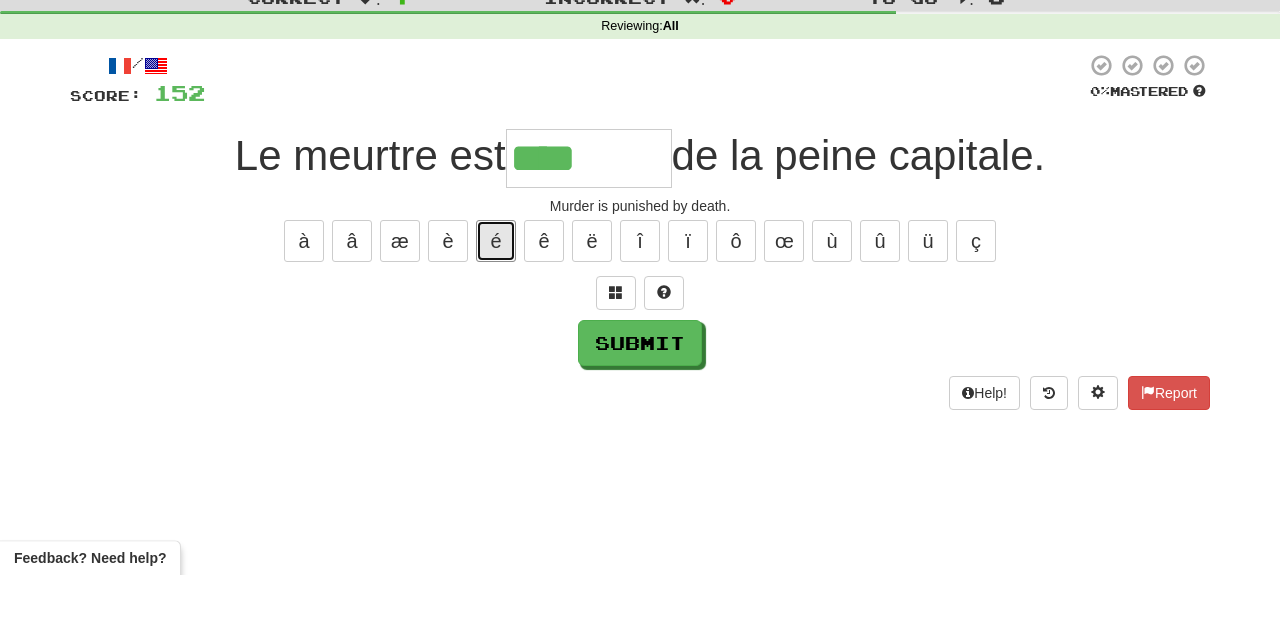 click on "é" at bounding box center [496, 310] 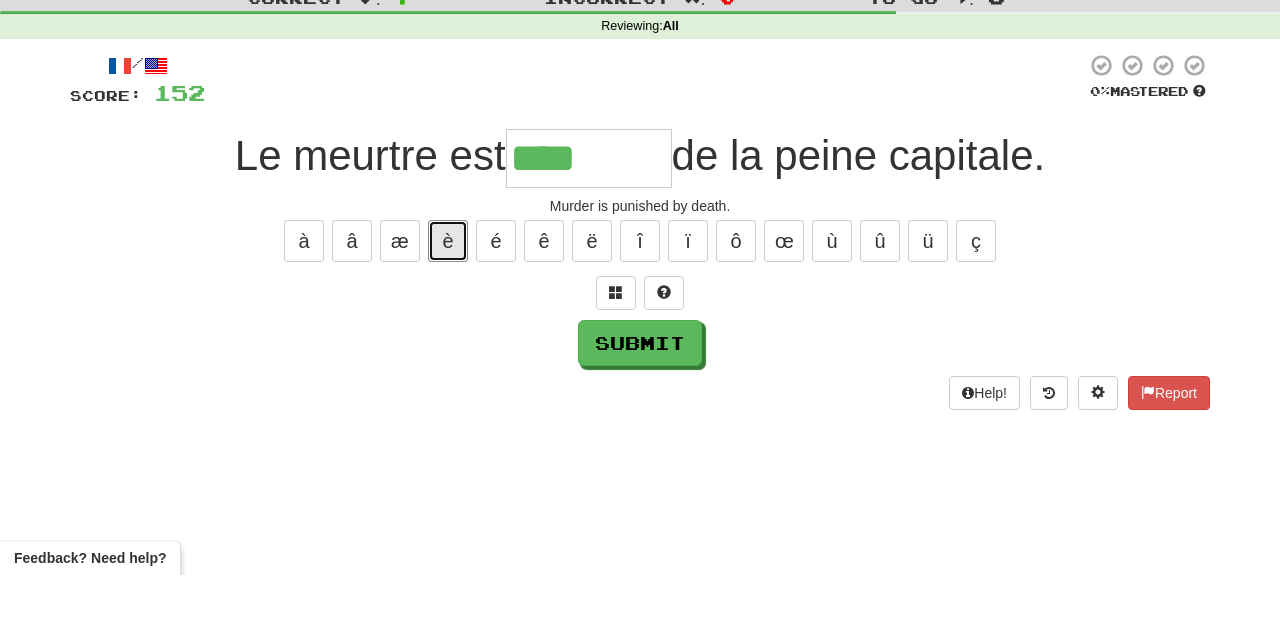 click on "è" at bounding box center [448, 310] 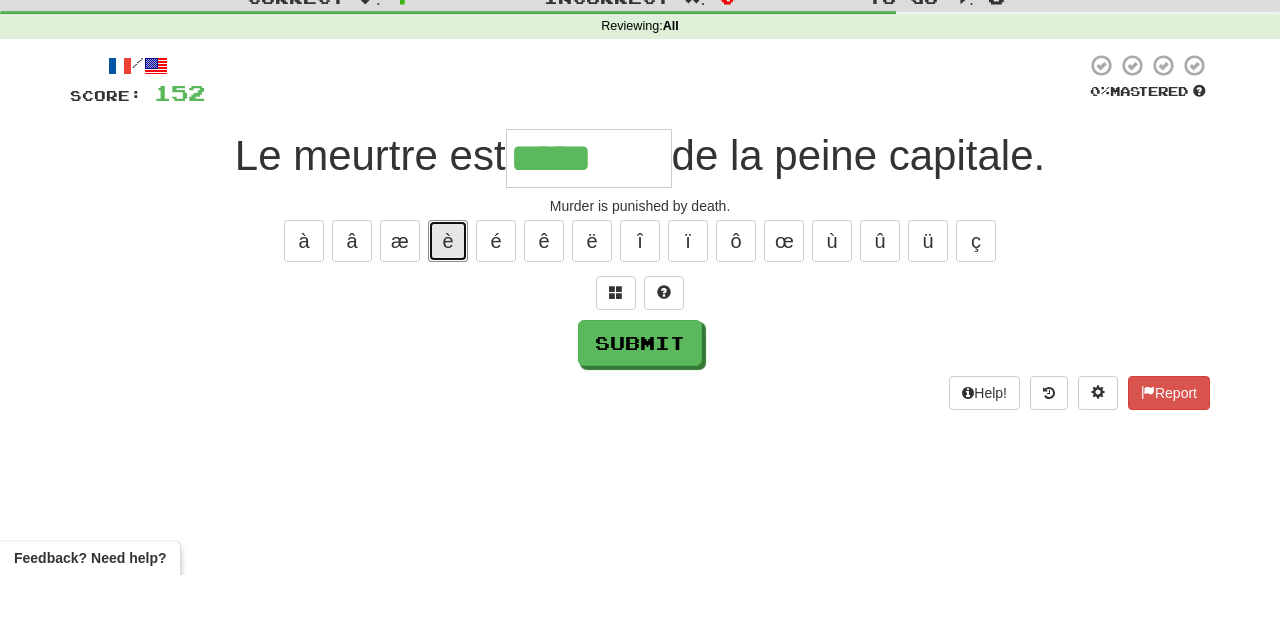 click on "è" at bounding box center (448, 310) 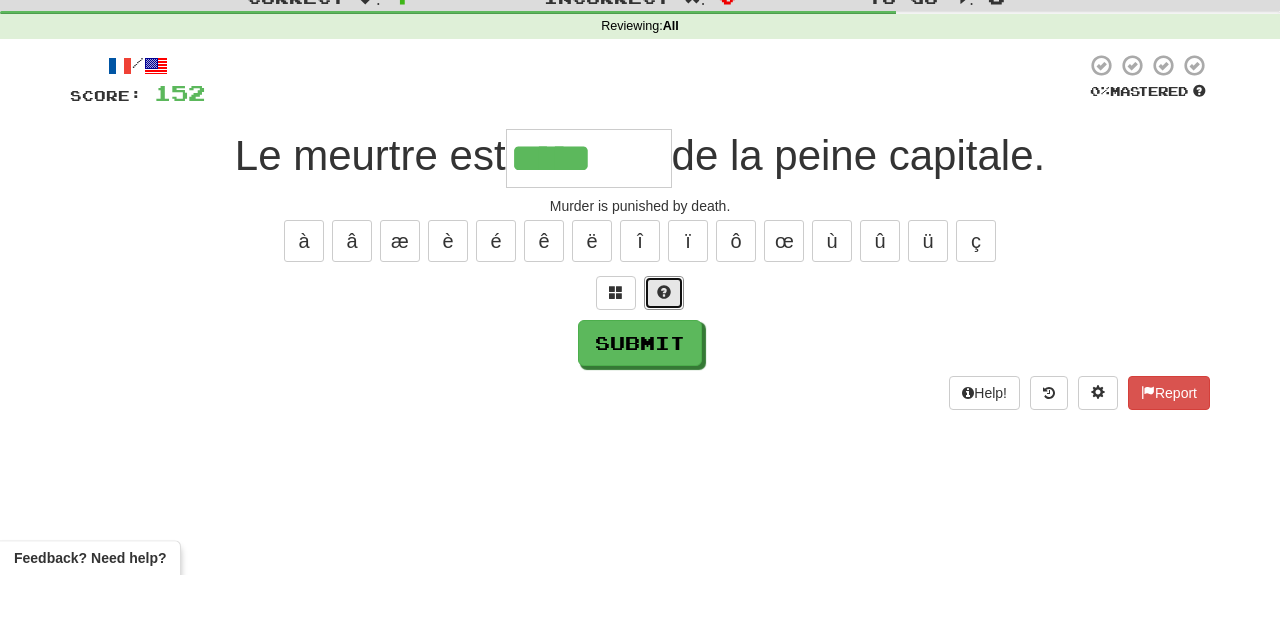click at bounding box center [664, 362] 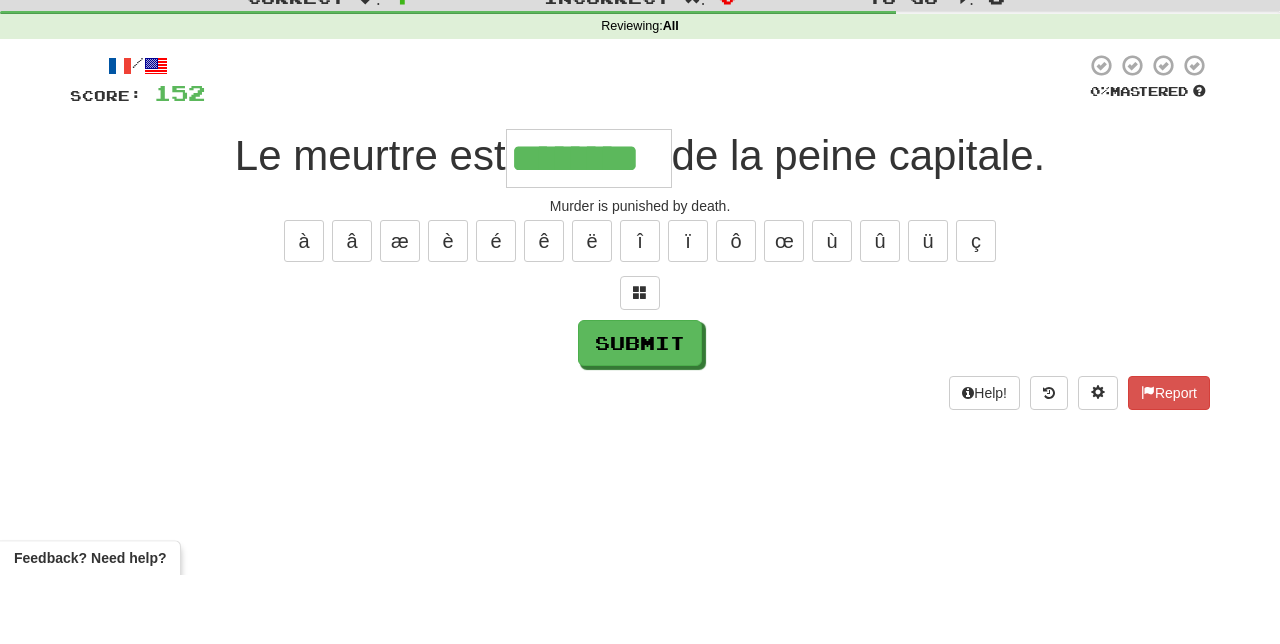 type on "********" 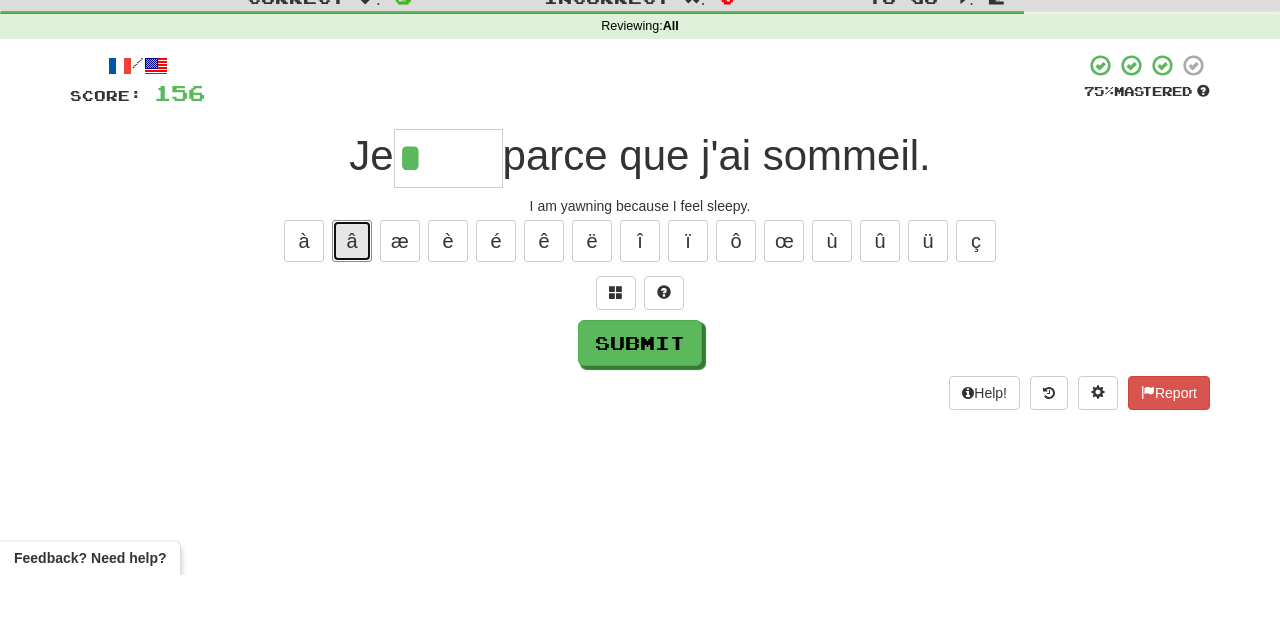 click on "â" at bounding box center [352, 310] 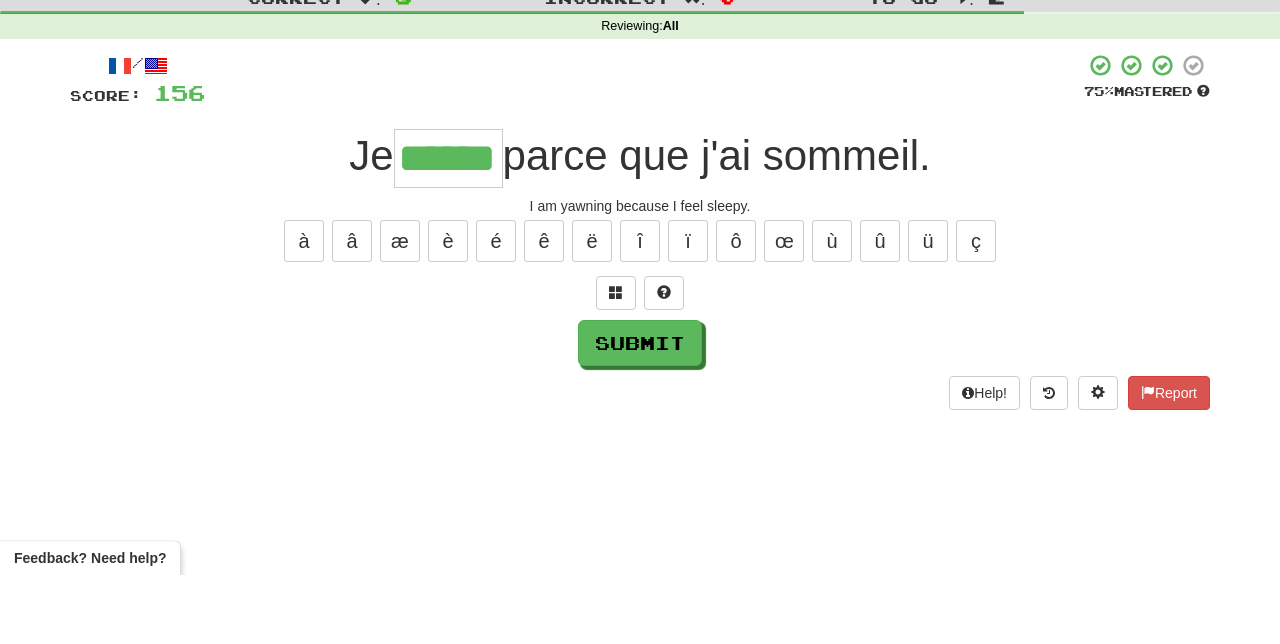 type on "******" 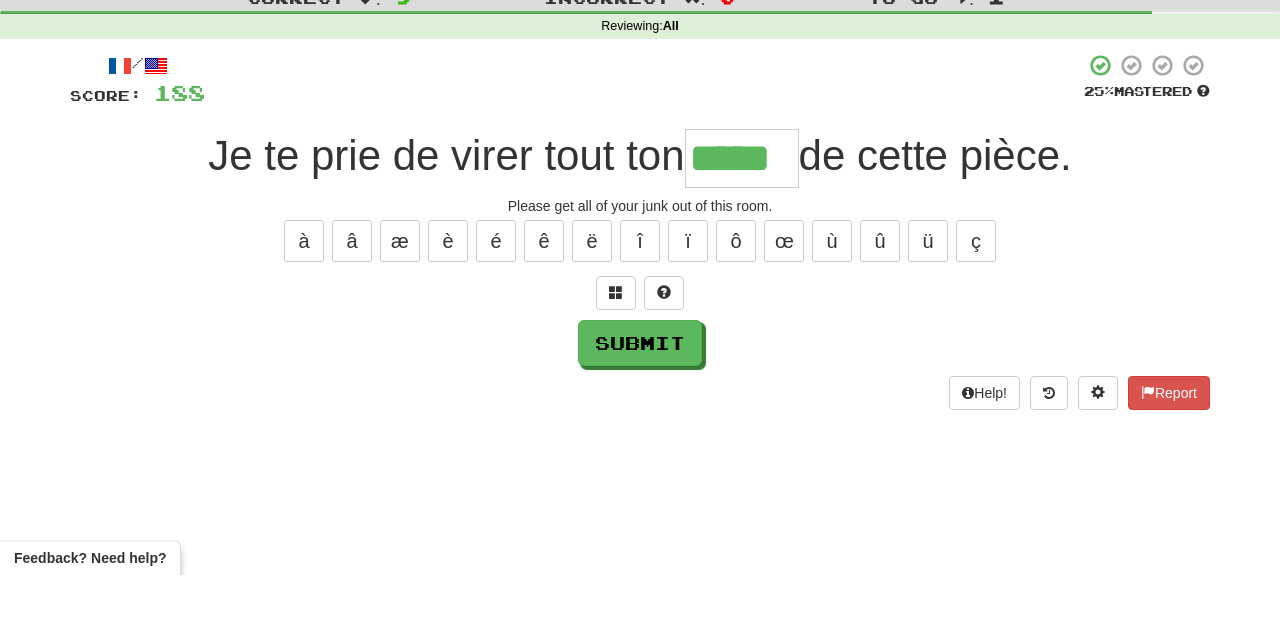 type on "*****" 